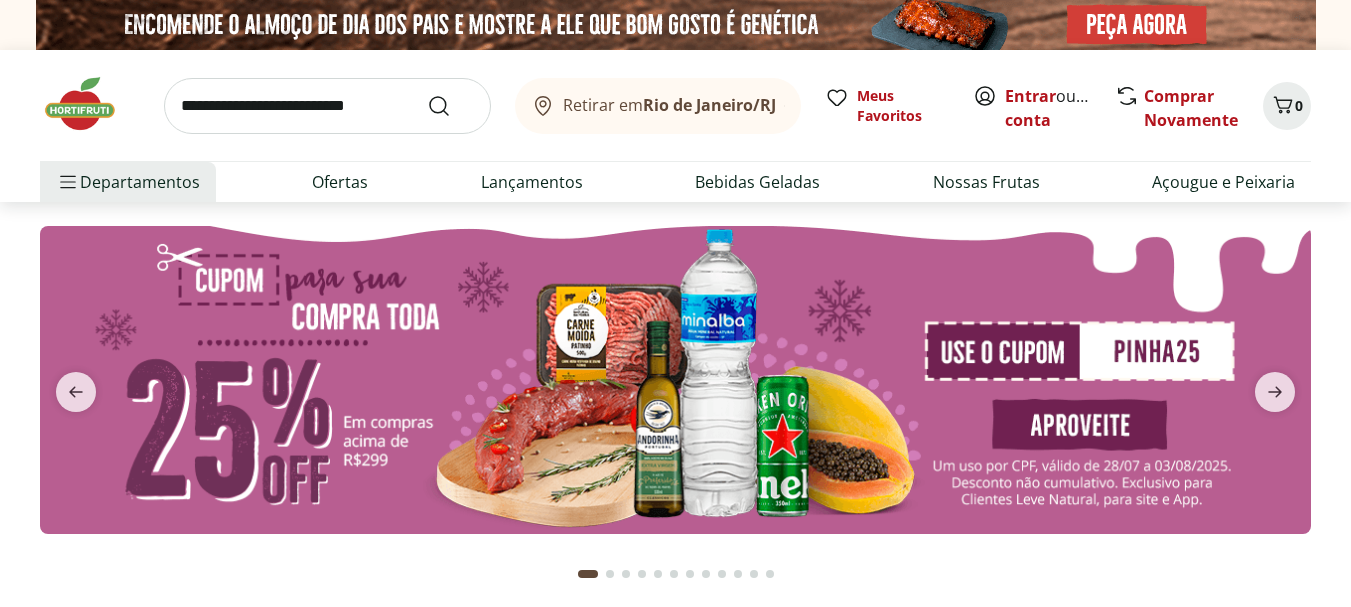 scroll, scrollTop: 0, scrollLeft: 0, axis: both 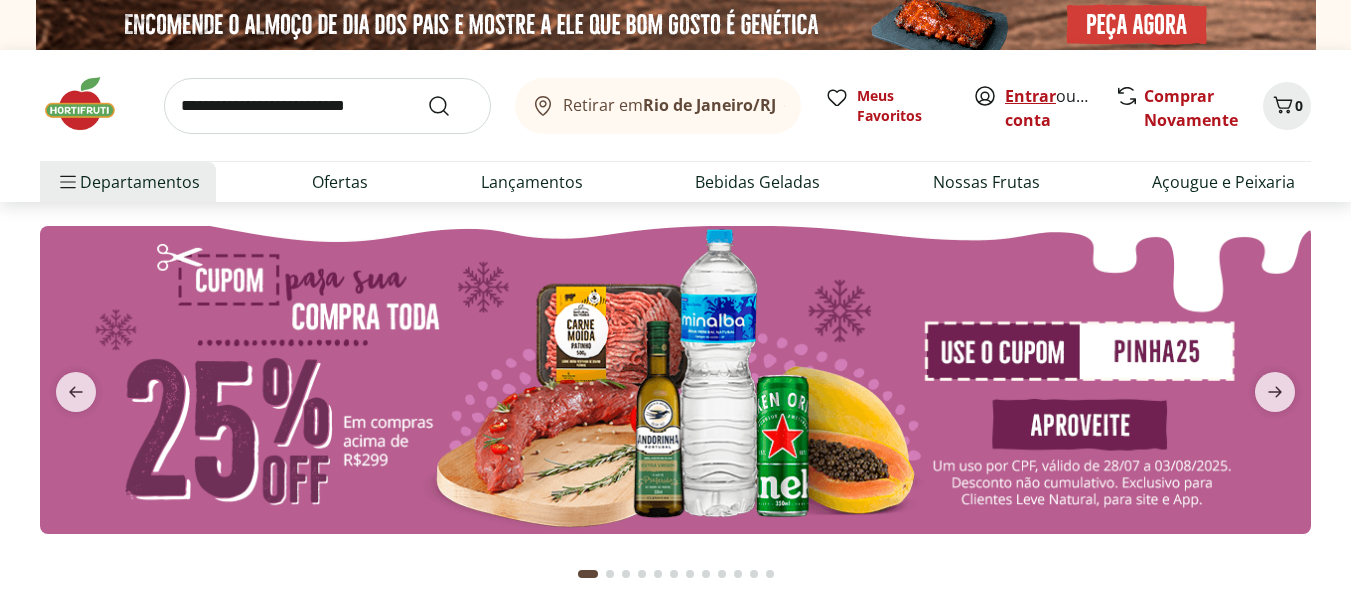 click on "Entrar" at bounding box center (1030, 96) 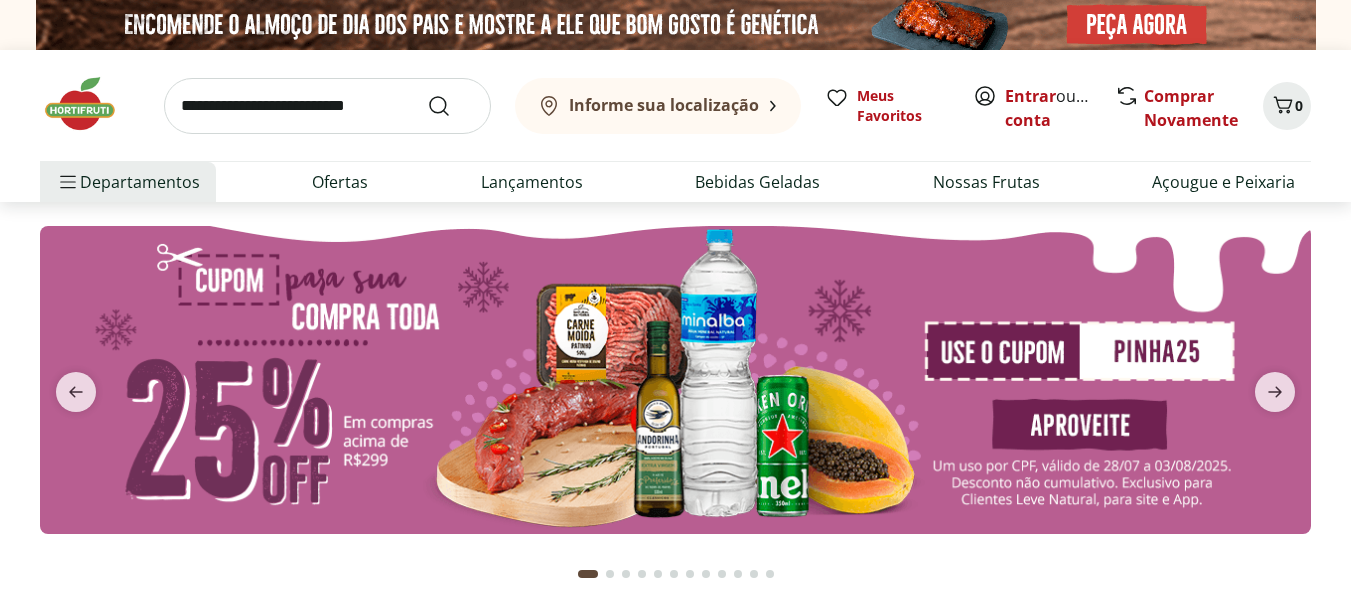 scroll, scrollTop: 0, scrollLeft: 0, axis: both 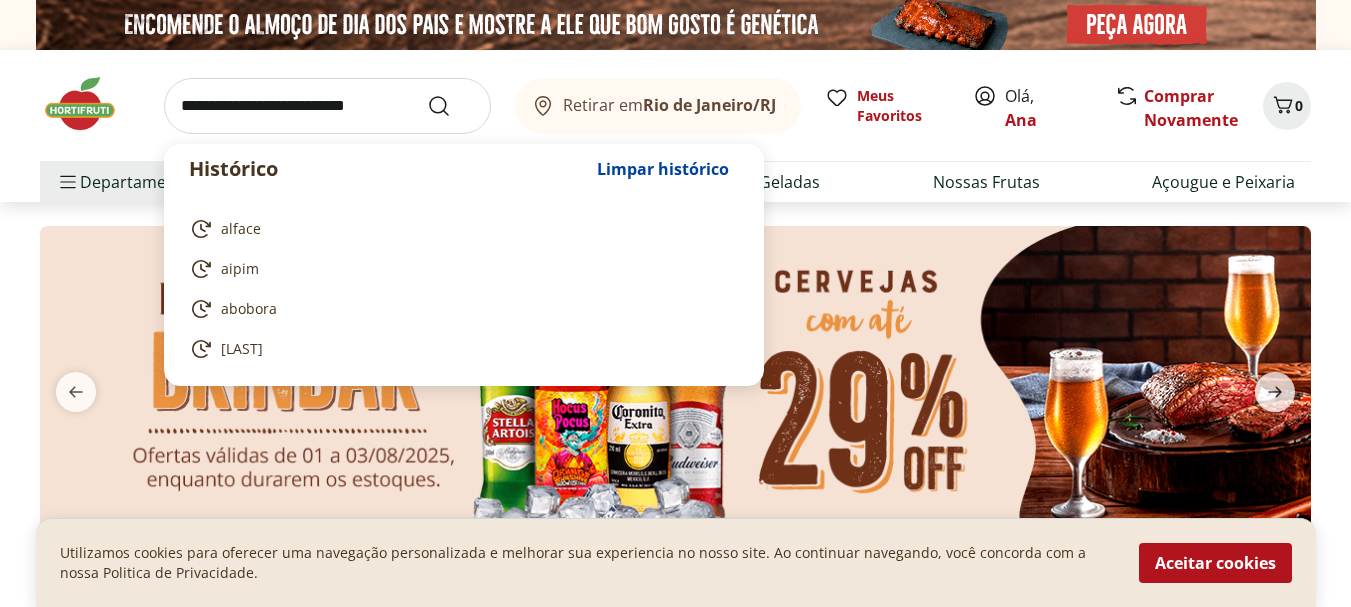 click at bounding box center [327, 106] 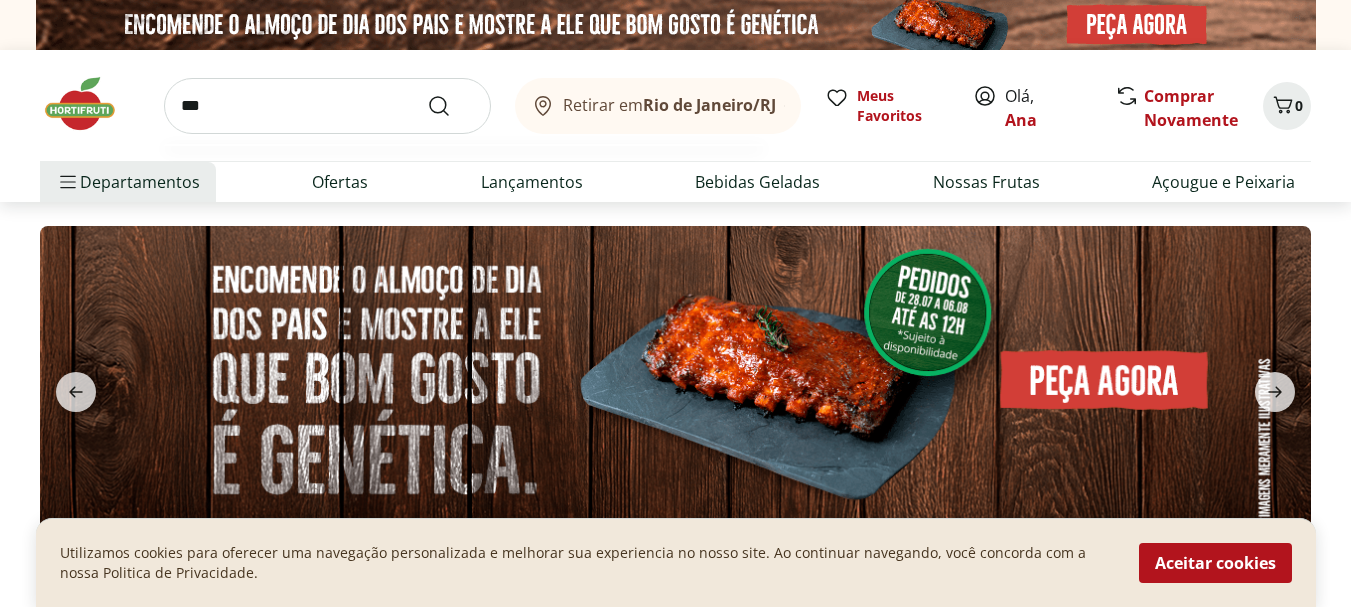 type on "***" 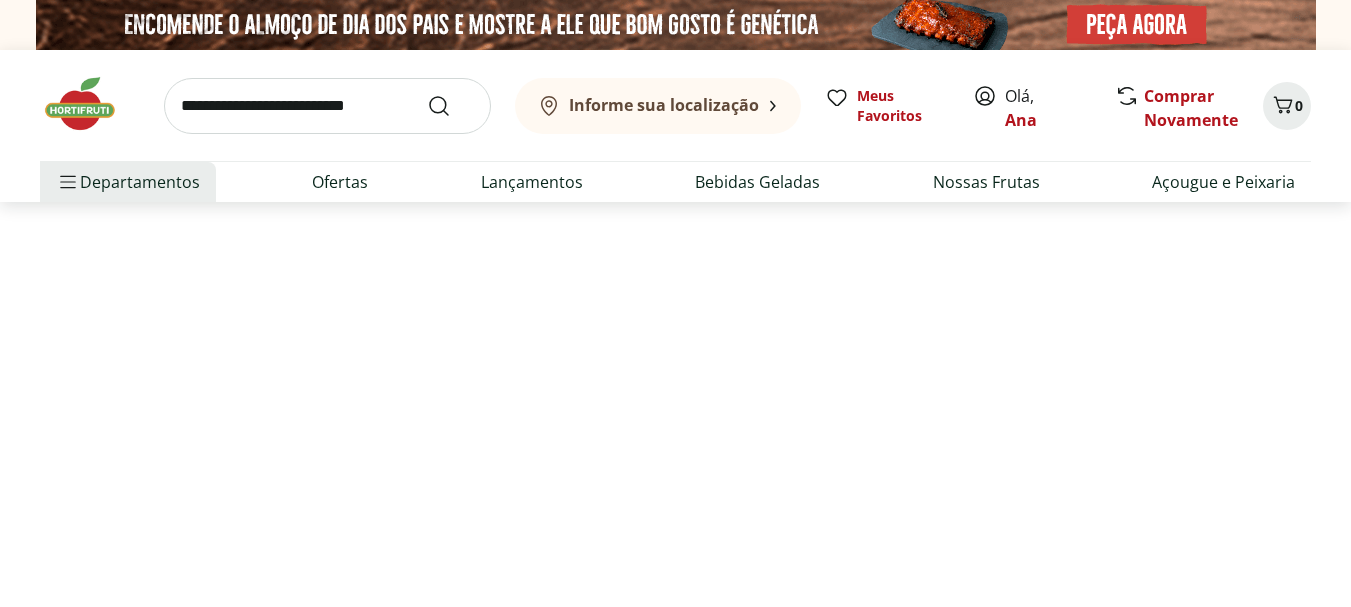 select on "**********" 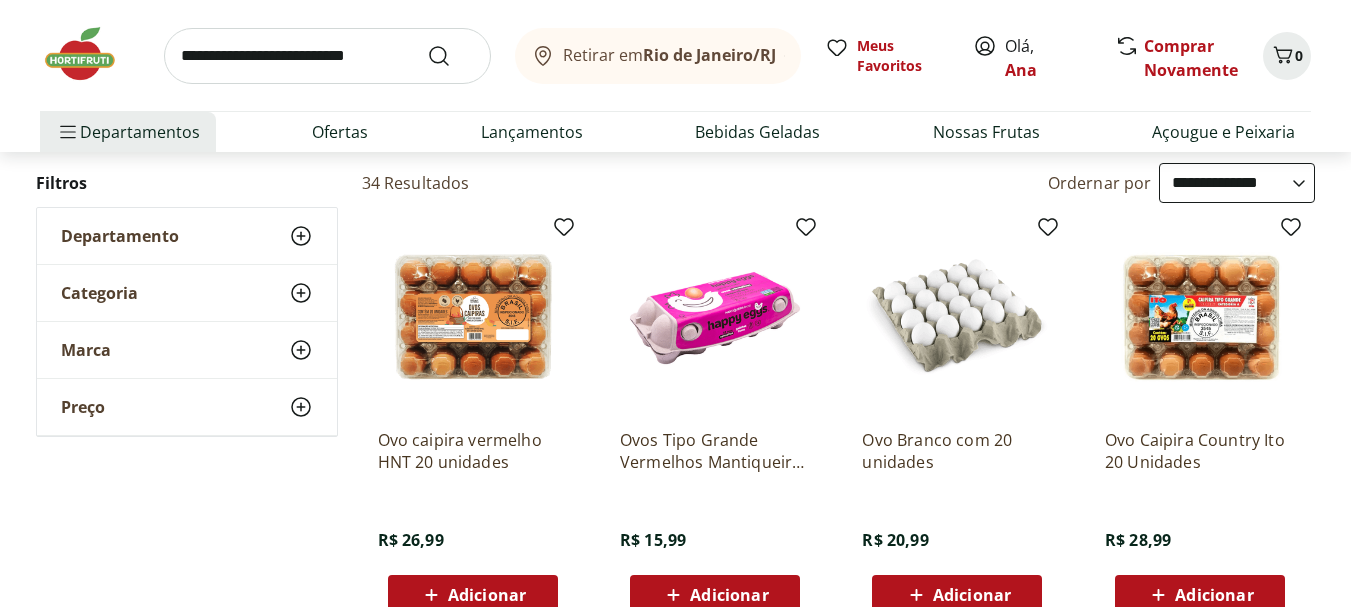 scroll, scrollTop: 300, scrollLeft: 0, axis: vertical 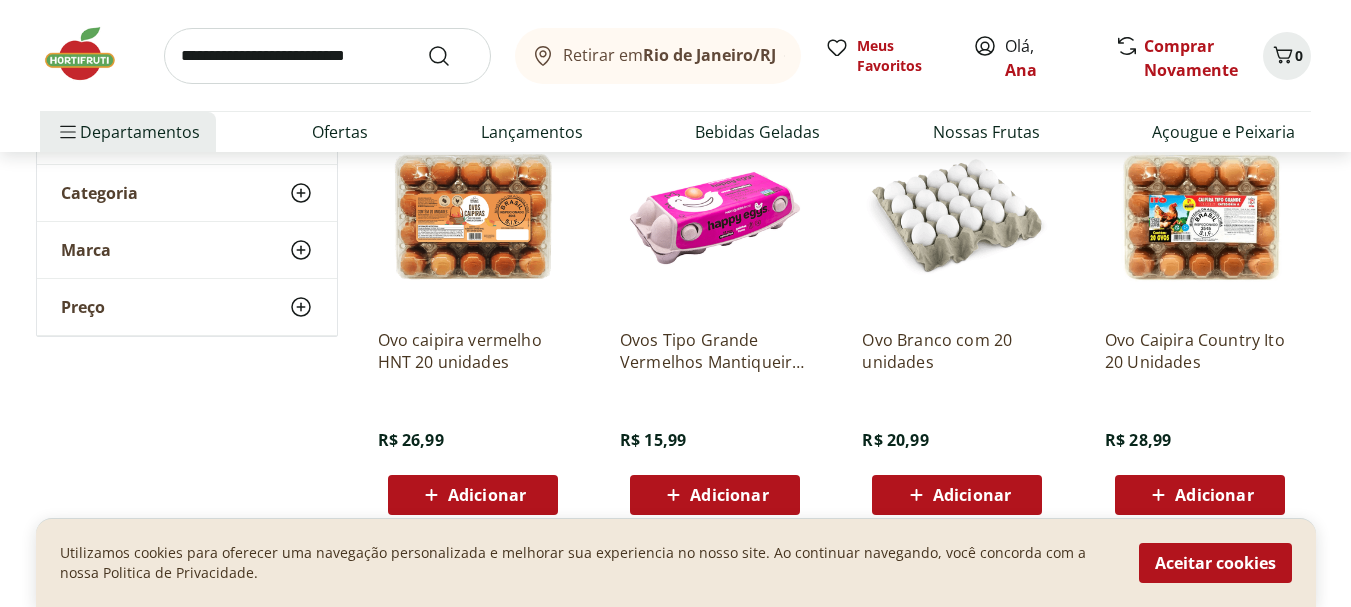 click on "Adicionar" at bounding box center (1214, 495) 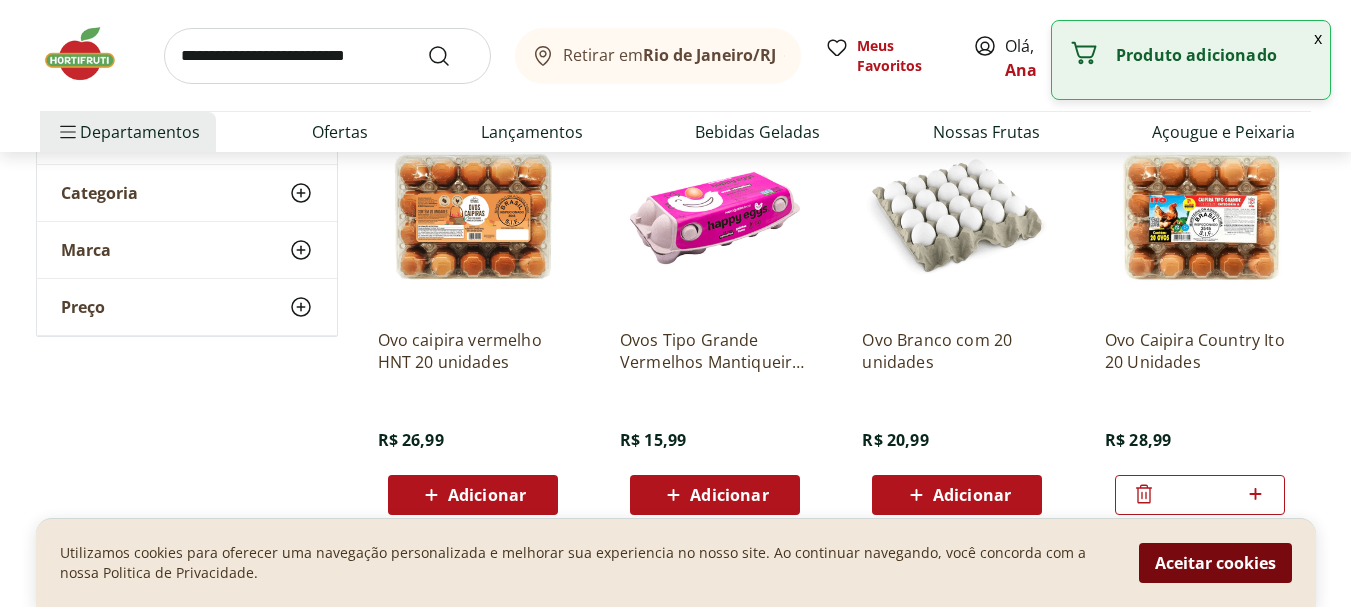 click on "Aceitar cookies" at bounding box center (1215, 563) 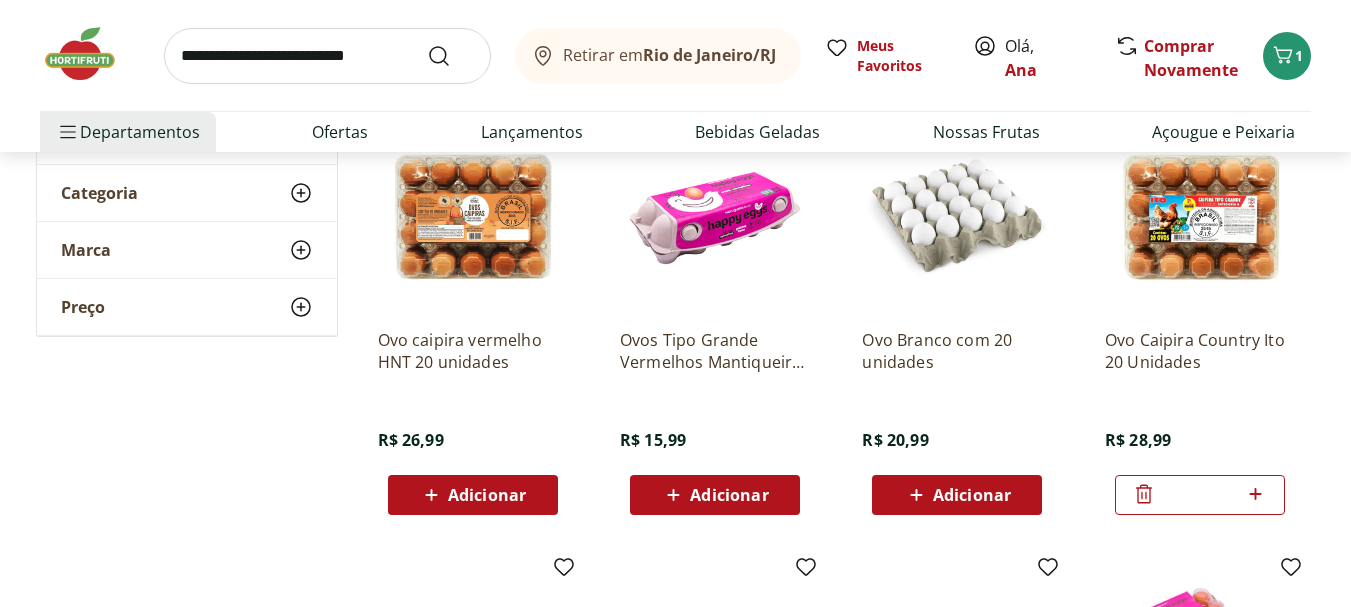 click at bounding box center [327, 56] 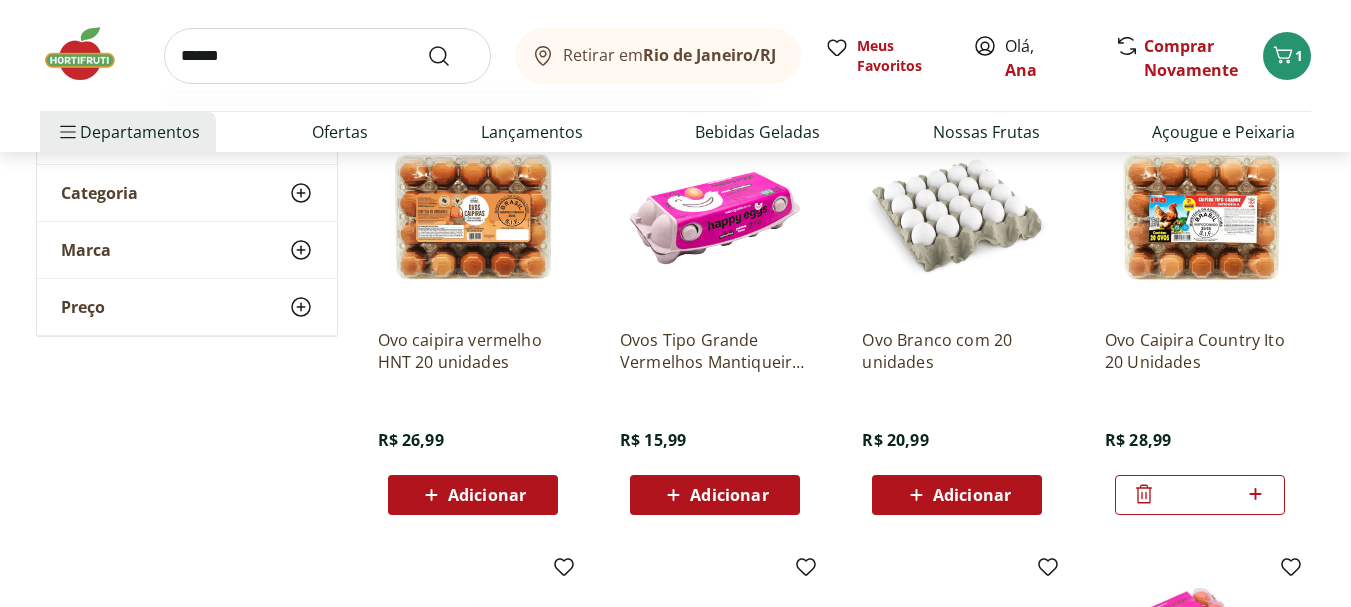 type on "******" 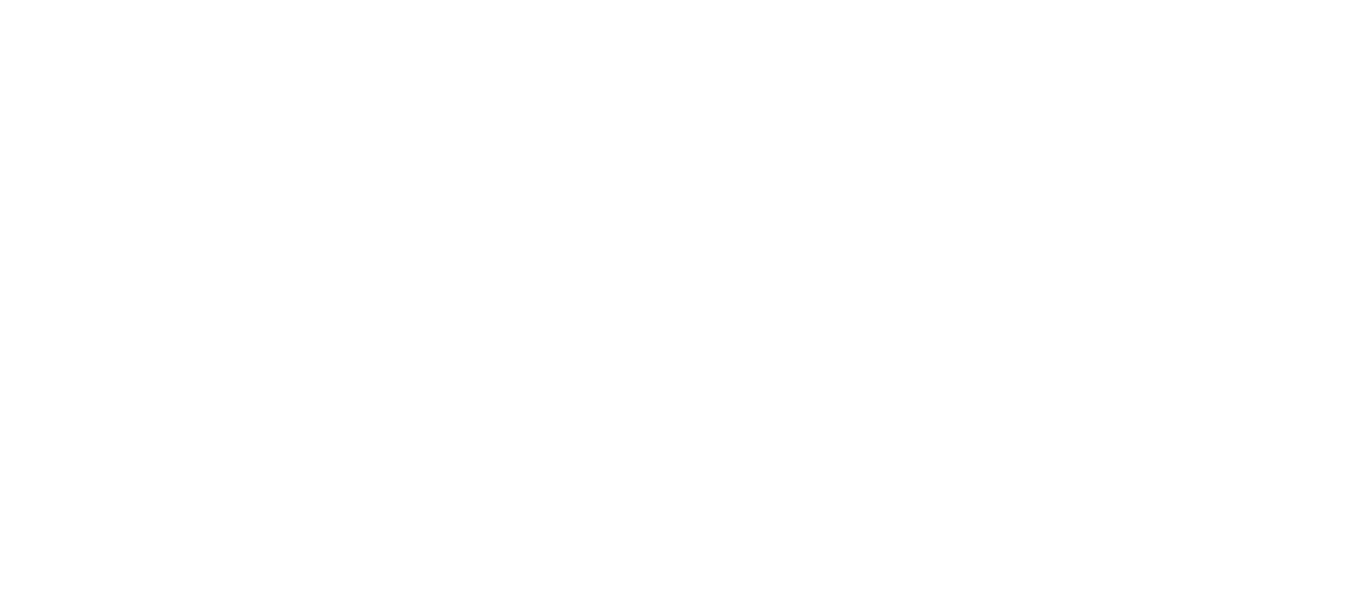 scroll, scrollTop: 0, scrollLeft: 0, axis: both 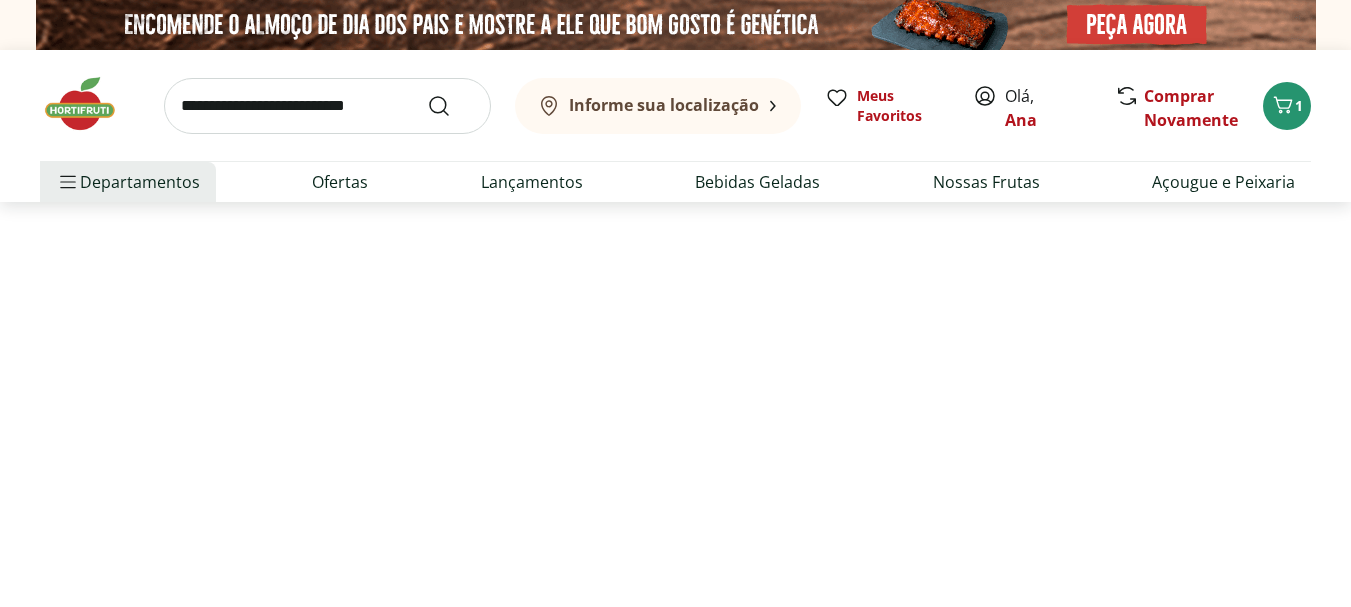 select on "**********" 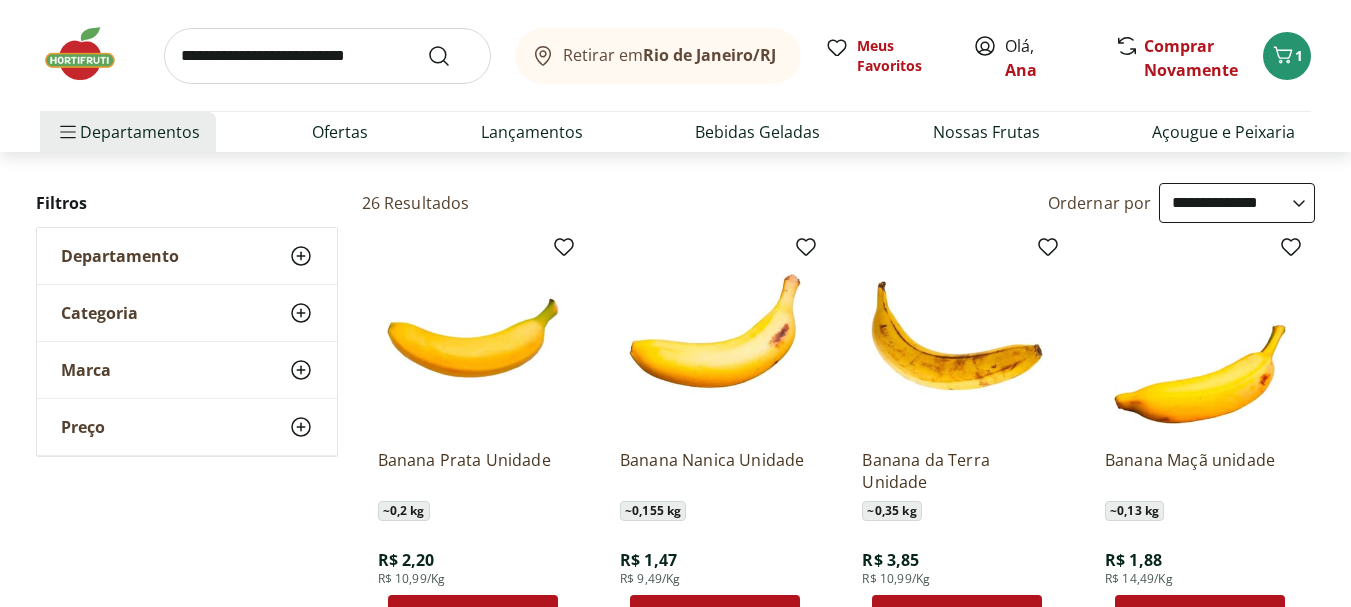 scroll, scrollTop: 300, scrollLeft: 0, axis: vertical 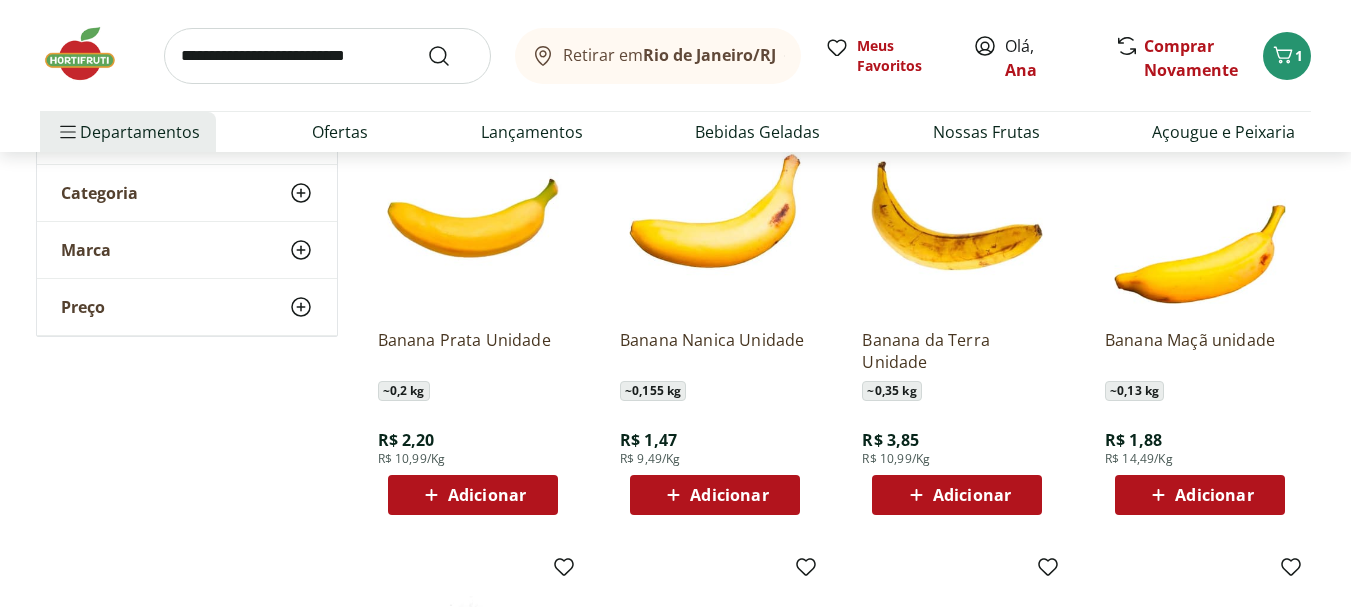 click on "Adicionar" at bounding box center (487, 495) 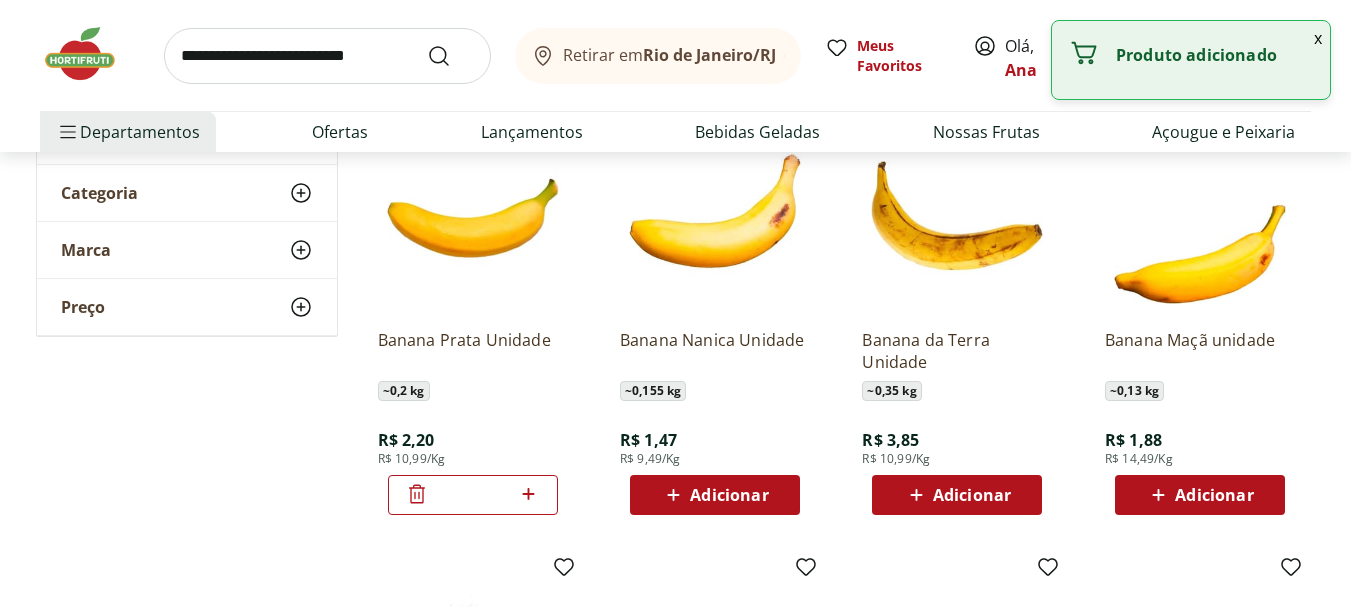 click 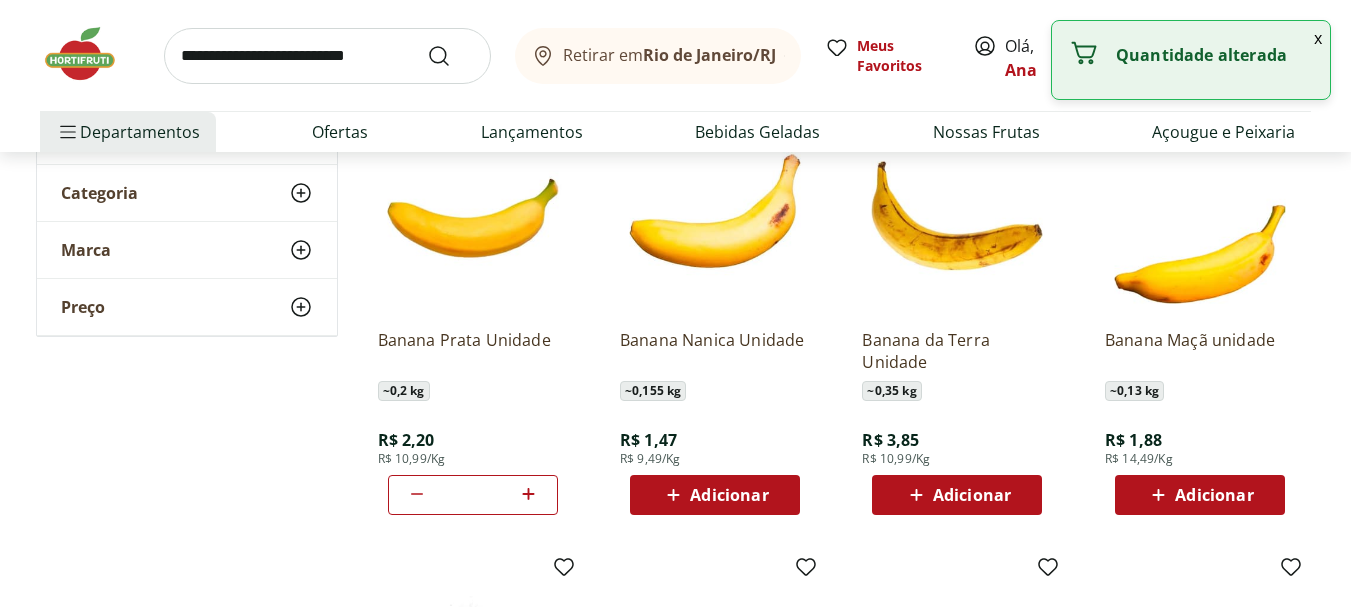 click 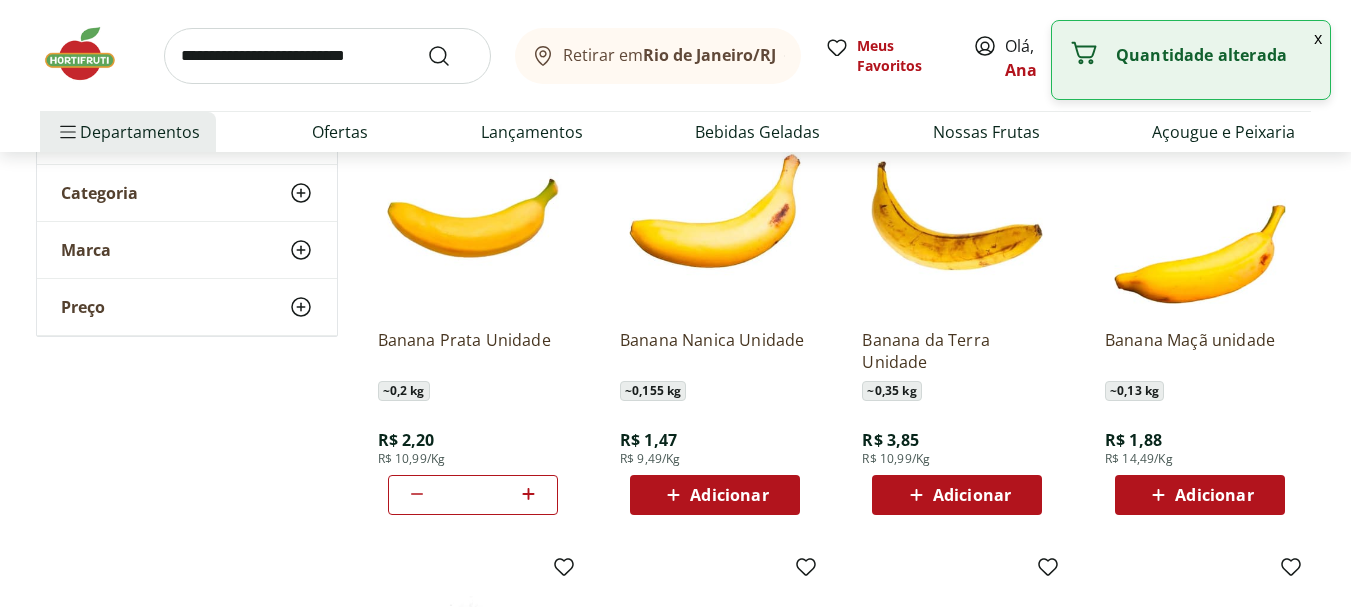 click 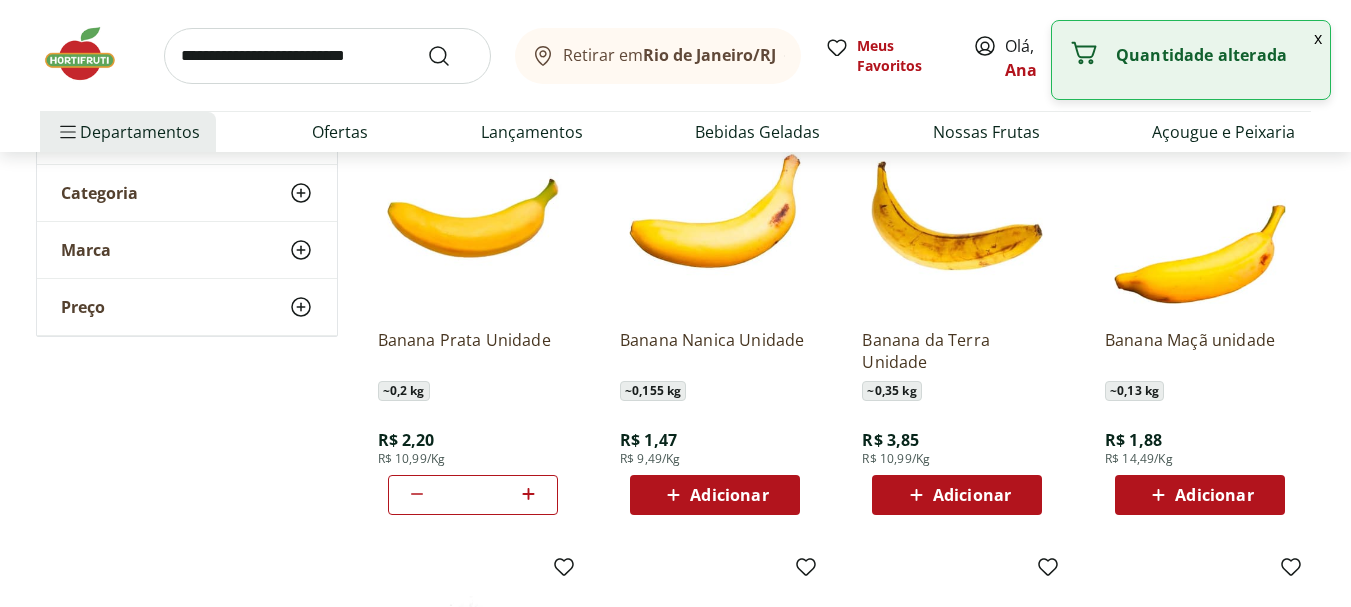 click 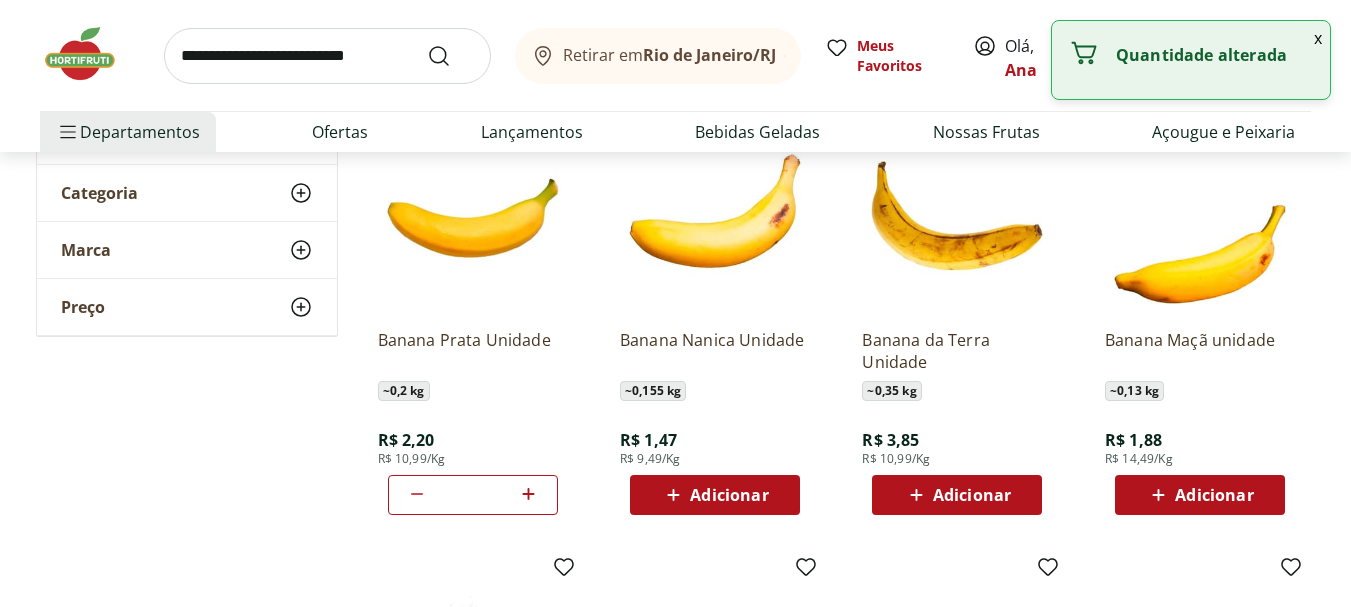 click 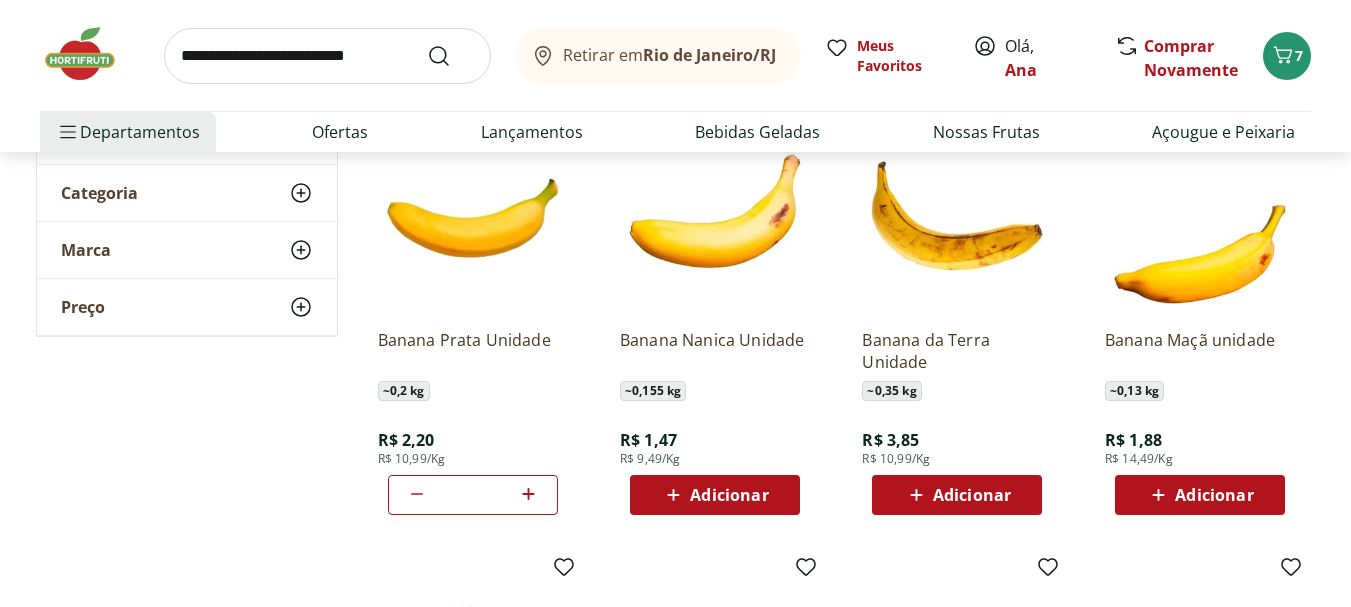 click at bounding box center (327, 56) 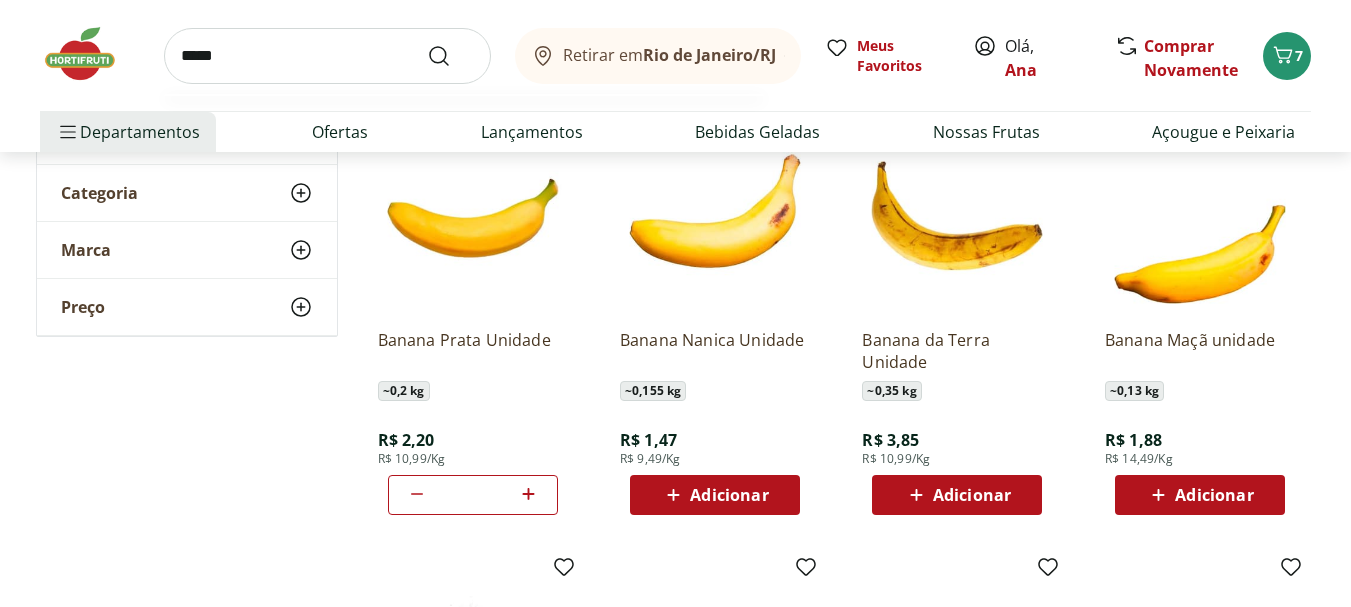 type on "*****" 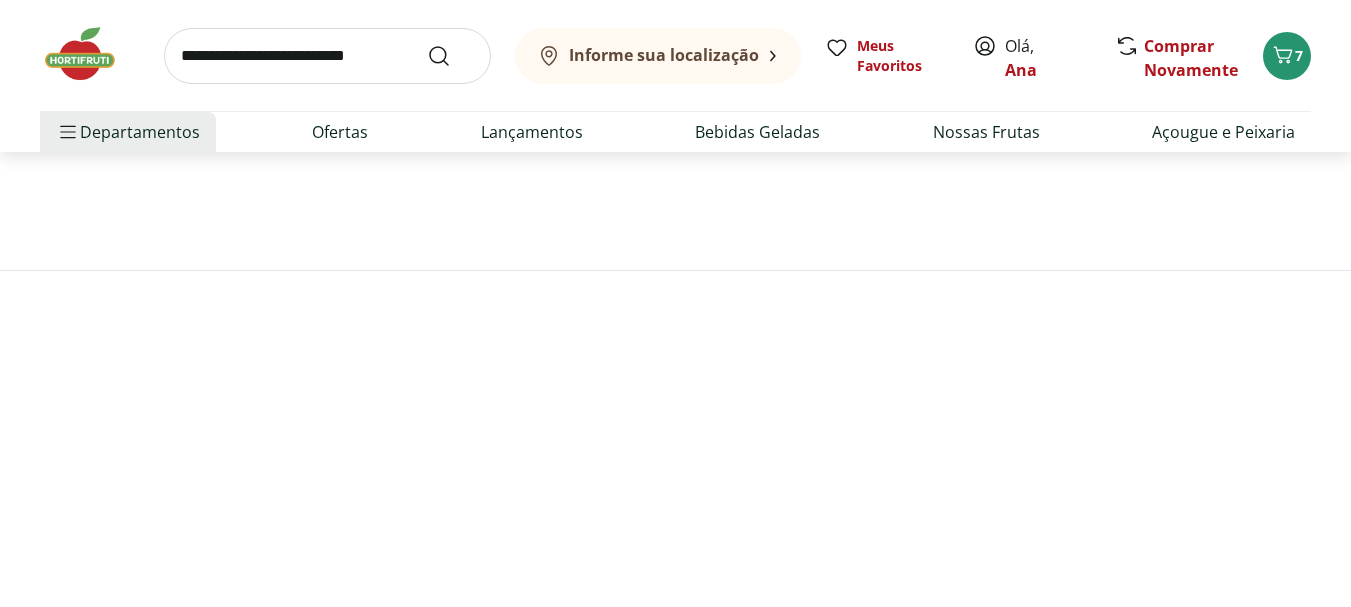 scroll, scrollTop: 0, scrollLeft: 0, axis: both 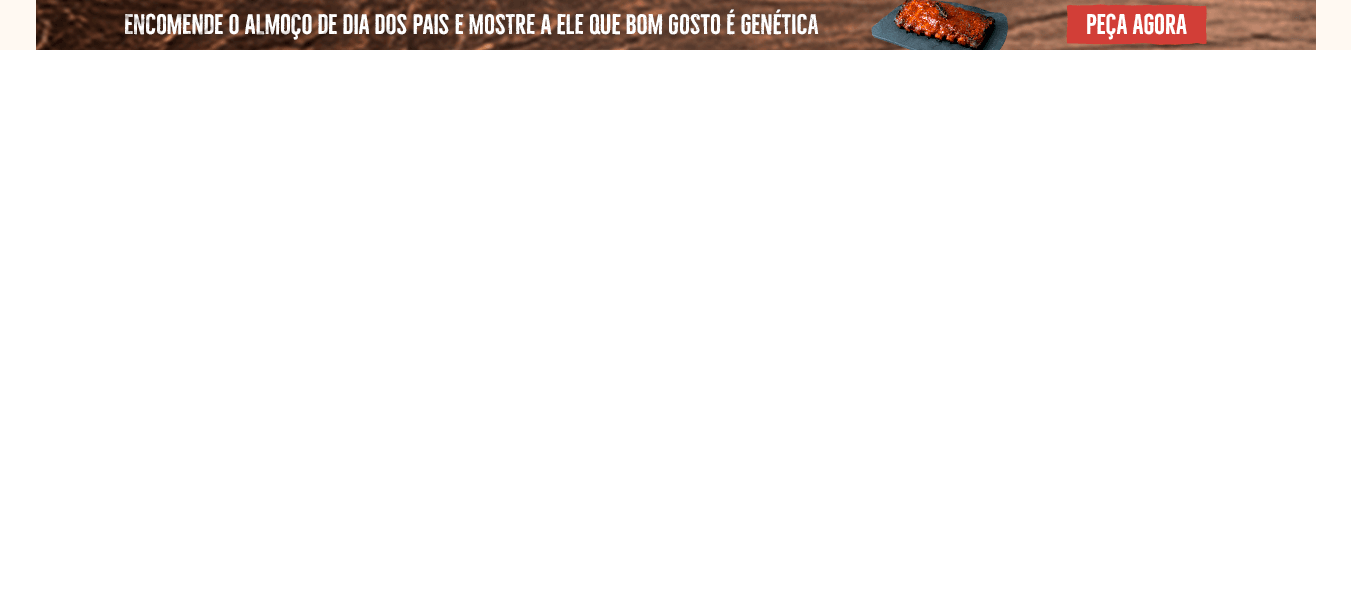 select on "**********" 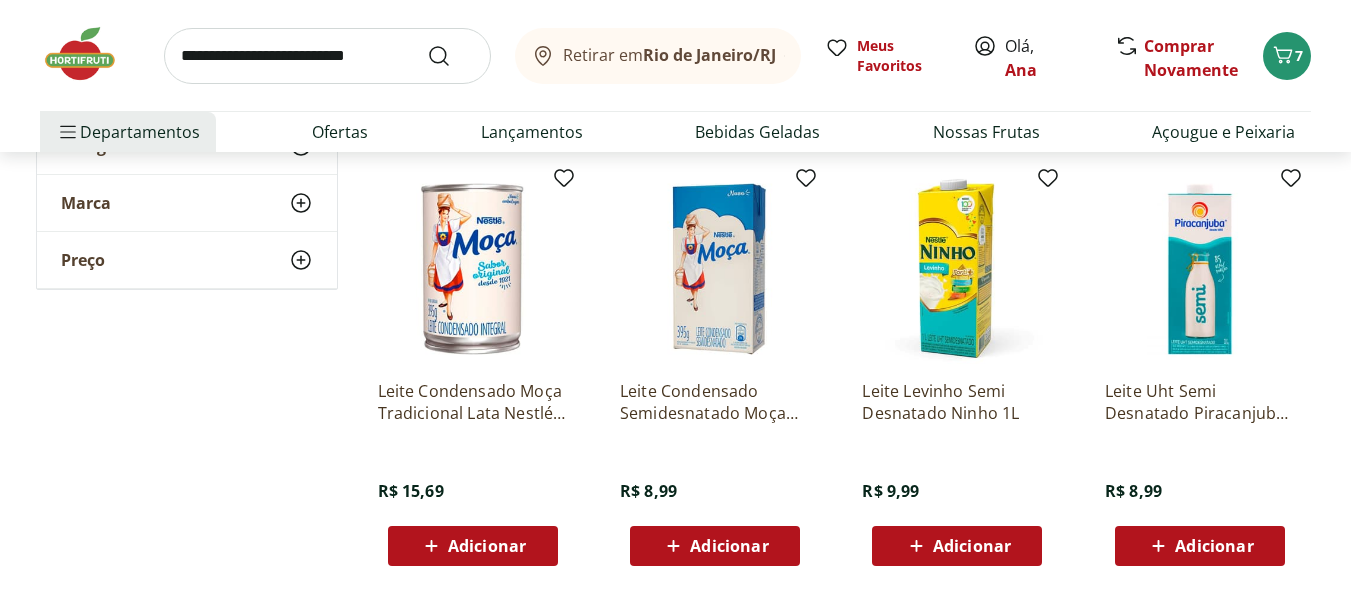 scroll, scrollTop: 1200, scrollLeft: 0, axis: vertical 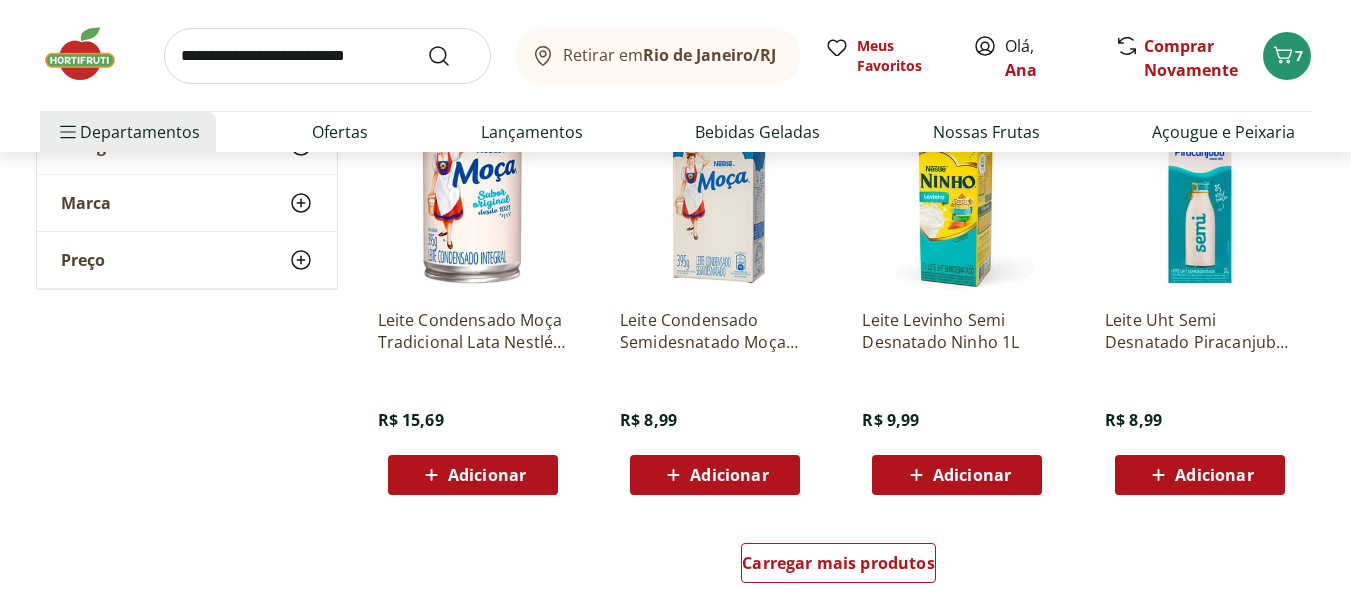 click on "Adicionar" at bounding box center (972, 475) 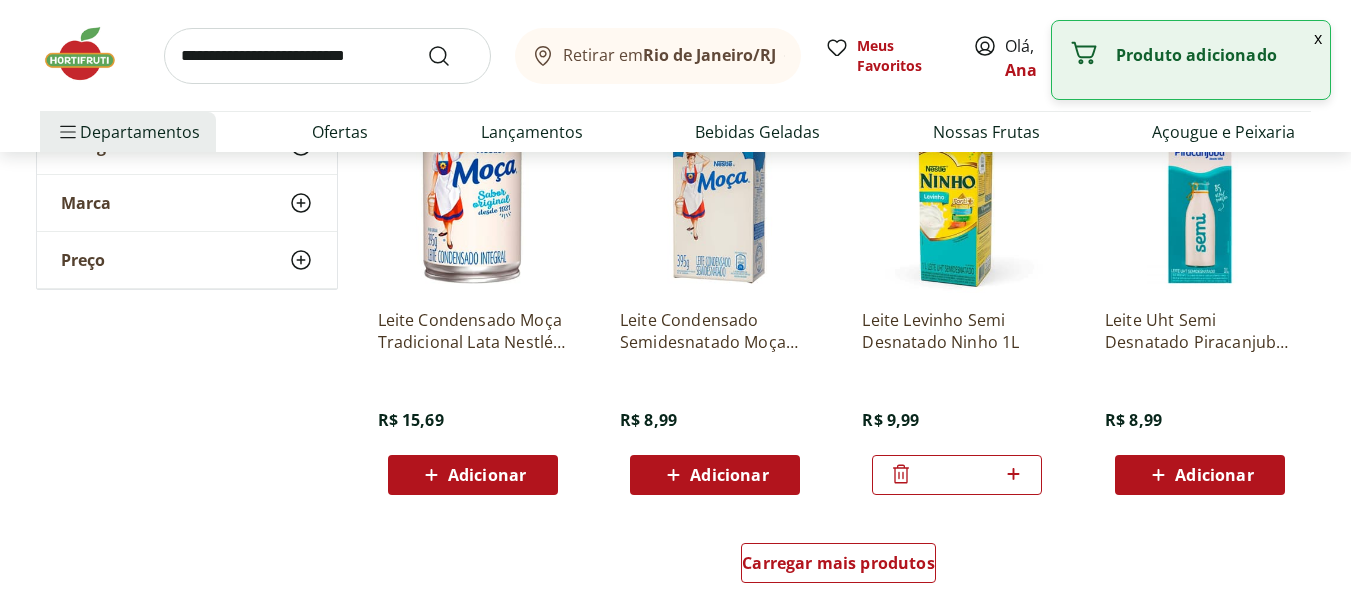 click 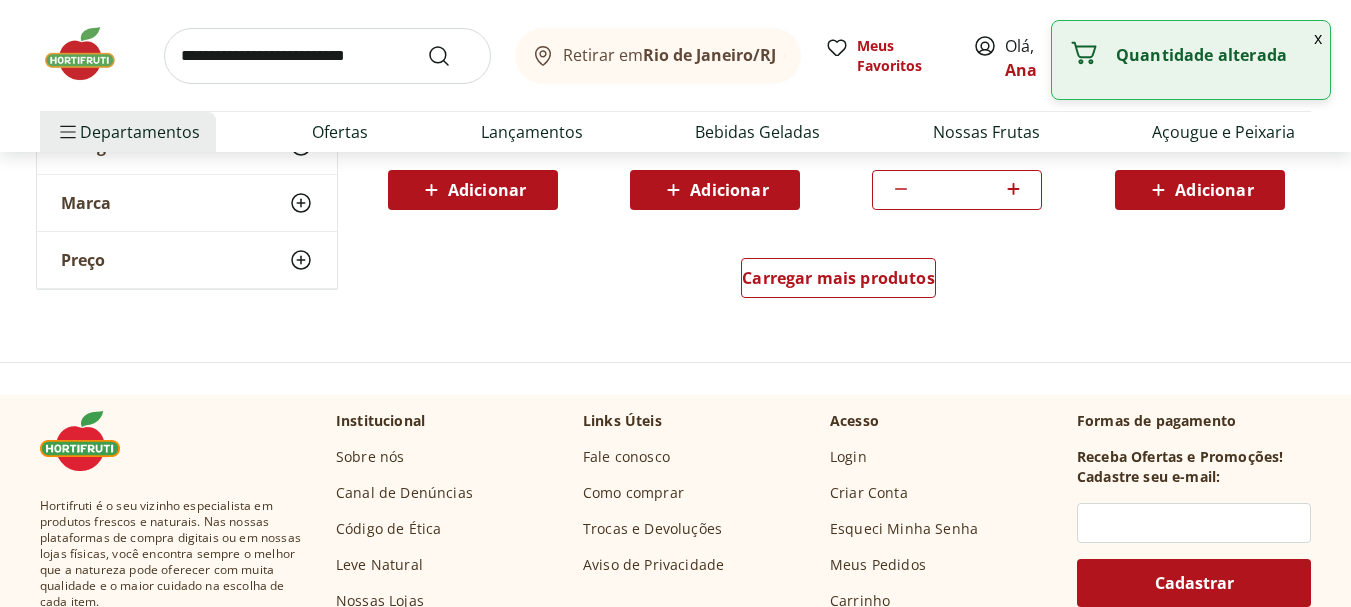 scroll, scrollTop: 1500, scrollLeft: 0, axis: vertical 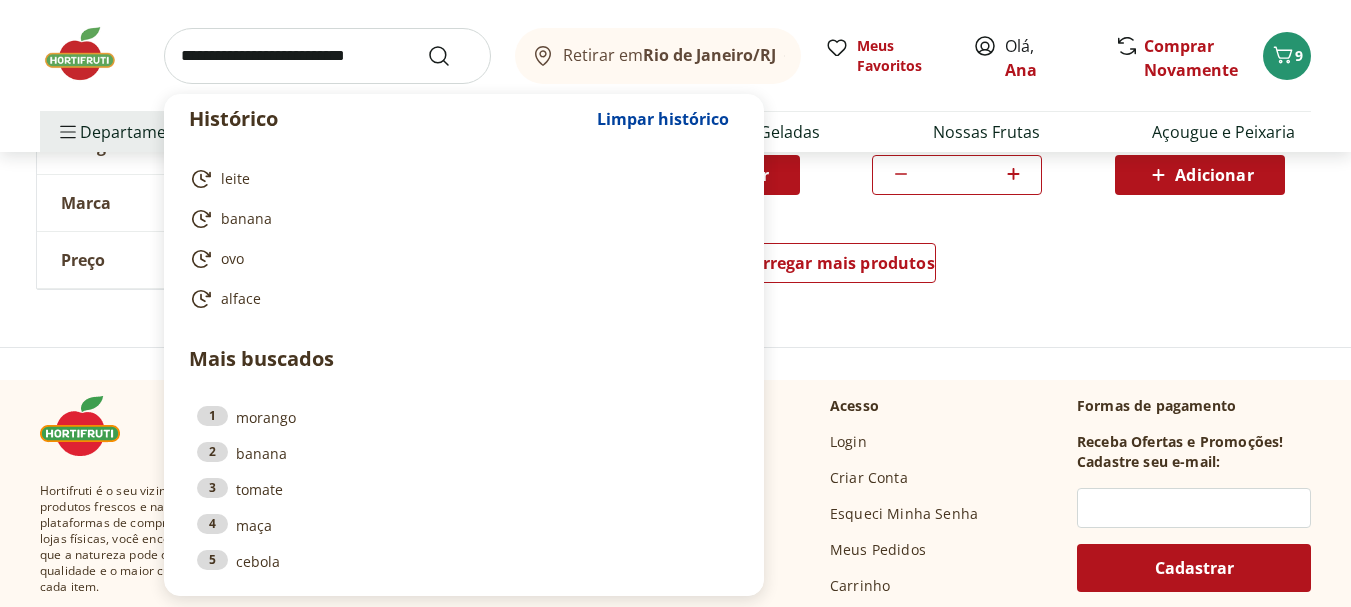 click at bounding box center [327, 56] 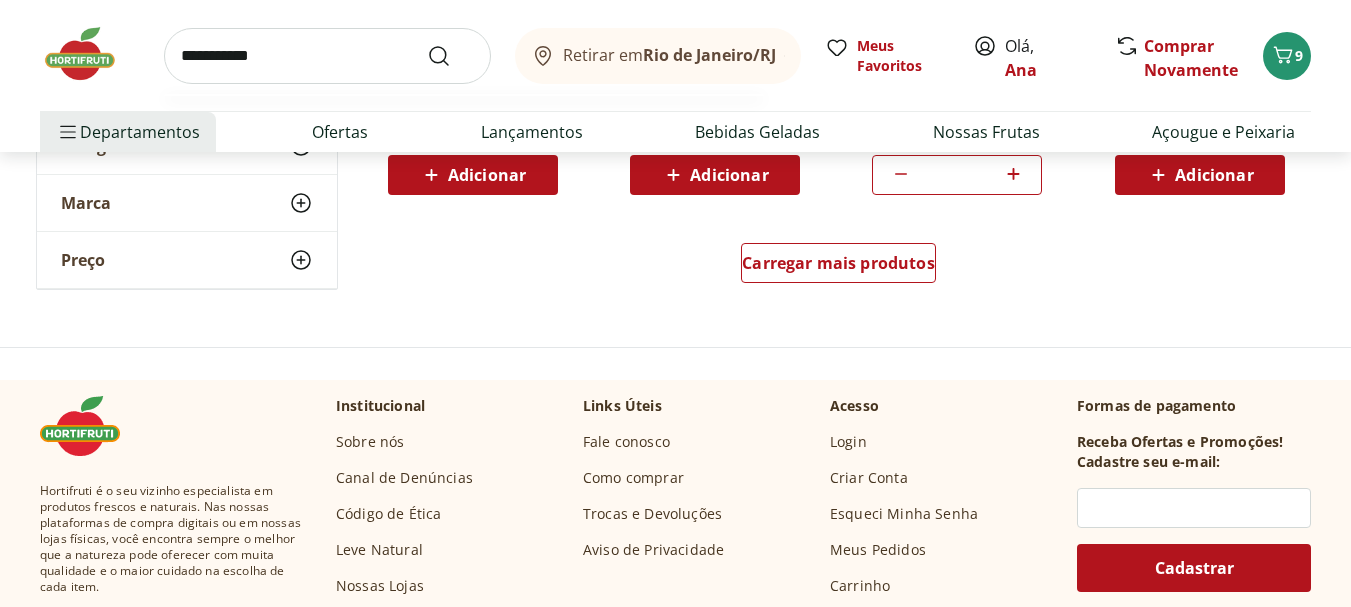 type on "**********" 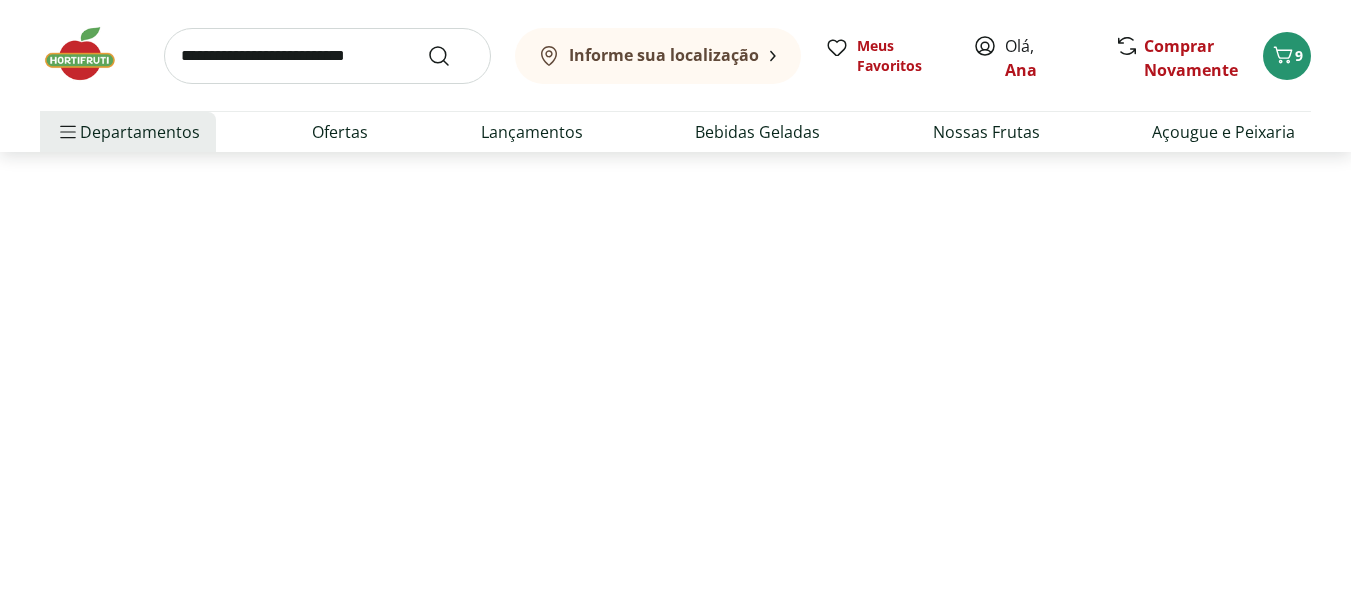 scroll, scrollTop: 0, scrollLeft: 0, axis: both 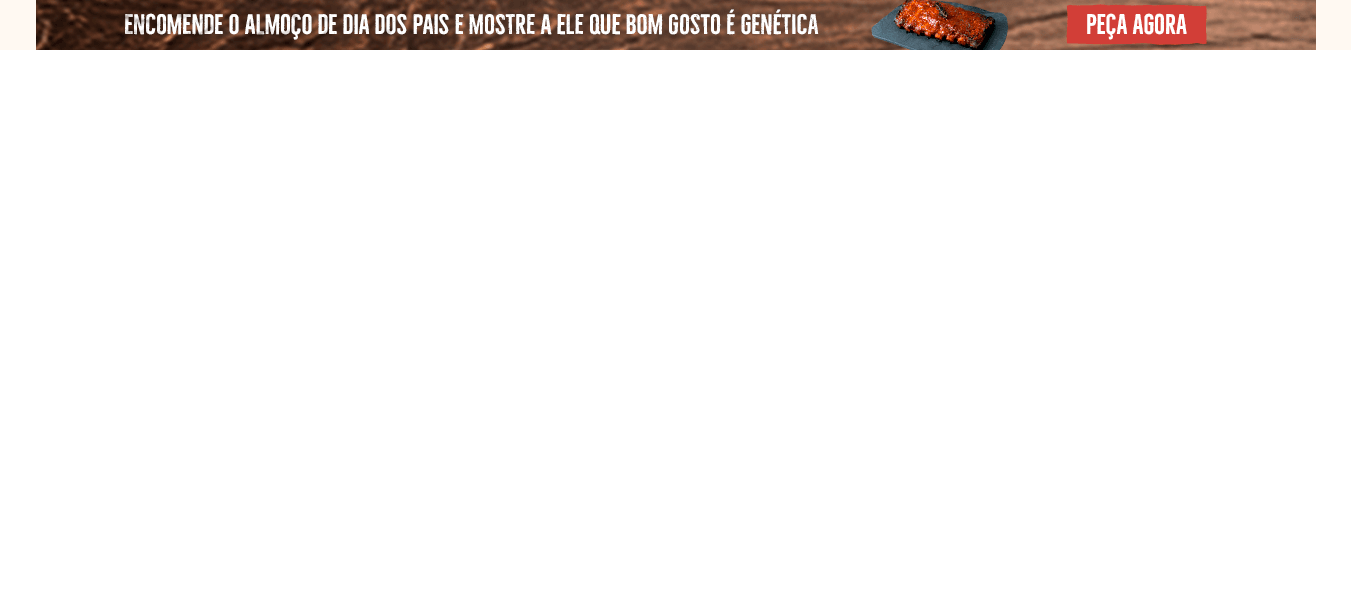 select on "**********" 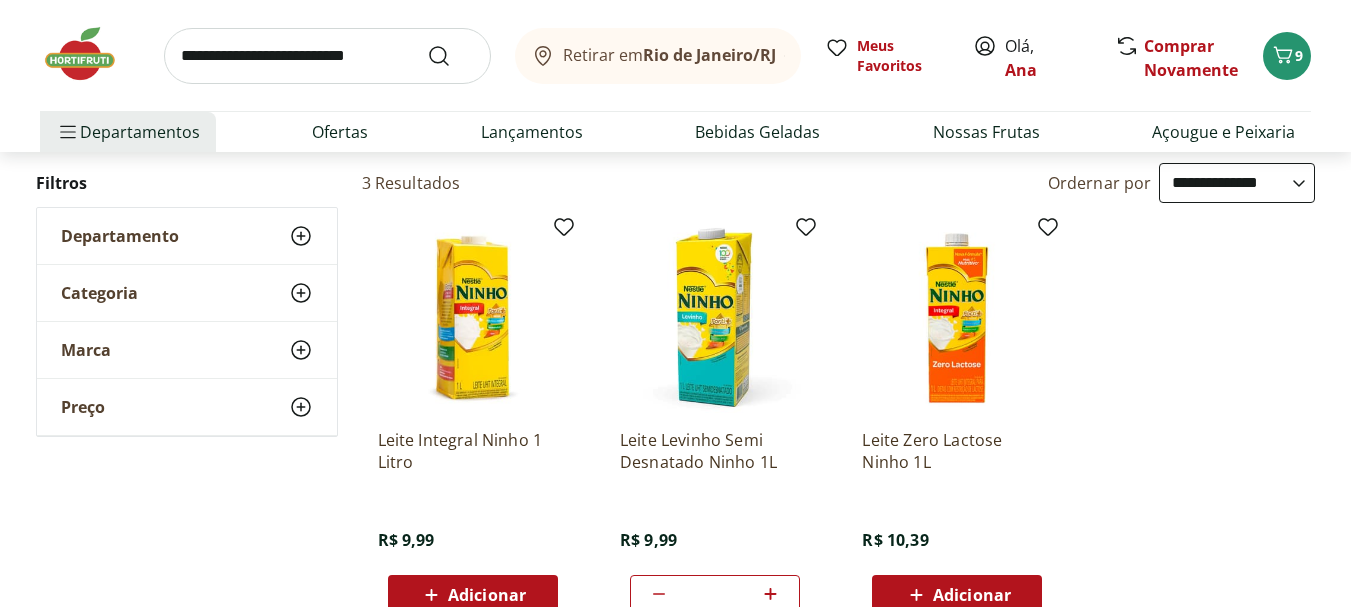 scroll, scrollTop: 300, scrollLeft: 0, axis: vertical 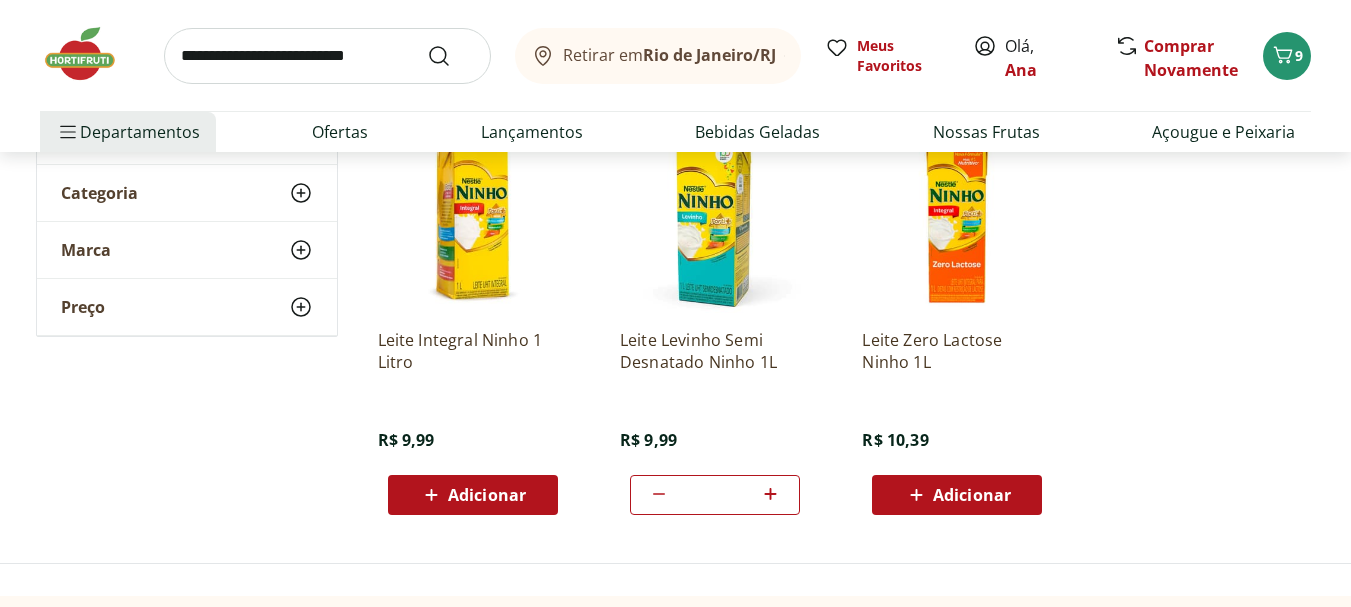 click on "Adicionar" at bounding box center (972, 495) 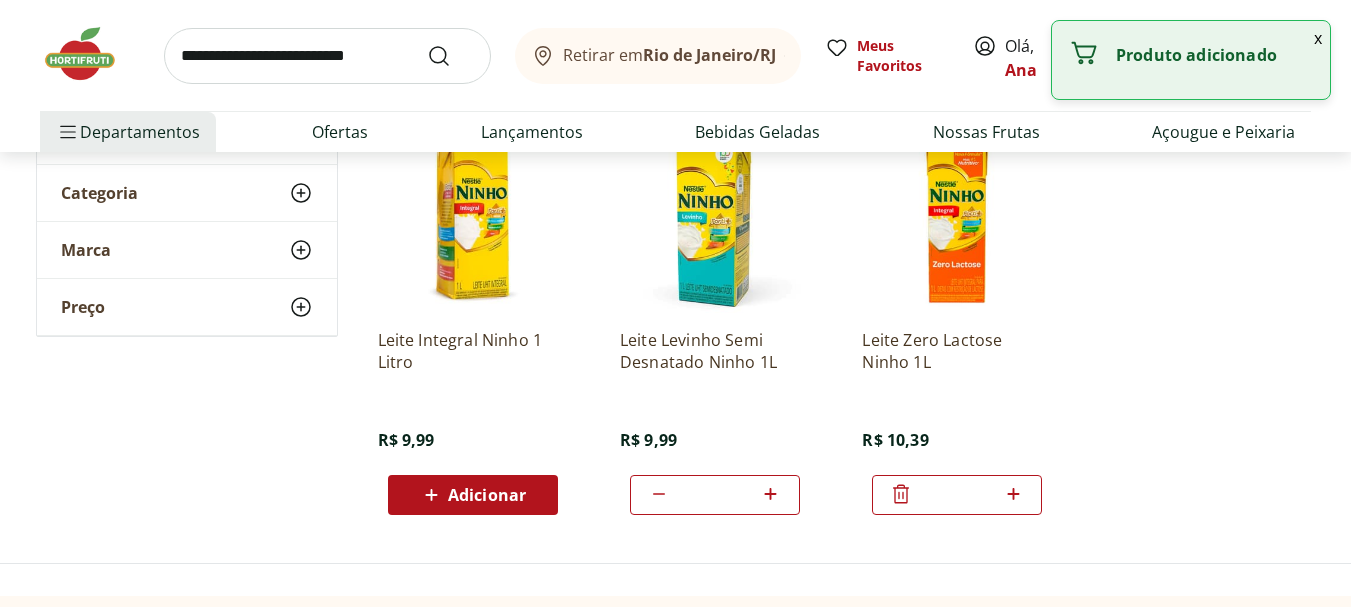 click 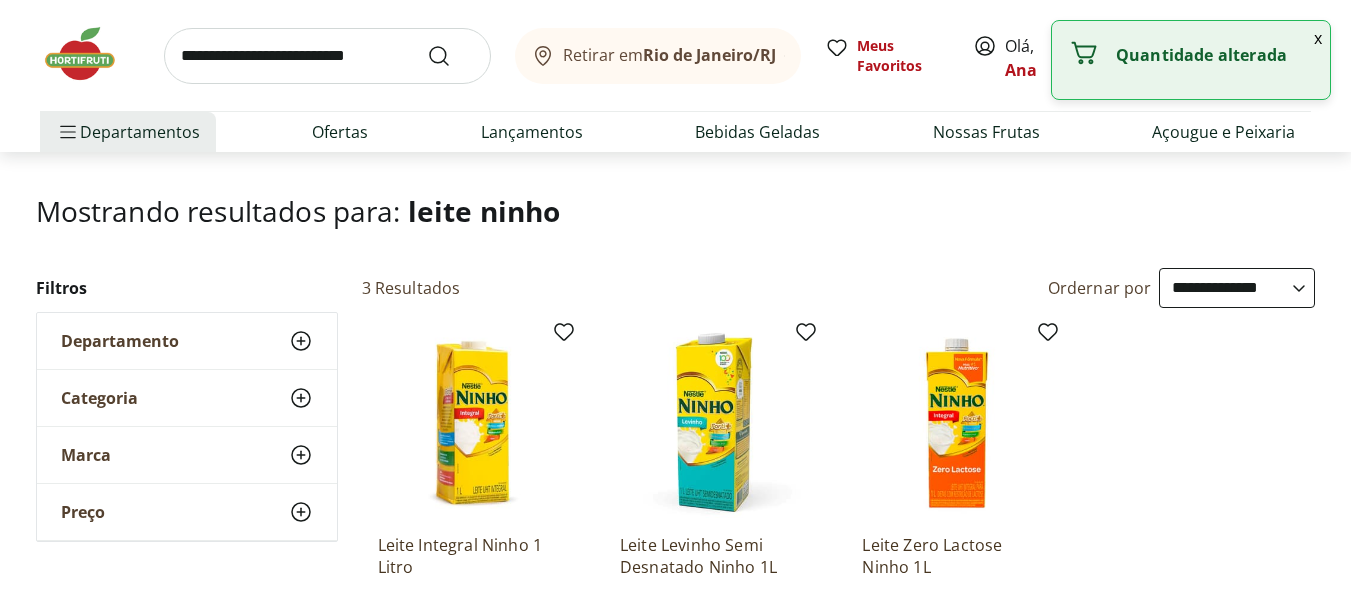 scroll, scrollTop: 0, scrollLeft: 0, axis: both 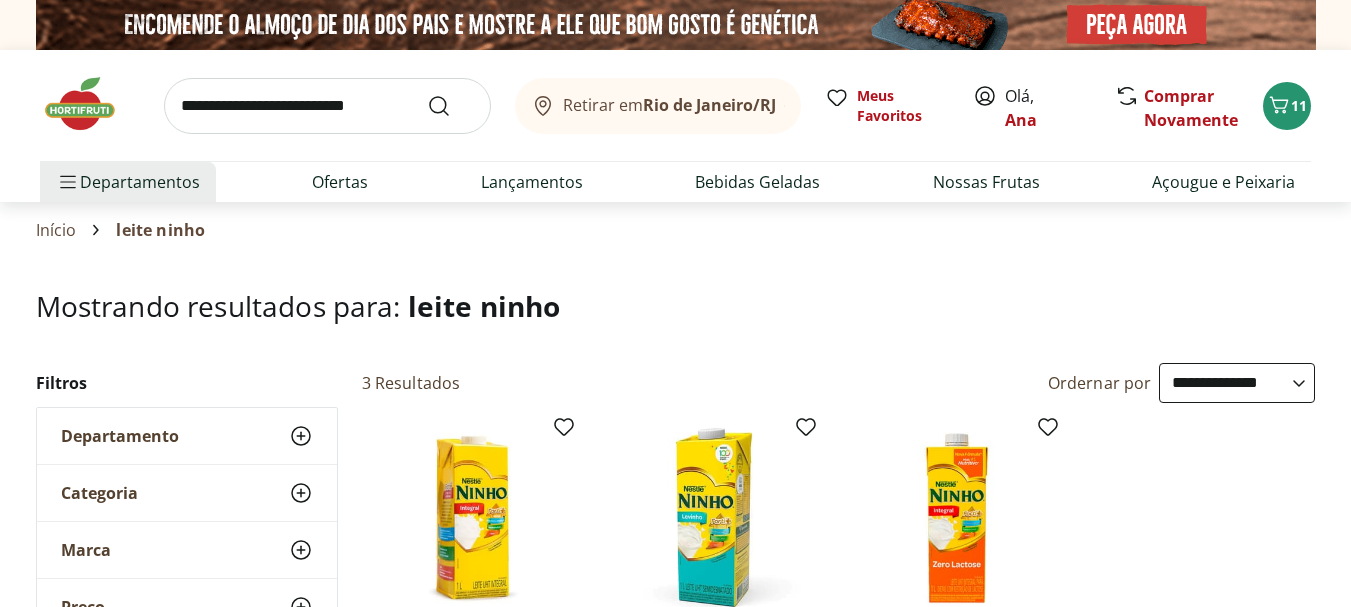 click at bounding box center (327, 106) 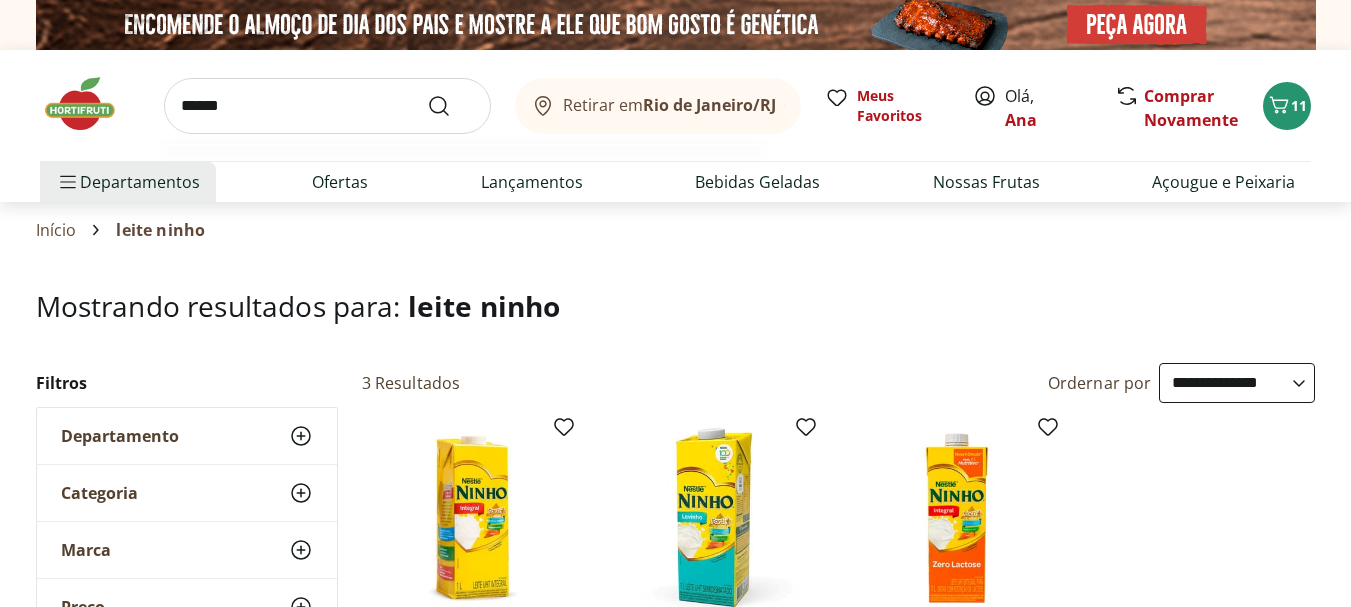 type on "******" 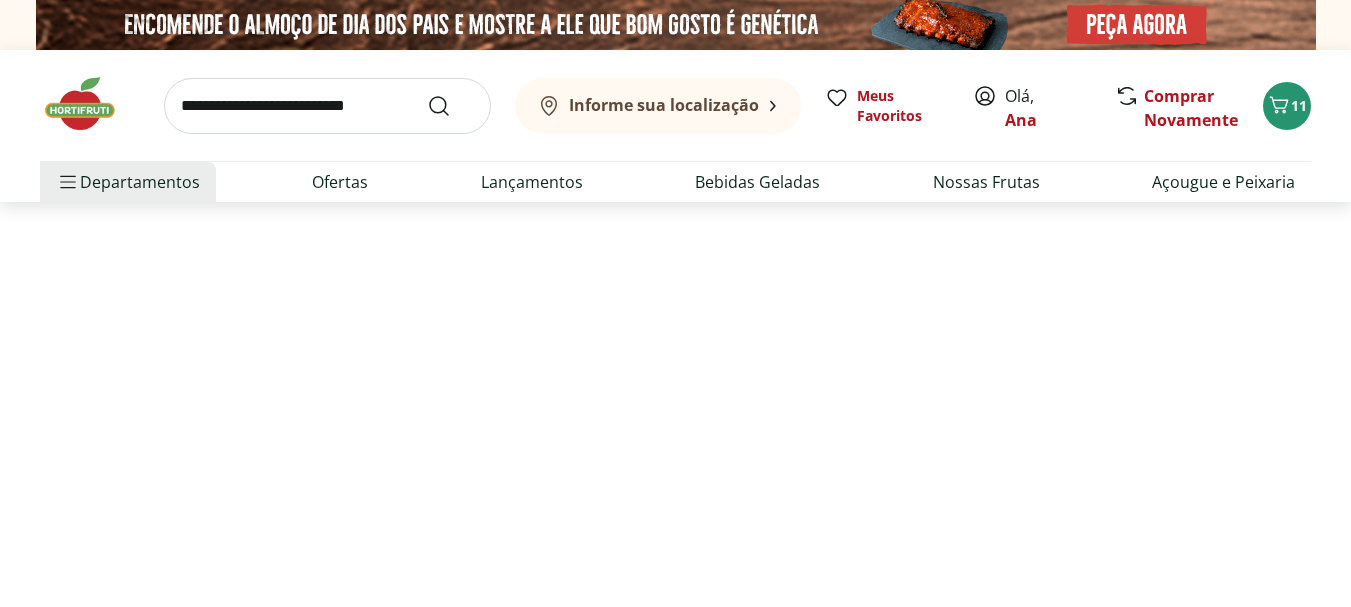 select on "**********" 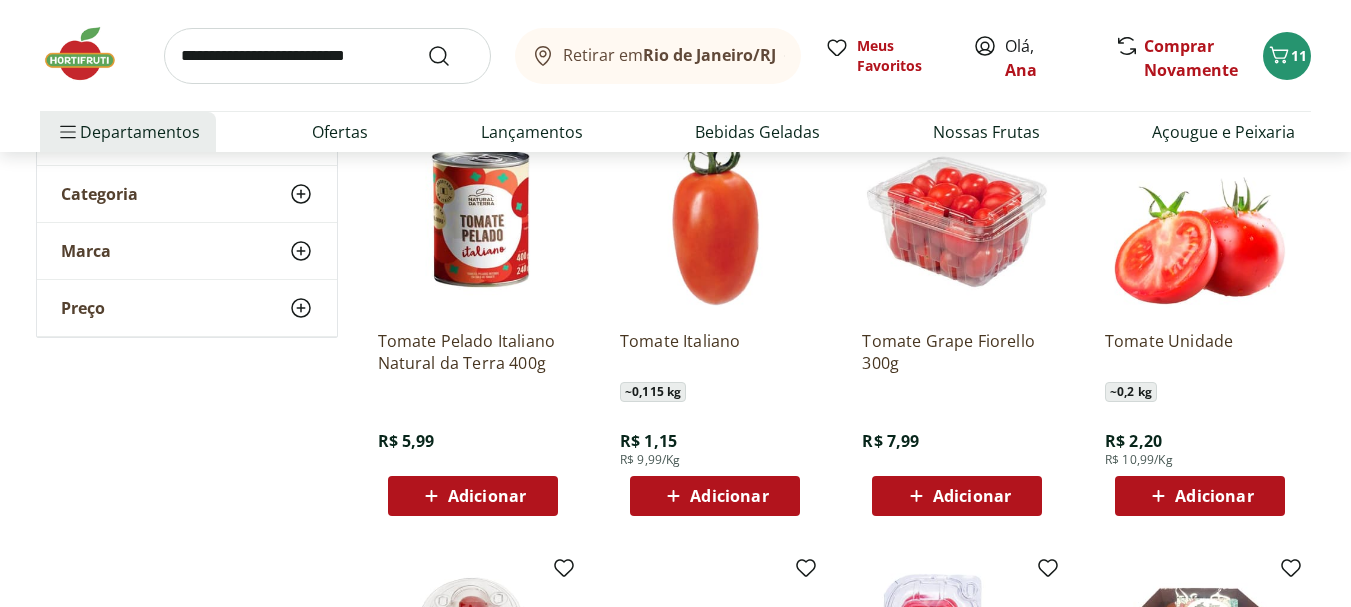 scroll, scrollTop: 300, scrollLeft: 0, axis: vertical 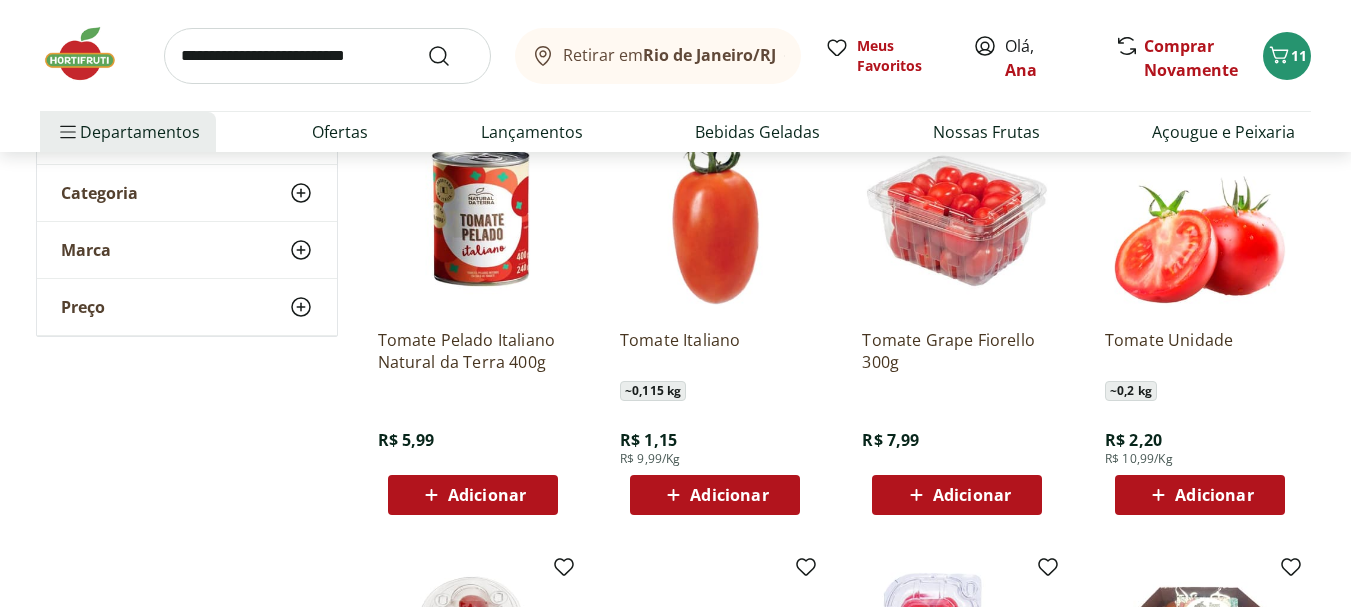 click on "Adicionar" at bounding box center (729, 495) 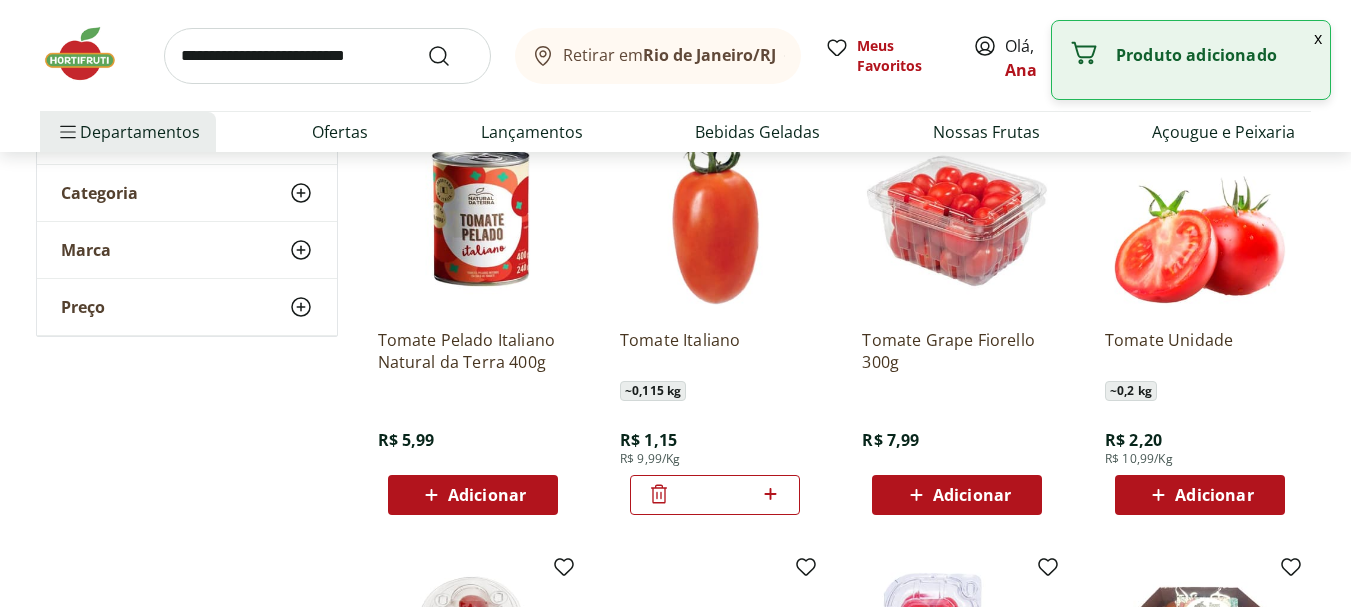 click 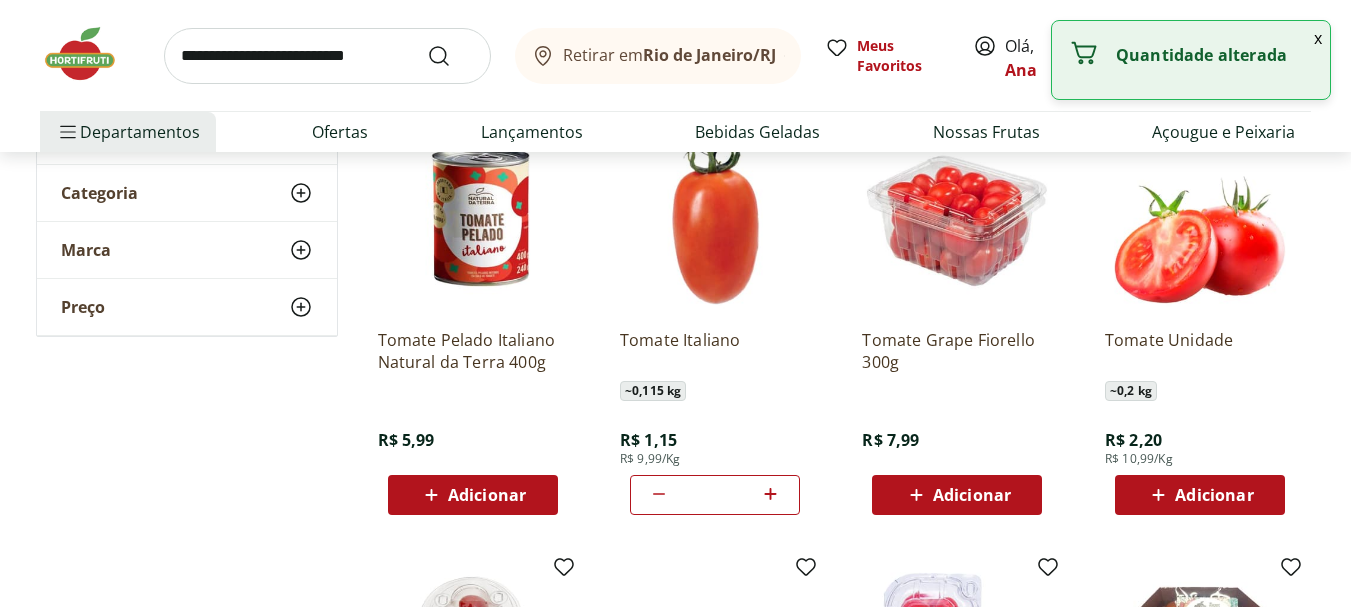 click 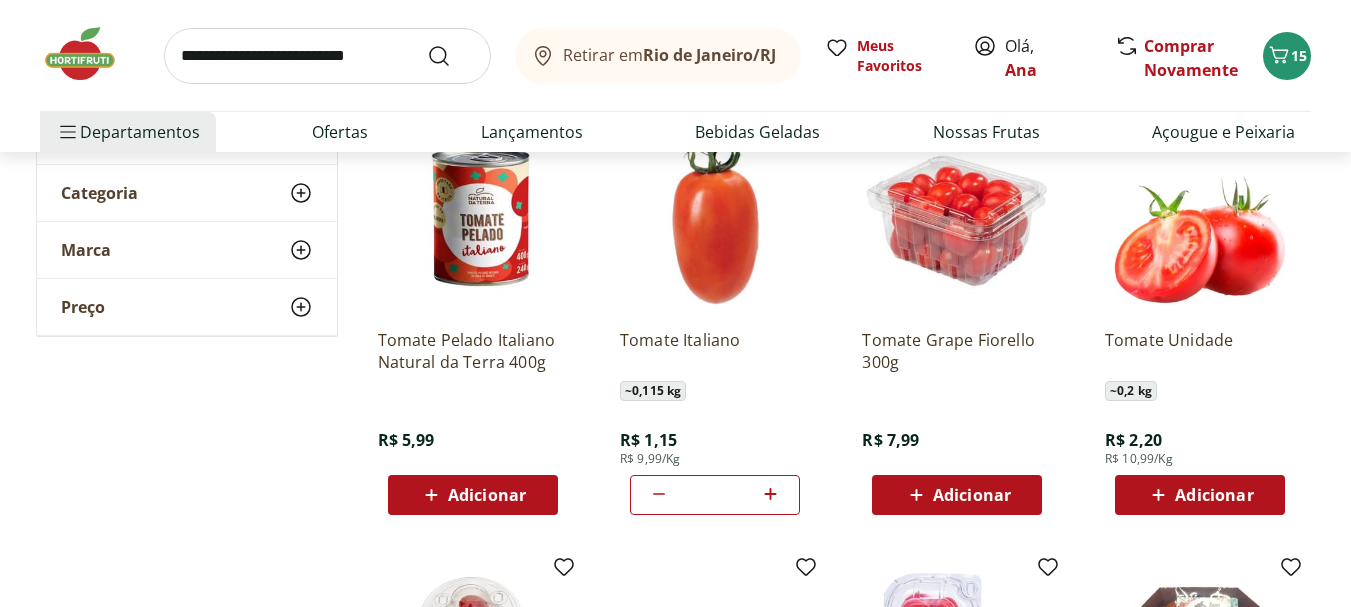 click on "Adicionar" at bounding box center (487, 495) 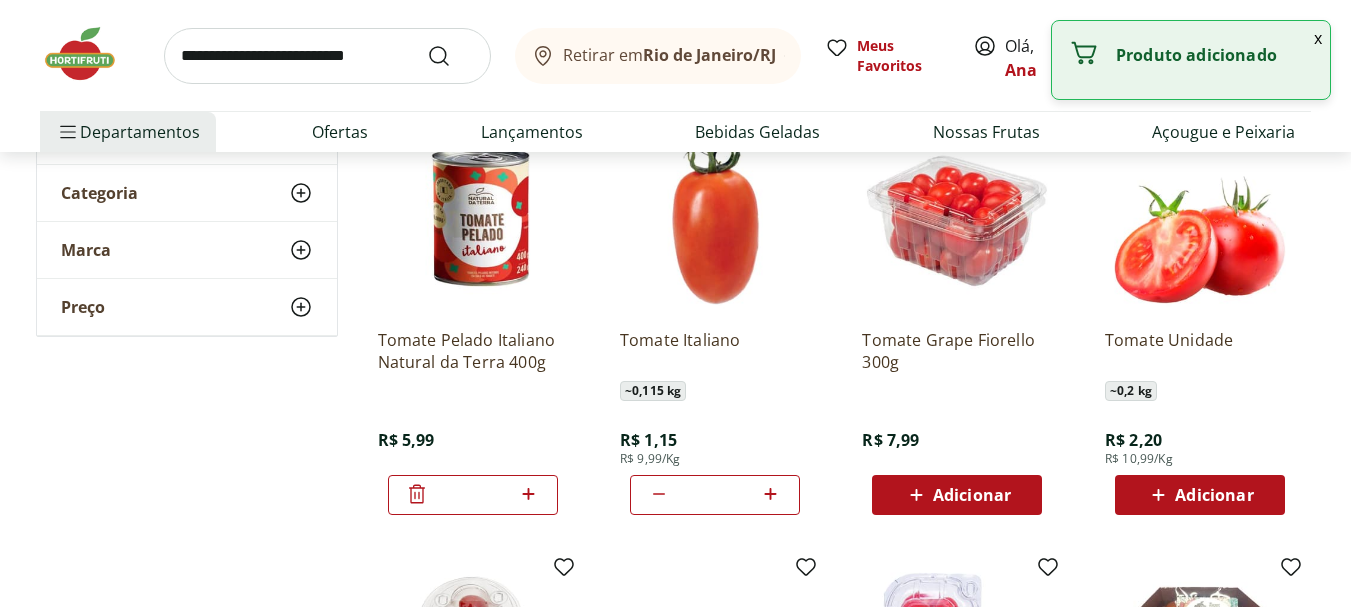 click 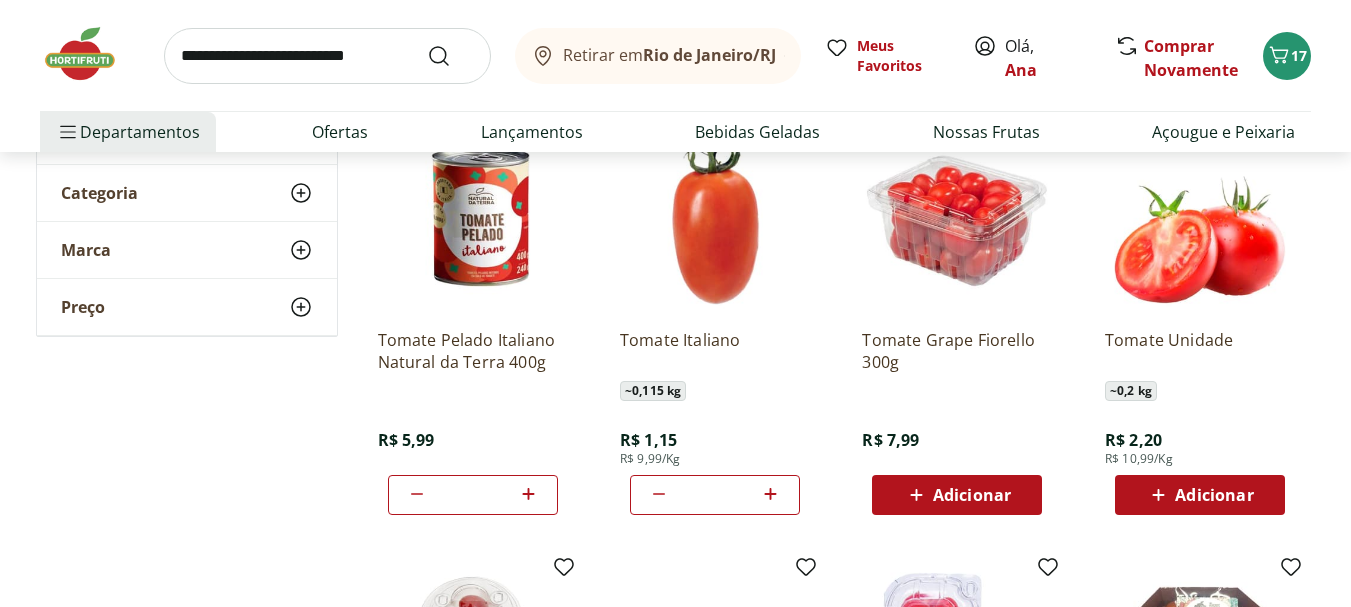 click on "Adicionar" at bounding box center (972, 495) 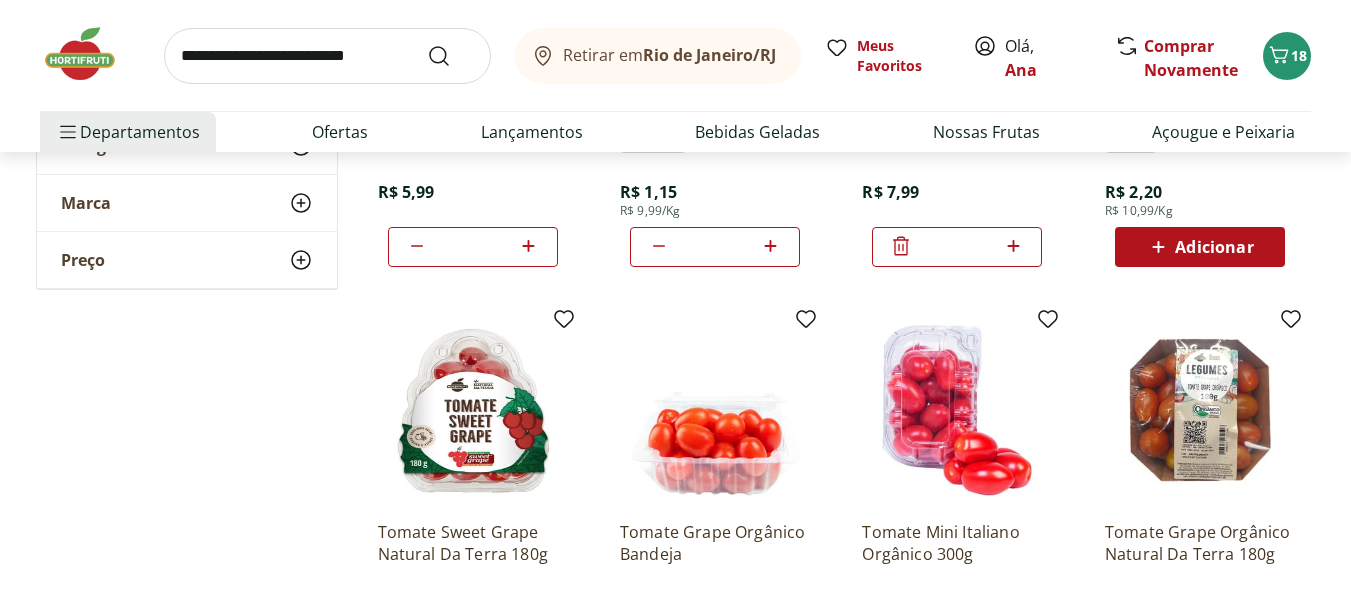 scroll, scrollTop: 600, scrollLeft: 0, axis: vertical 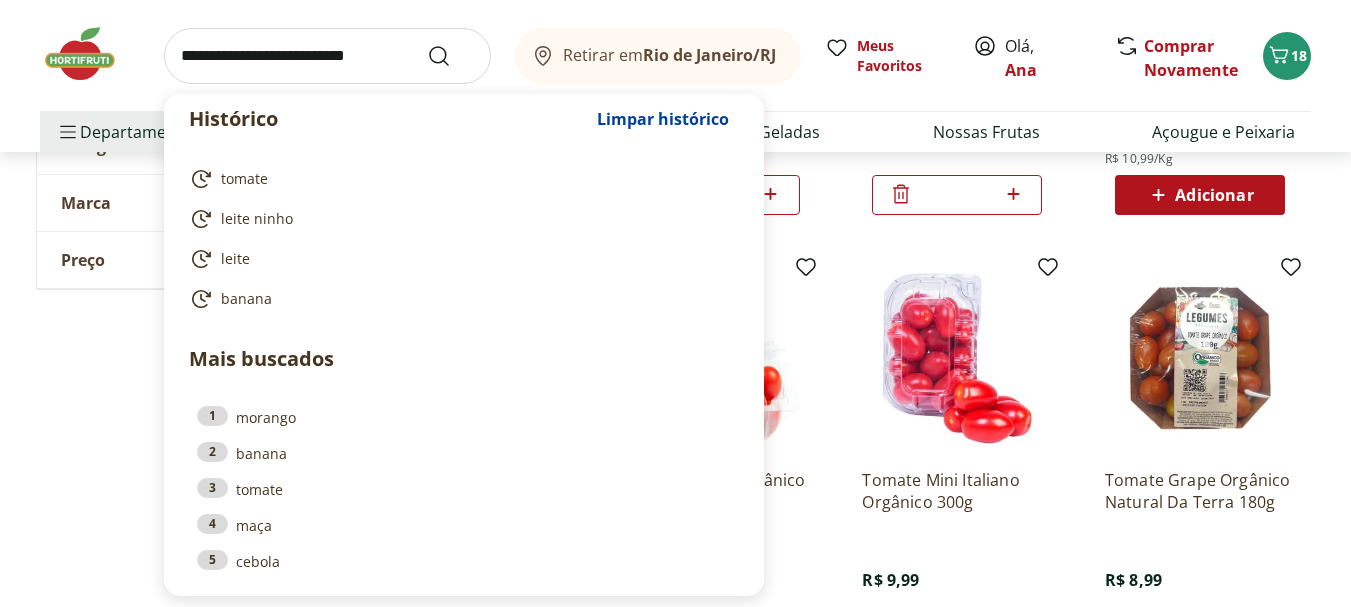 click at bounding box center [327, 56] 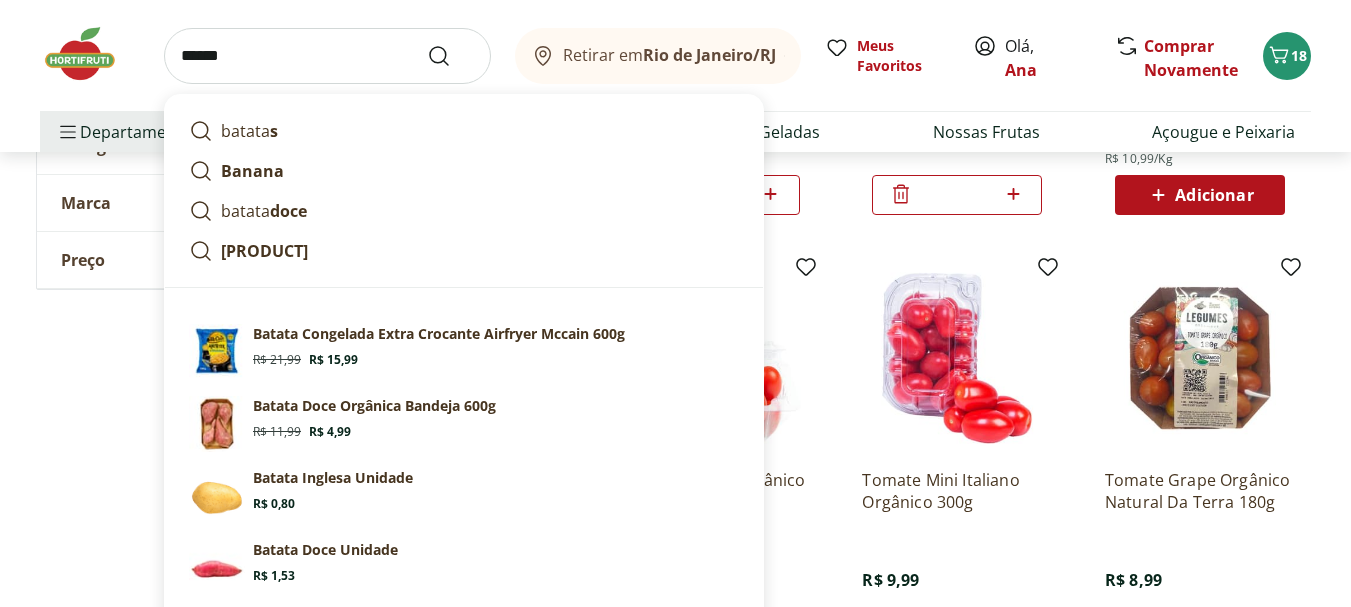 type on "******" 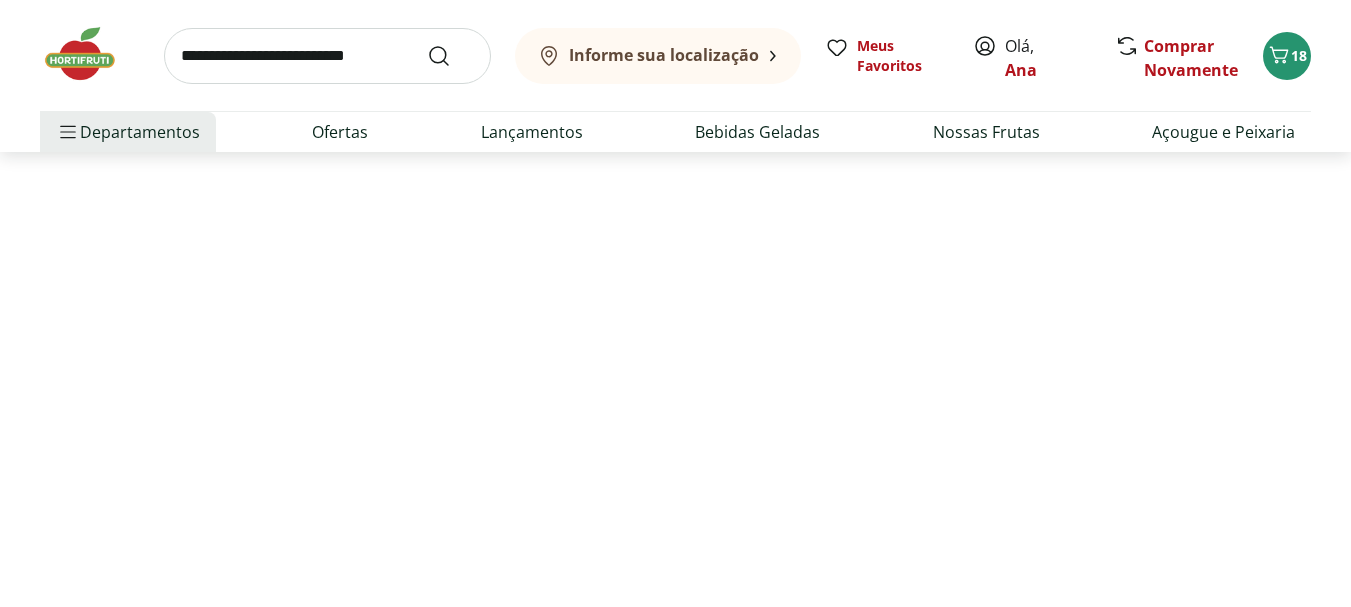 scroll, scrollTop: 0, scrollLeft: 0, axis: both 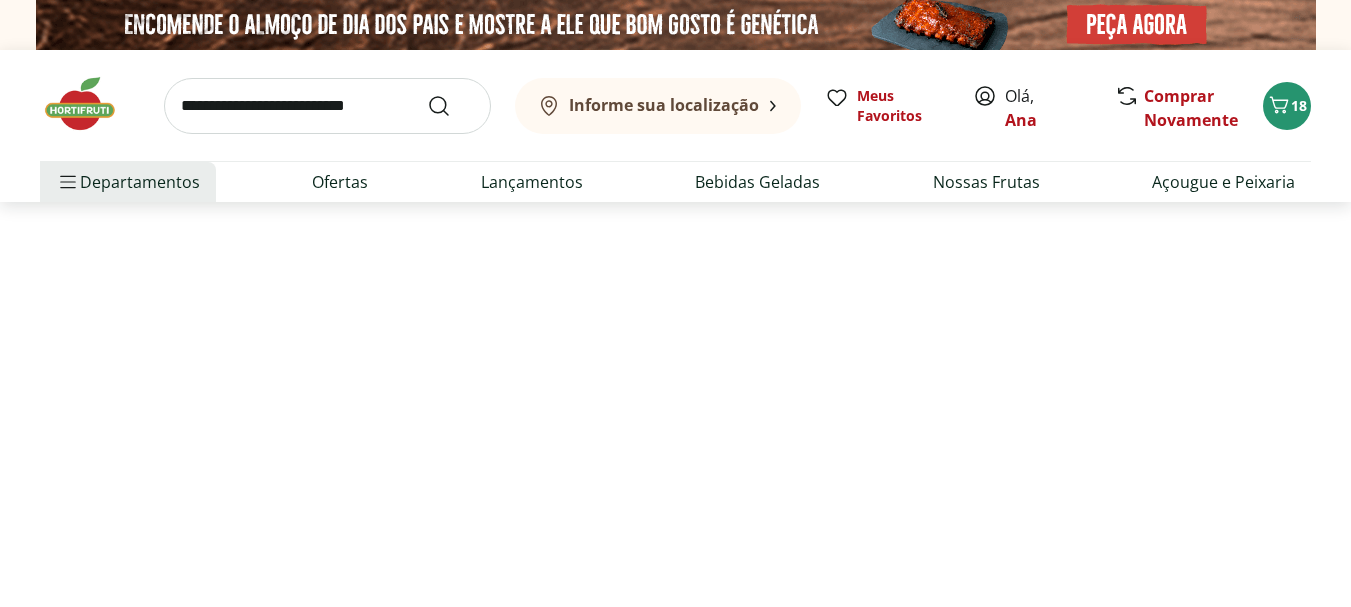 select on "**********" 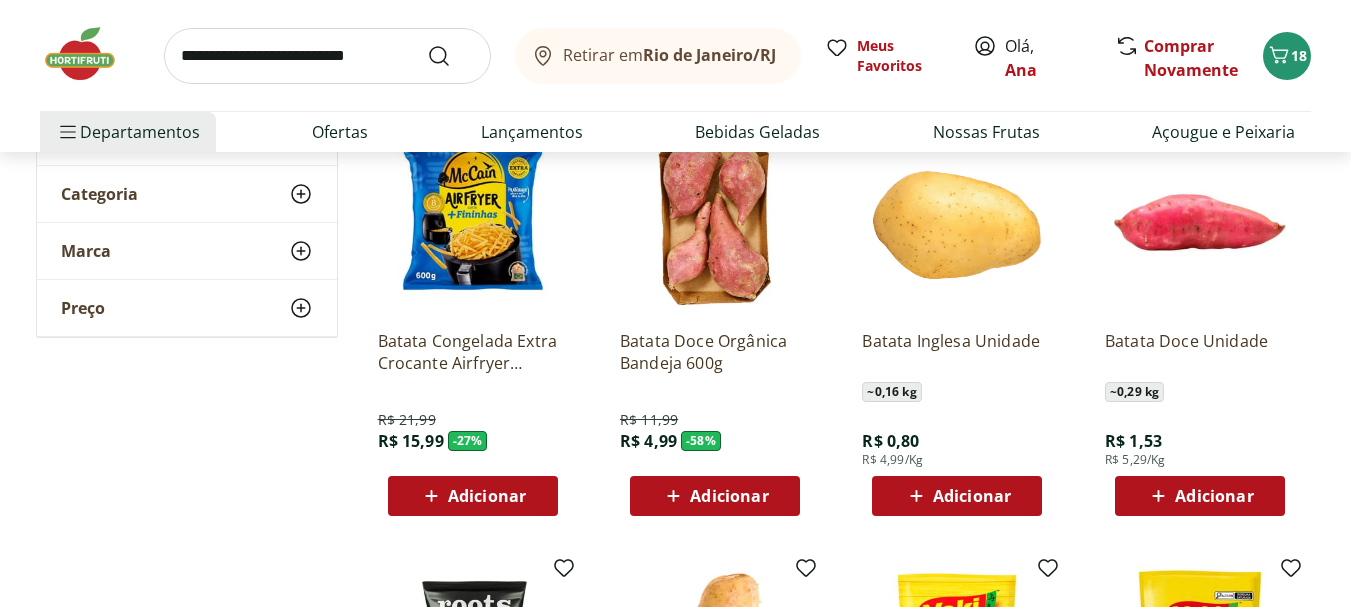 scroll, scrollTop: 300, scrollLeft: 0, axis: vertical 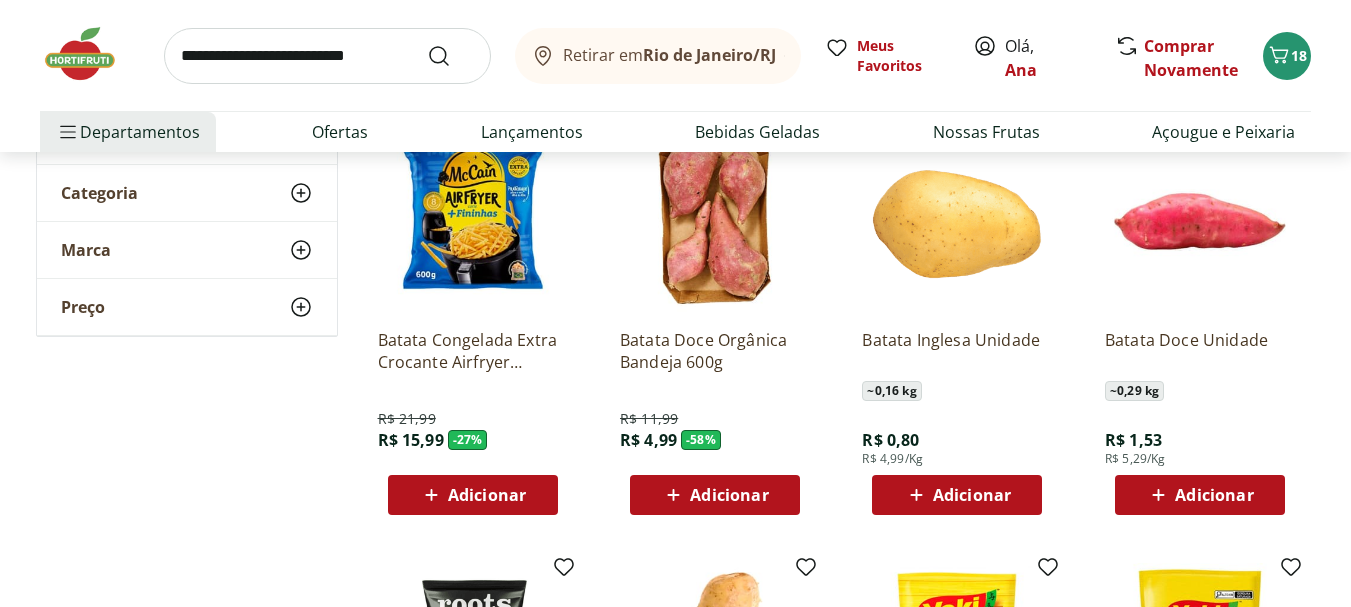 click on "Adicionar" at bounding box center [972, 495] 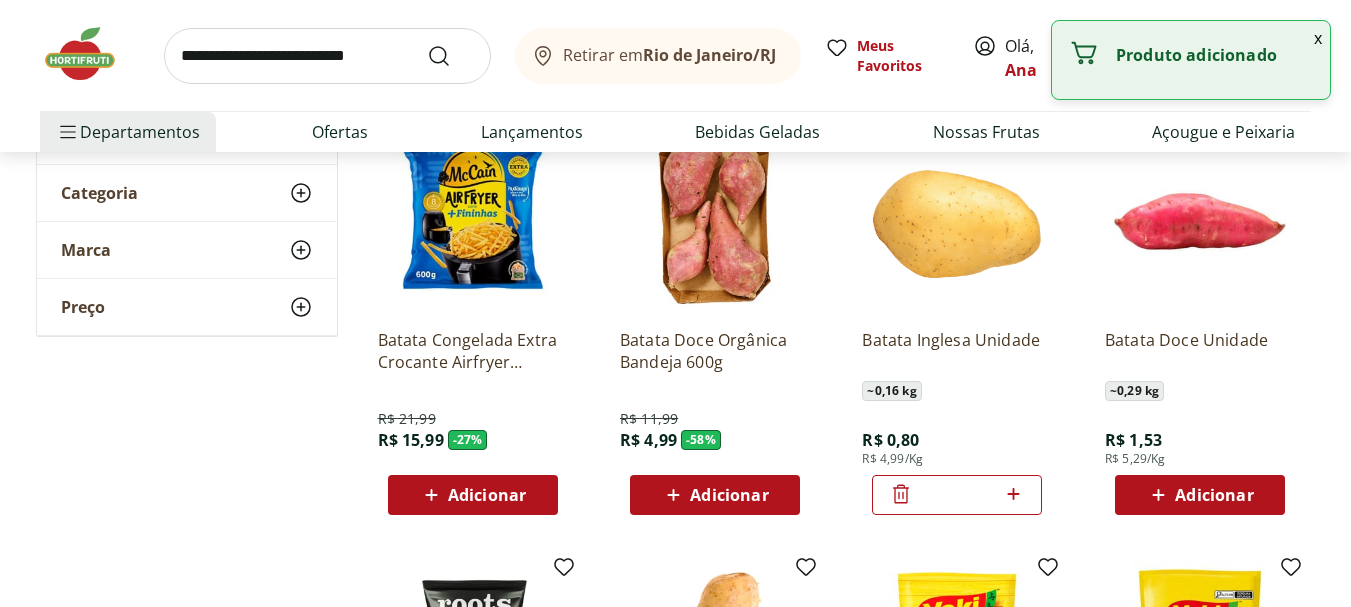 click 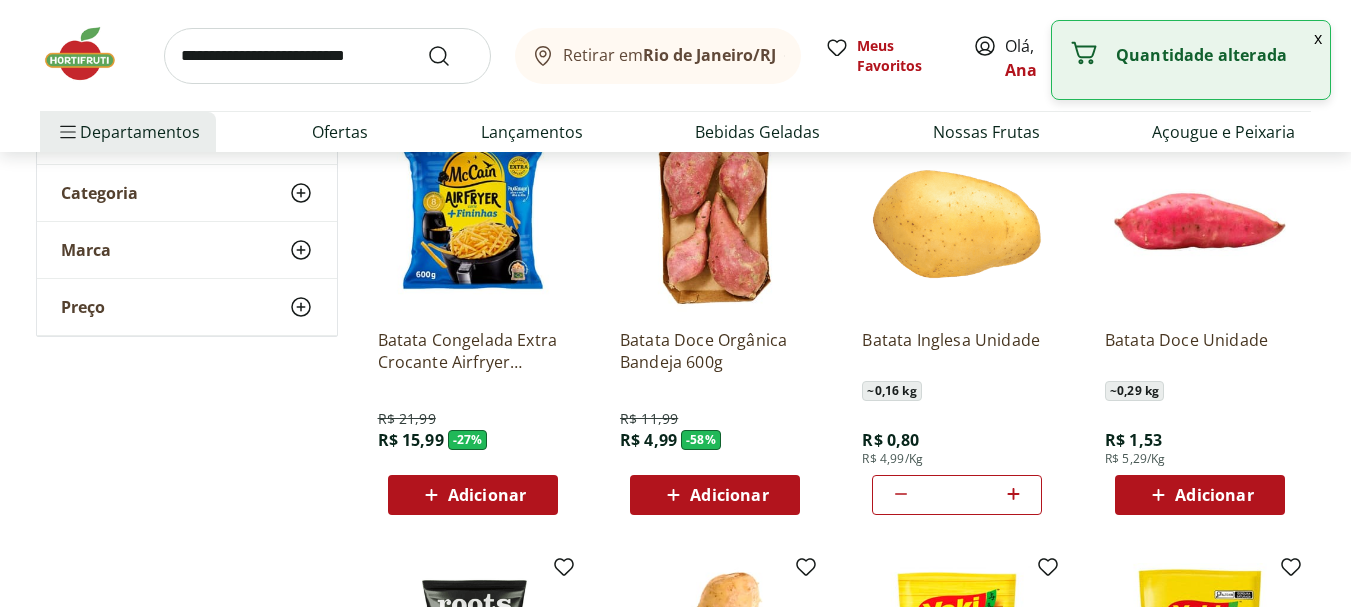 click 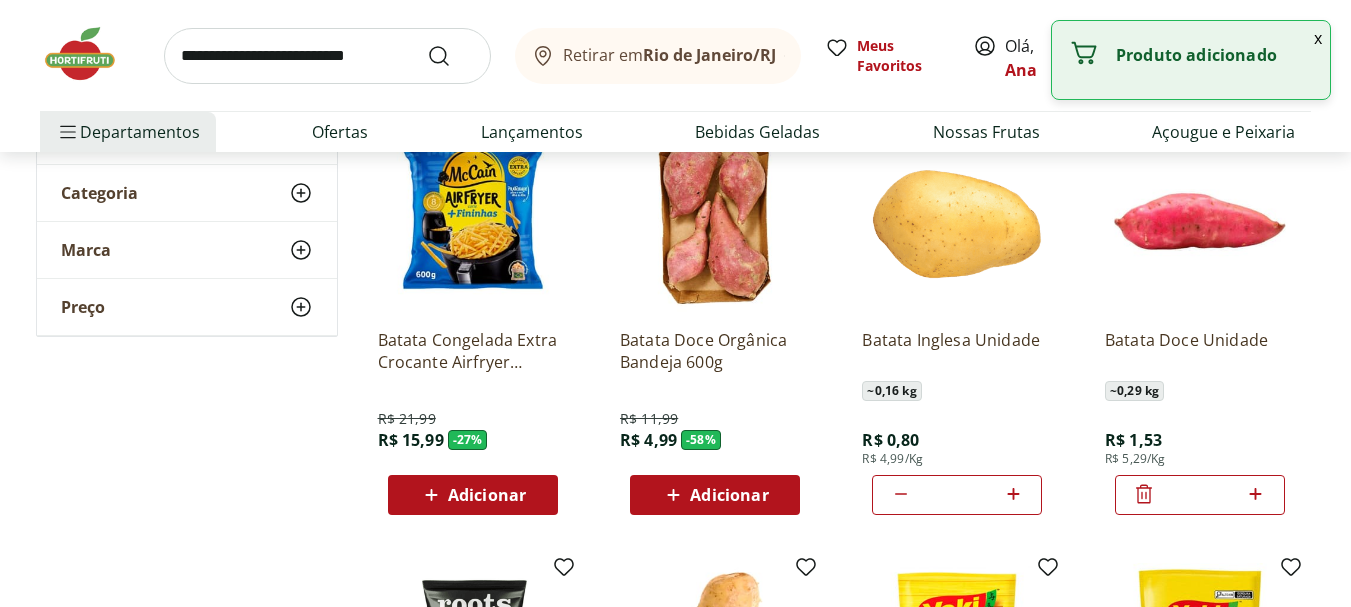 click 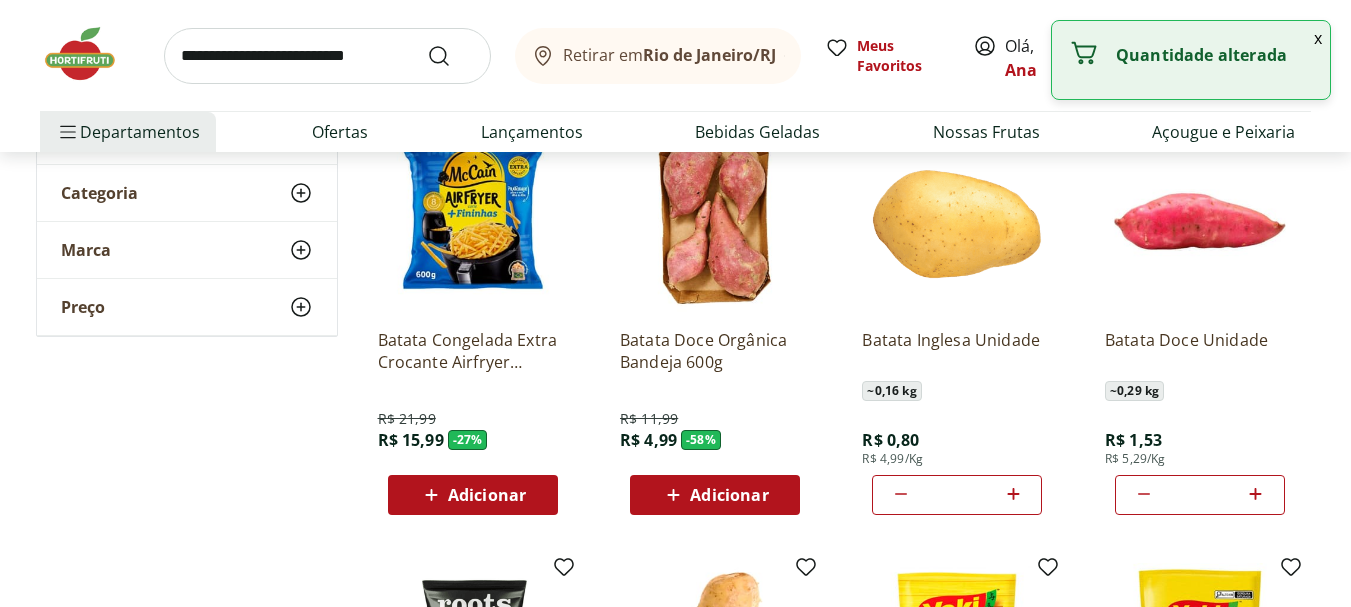click at bounding box center [327, 56] 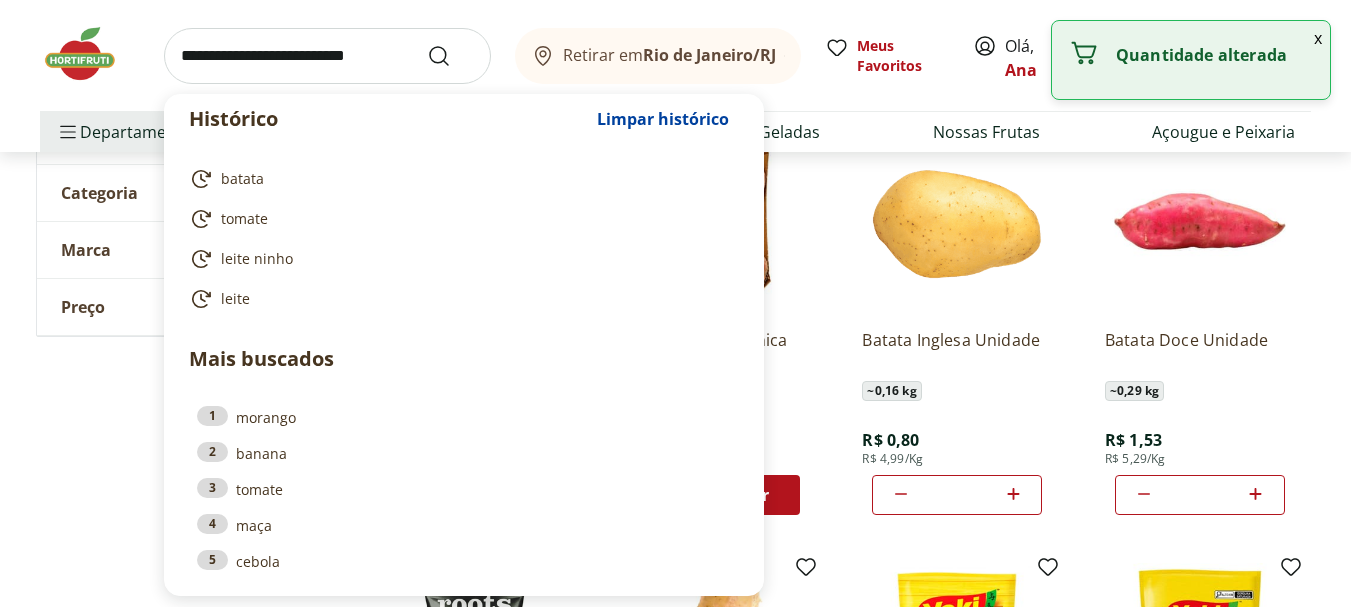 click at bounding box center (327, 56) 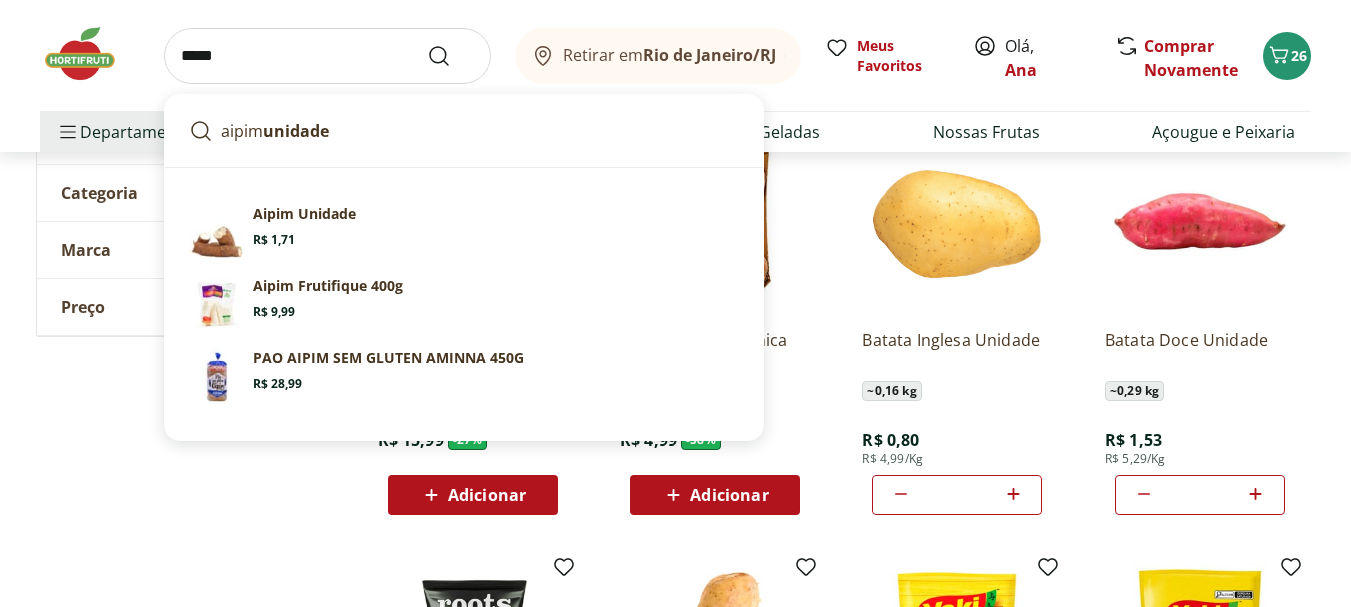 type on "*****" 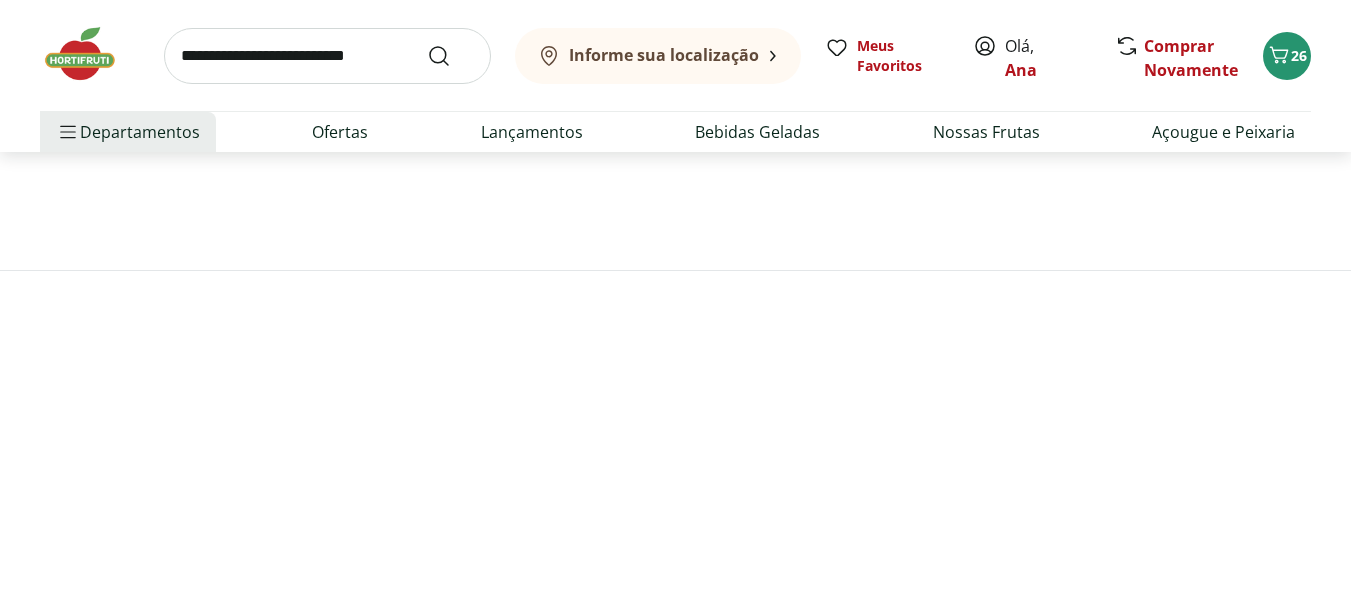 scroll, scrollTop: 0, scrollLeft: 0, axis: both 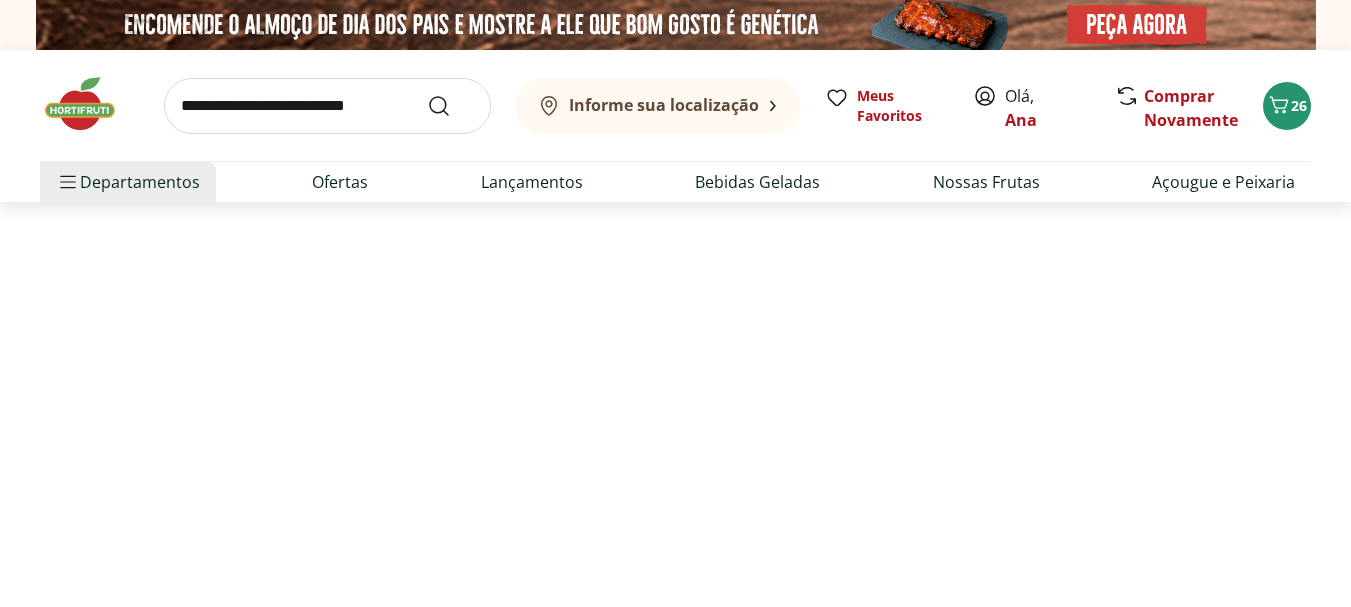 select on "**********" 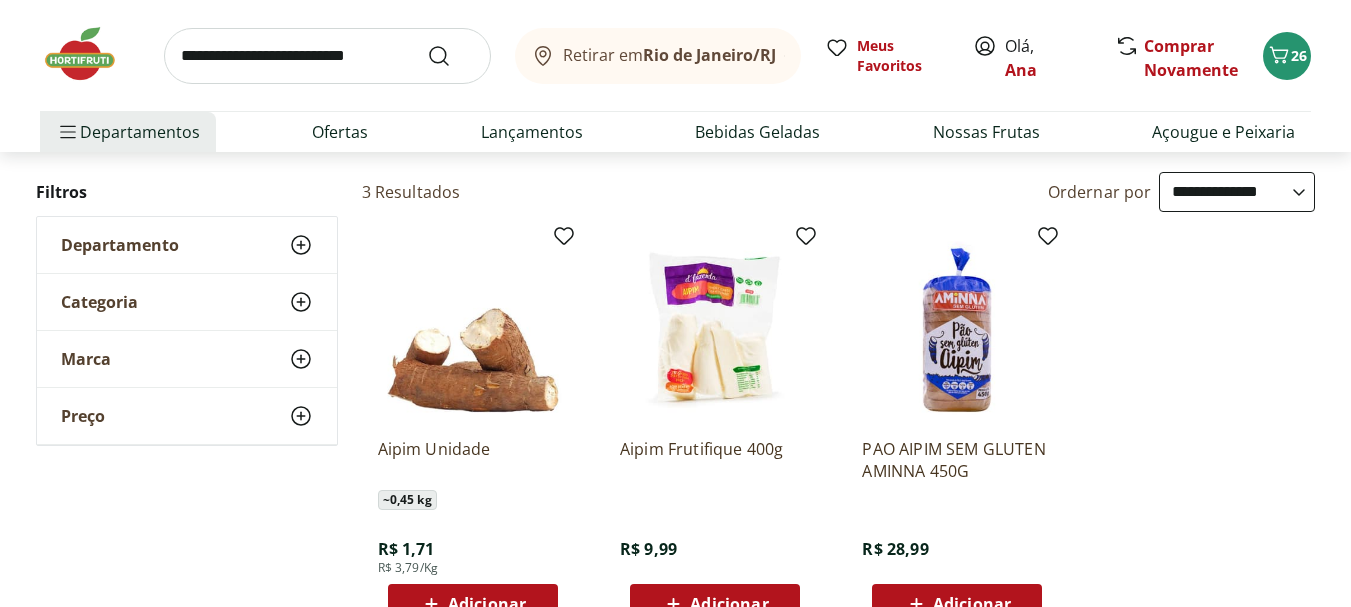 scroll, scrollTop: 200, scrollLeft: 0, axis: vertical 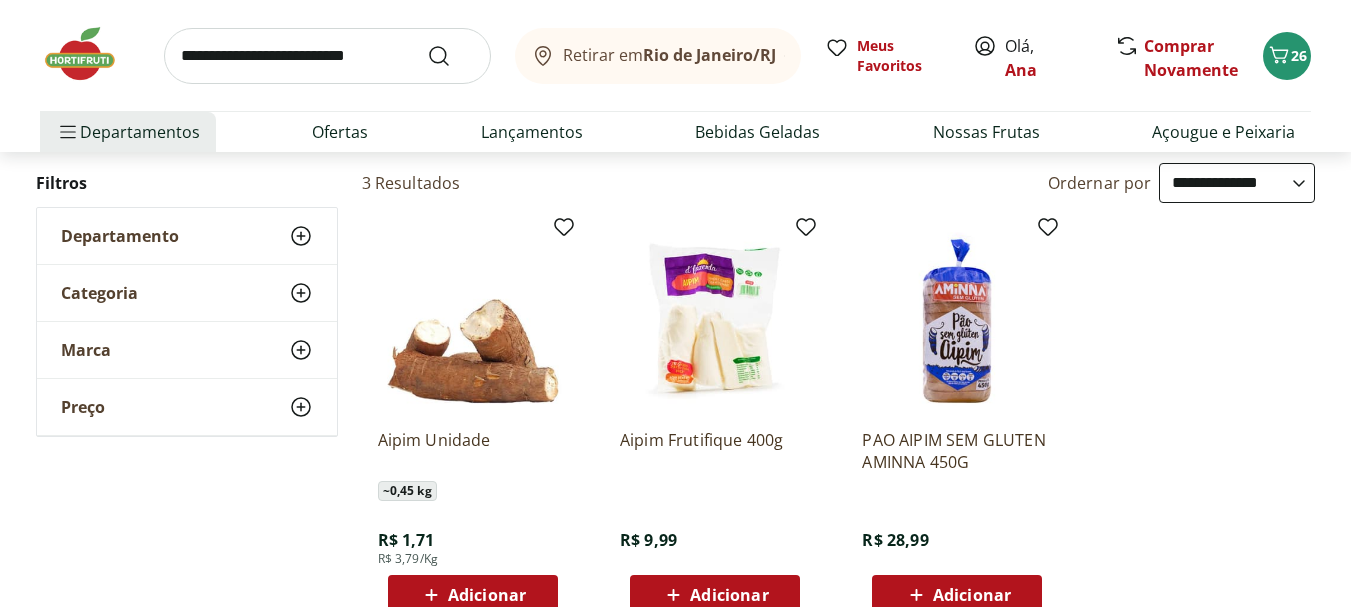 click on "Adicionar" at bounding box center [729, 595] 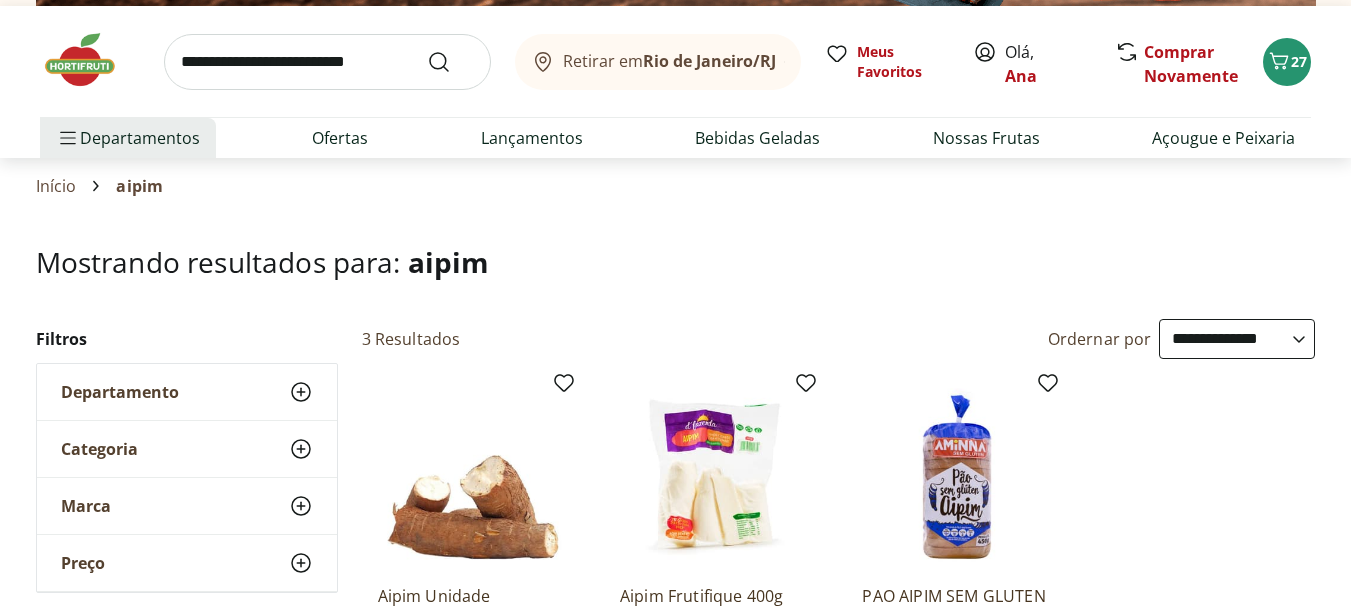 scroll, scrollTop: 0, scrollLeft: 0, axis: both 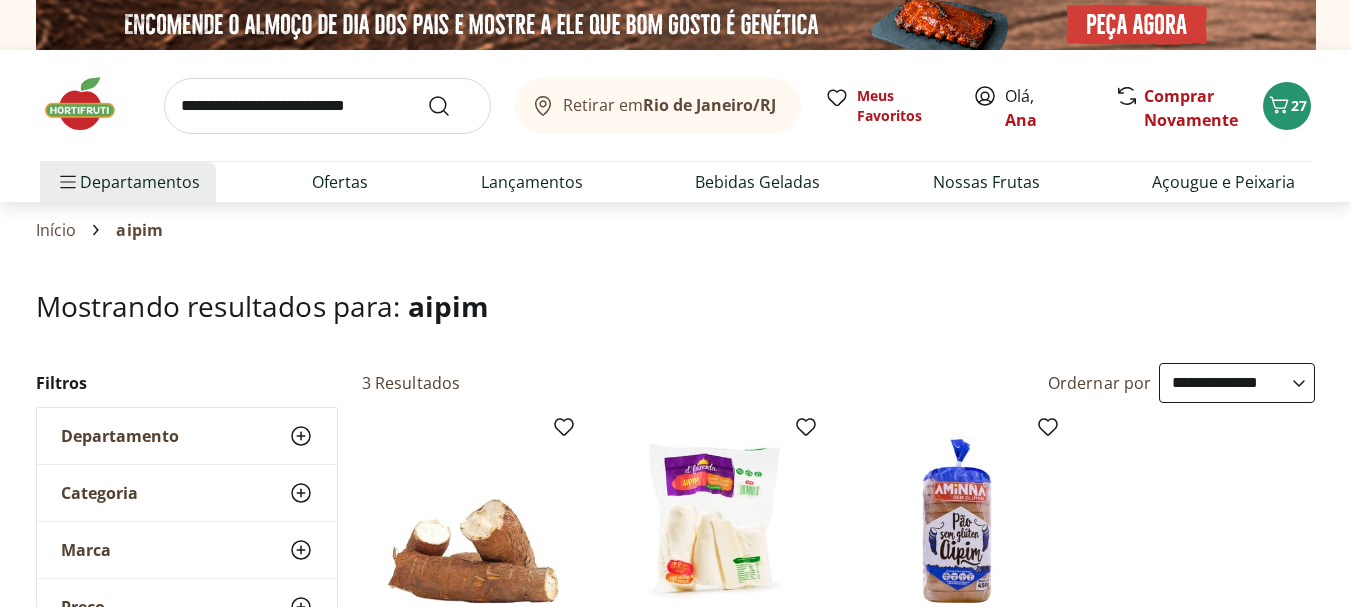 click at bounding box center (327, 106) 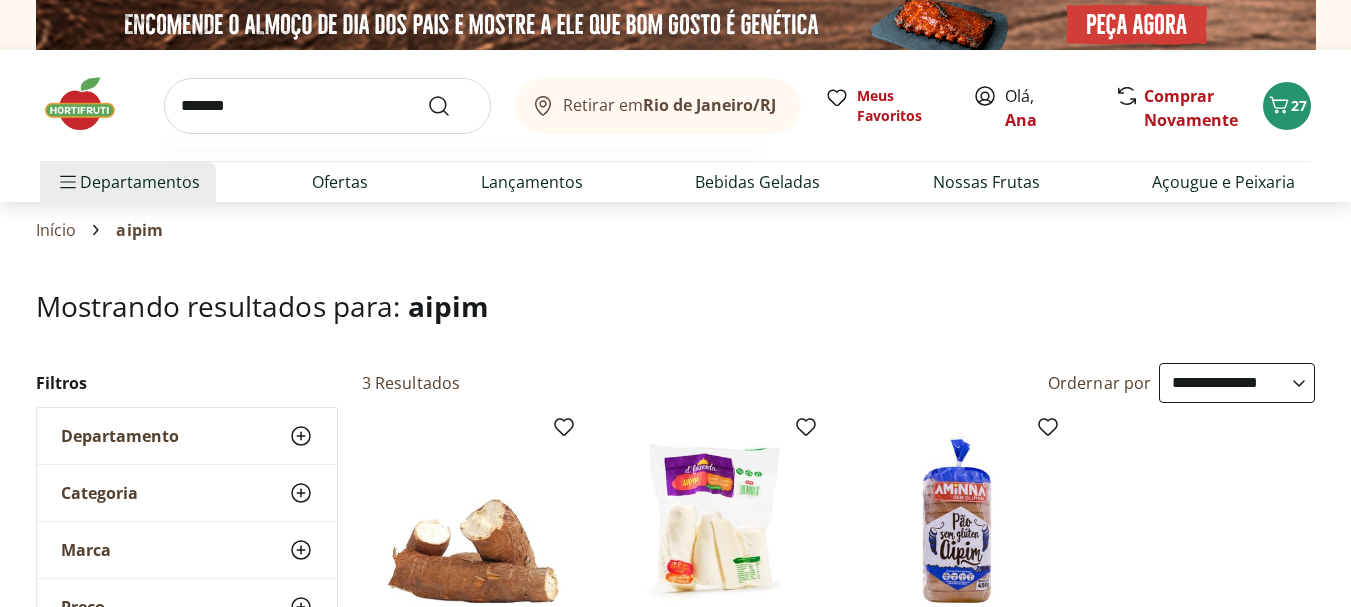 type on "*******" 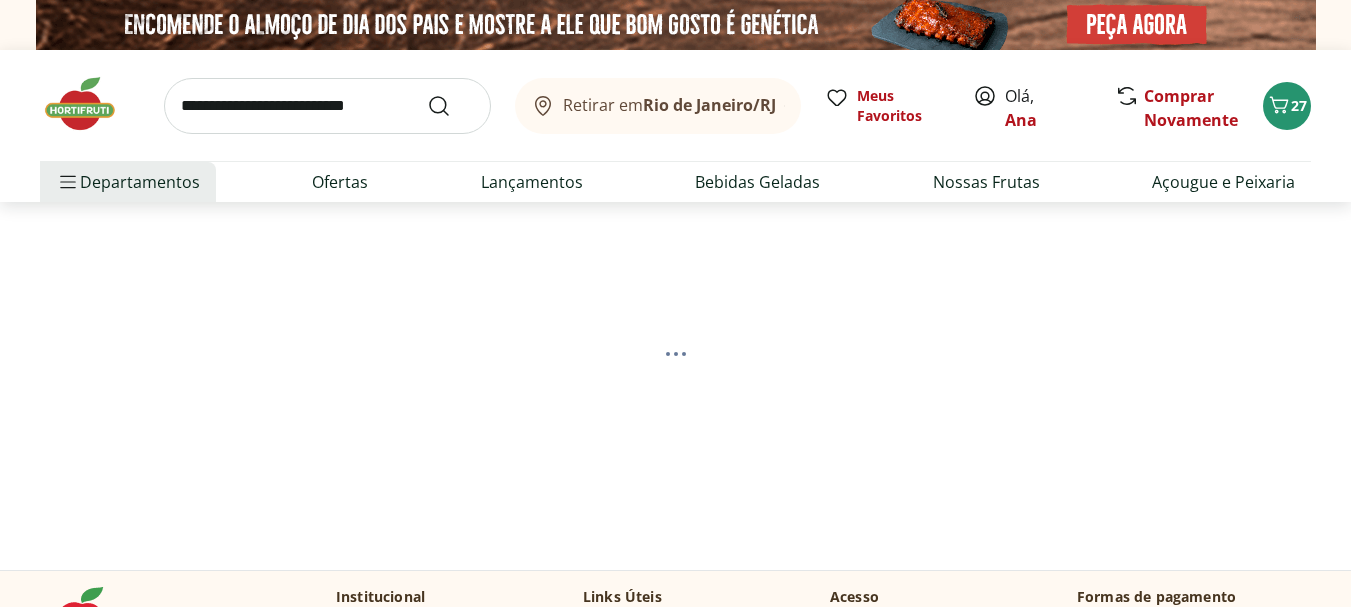 select on "**********" 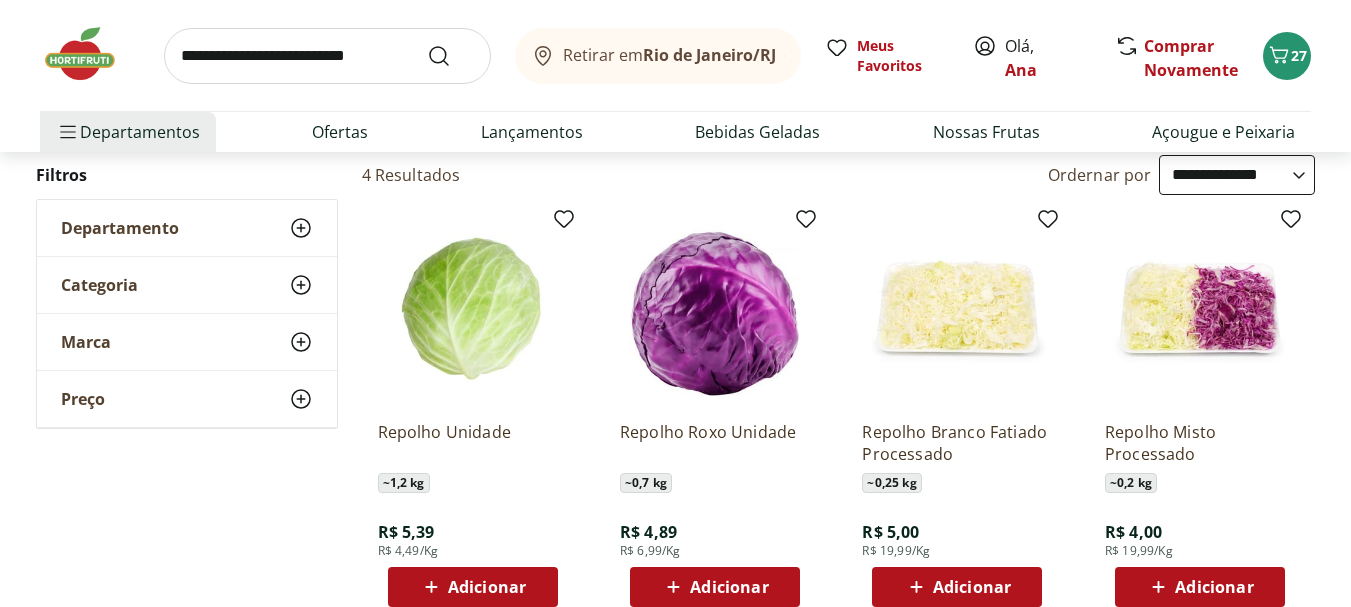 scroll, scrollTop: 200, scrollLeft: 0, axis: vertical 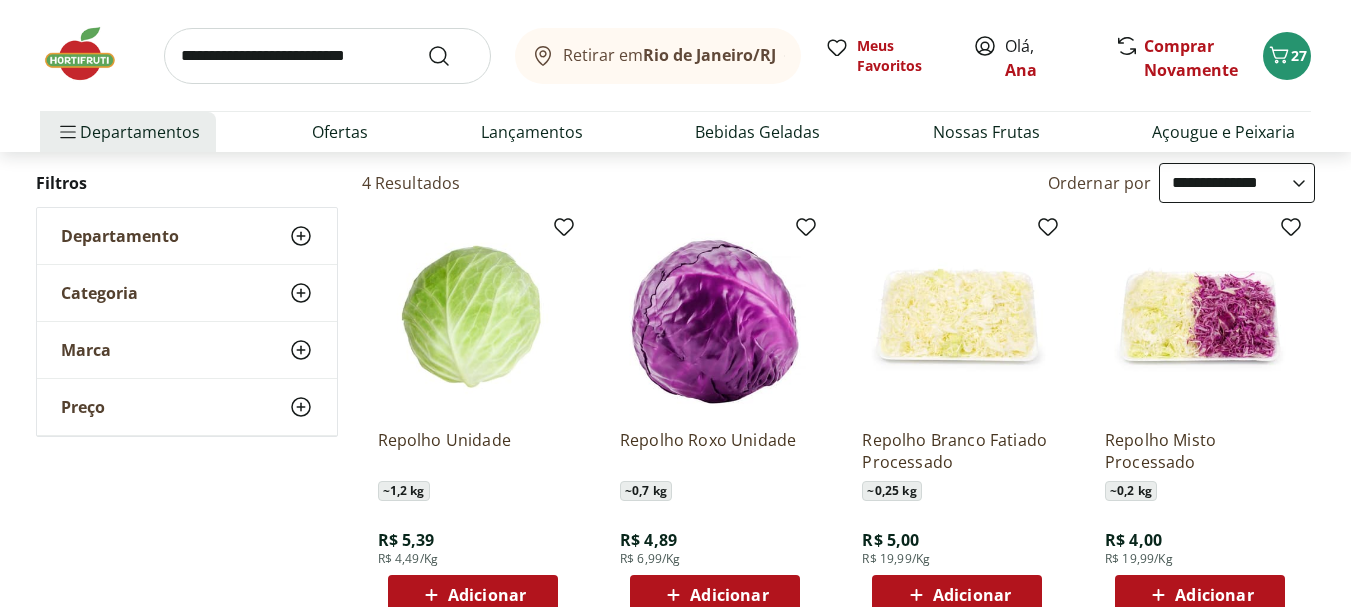 click on "Adicionar" at bounding box center (972, 595) 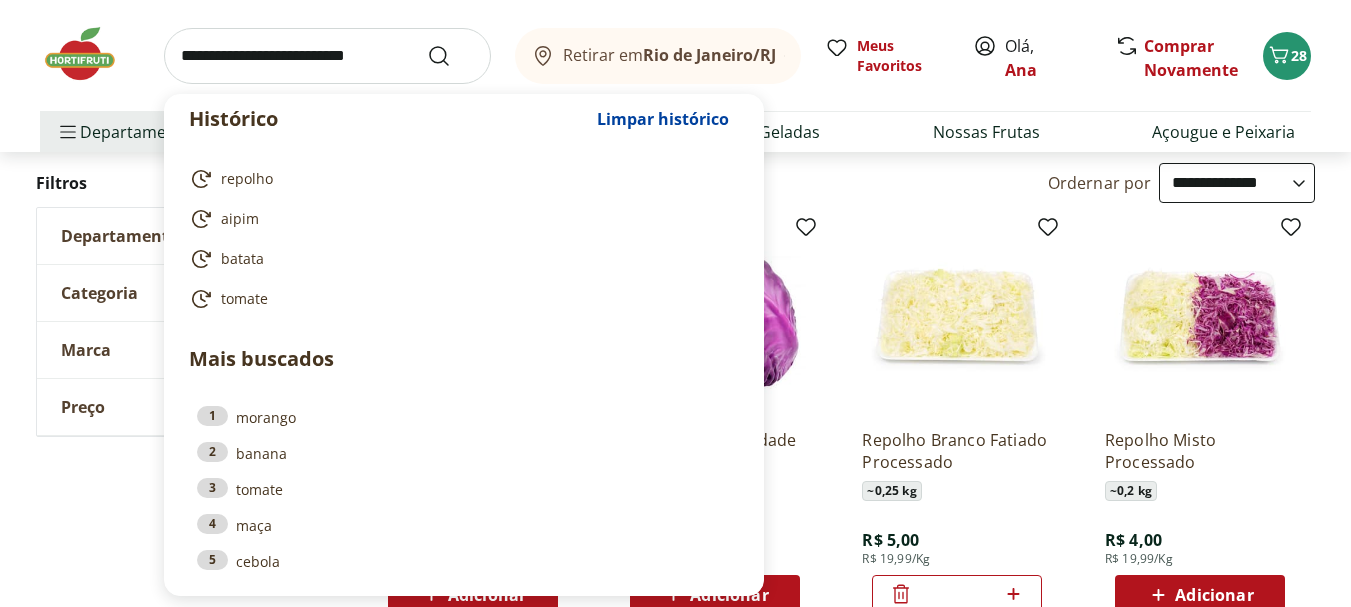 click at bounding box center [327, 56] 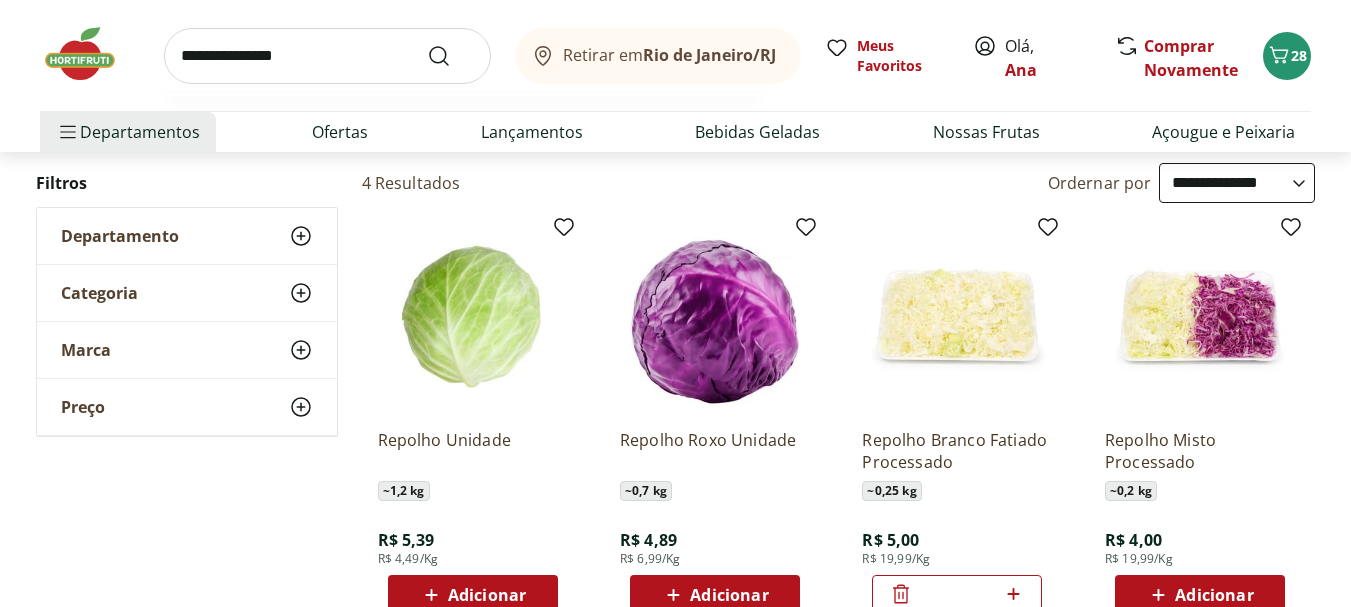 type on "**********" 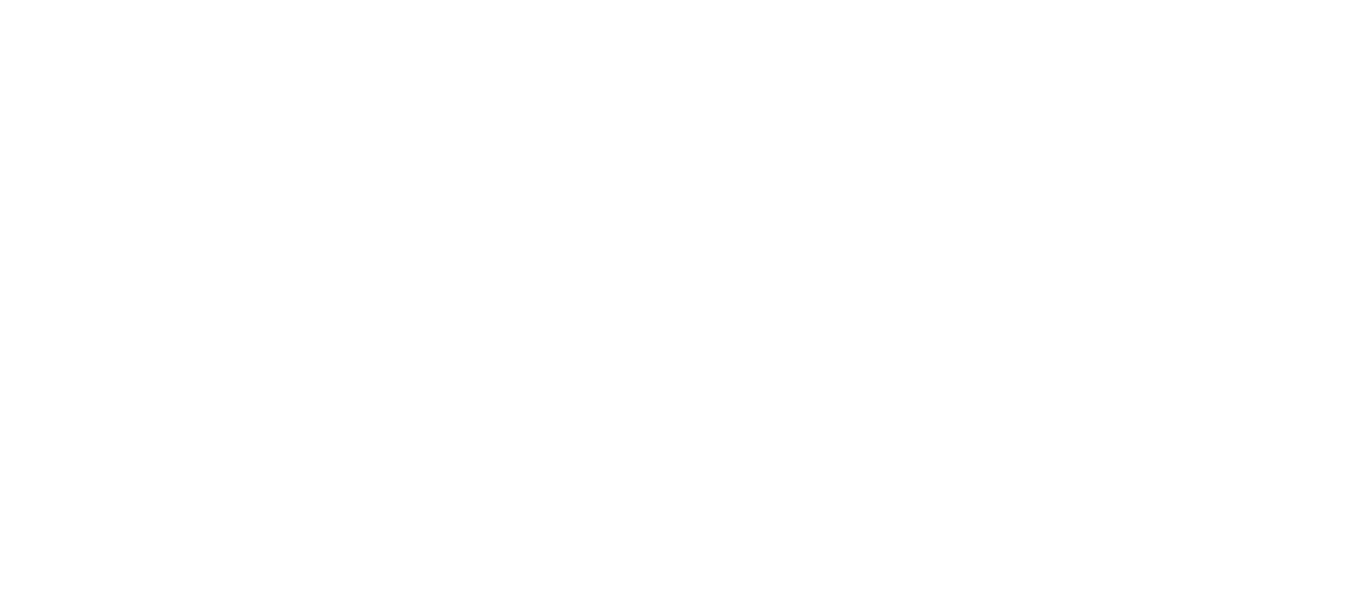 scroll, scrollTop: 0, scrollLeft: 0, axis: both 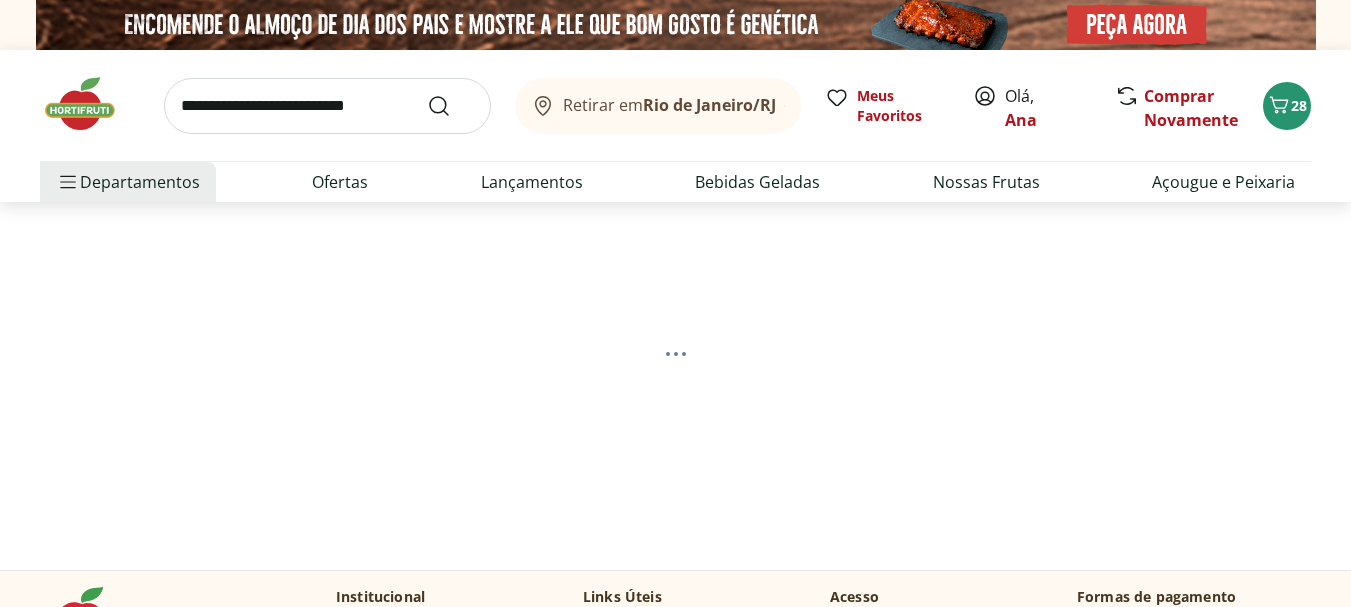 click at bounding box center [327, 106] 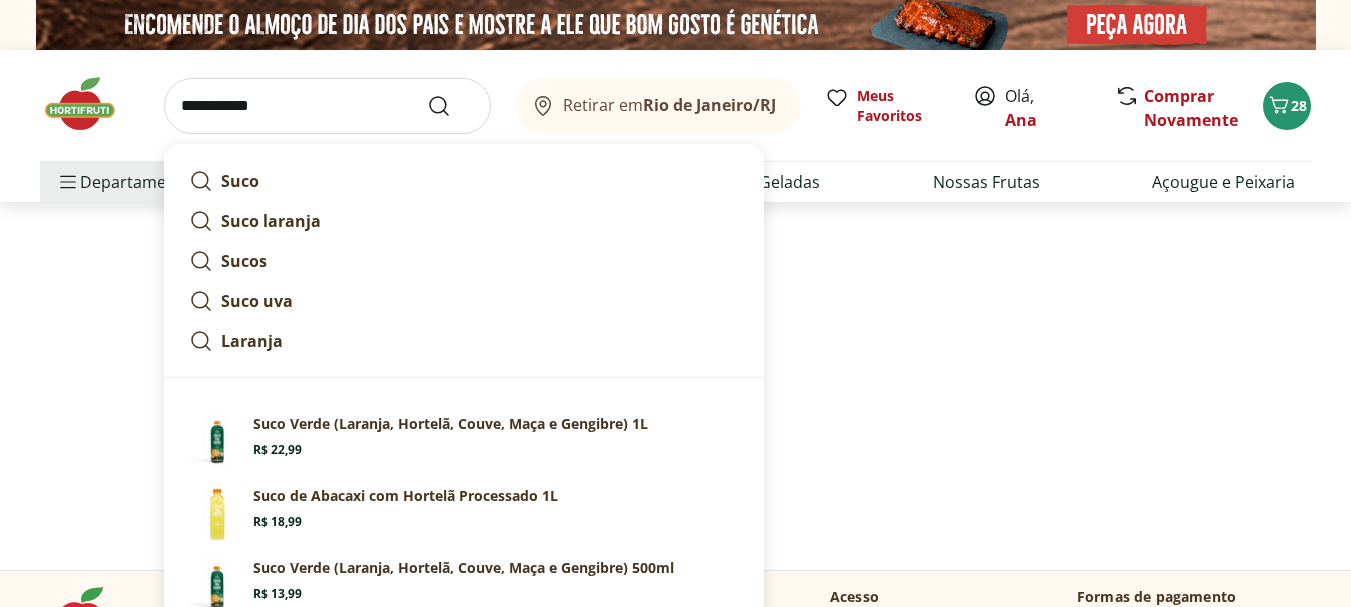 type on "**********" 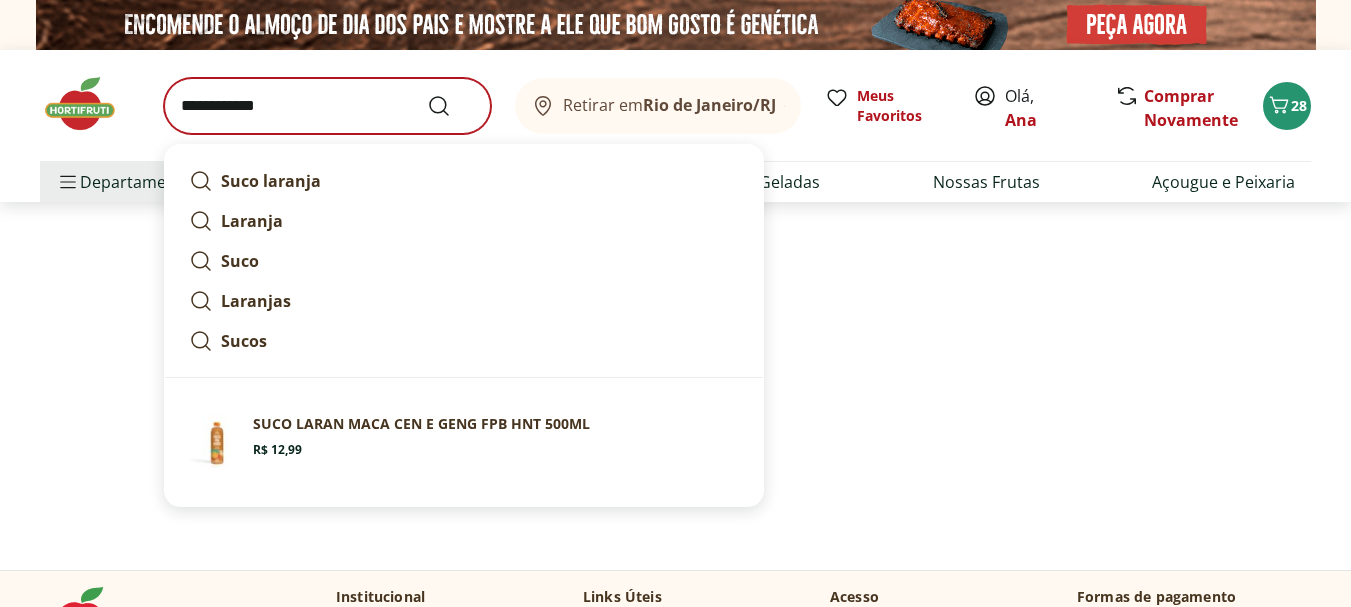 select on "**********" 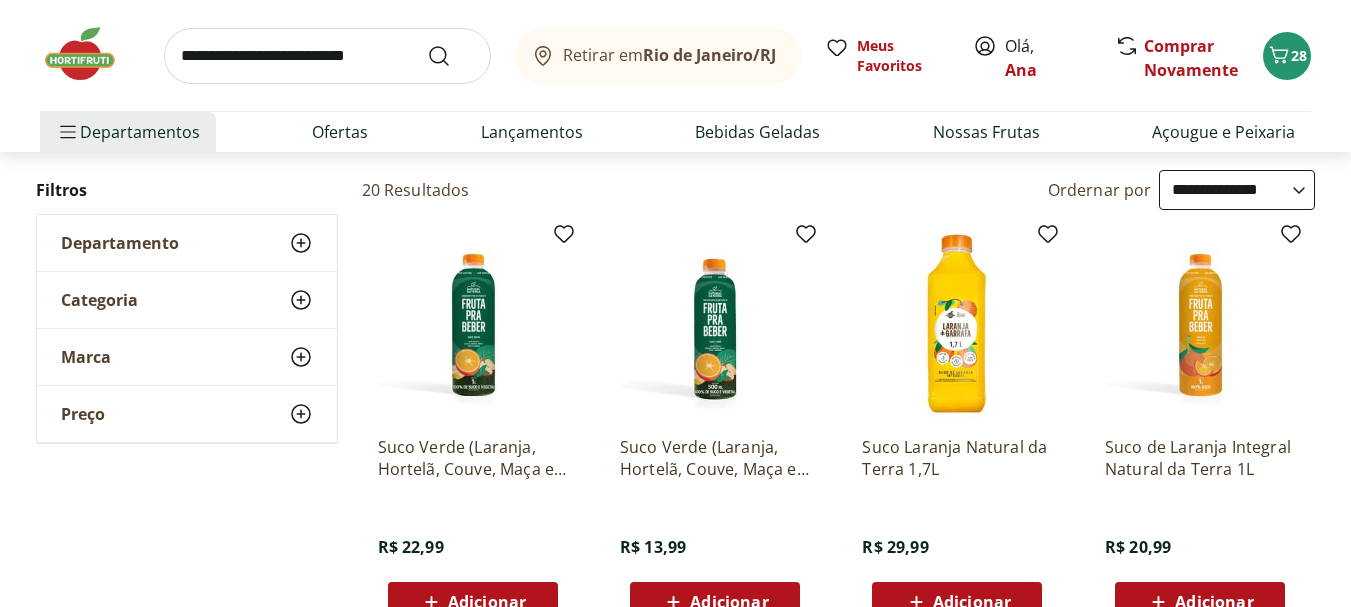 scroll, scrollTop: 200, scrollLeft: 0, axis: vertical 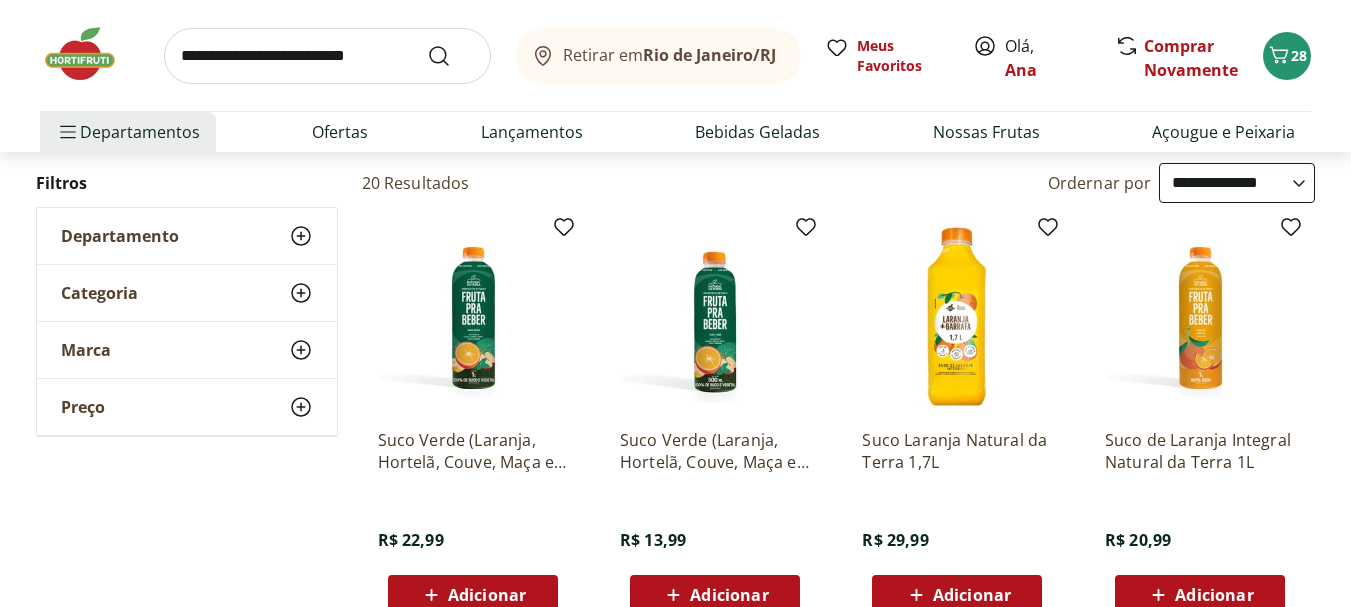 click on "Adicionar" at bounding box center (972, 595) 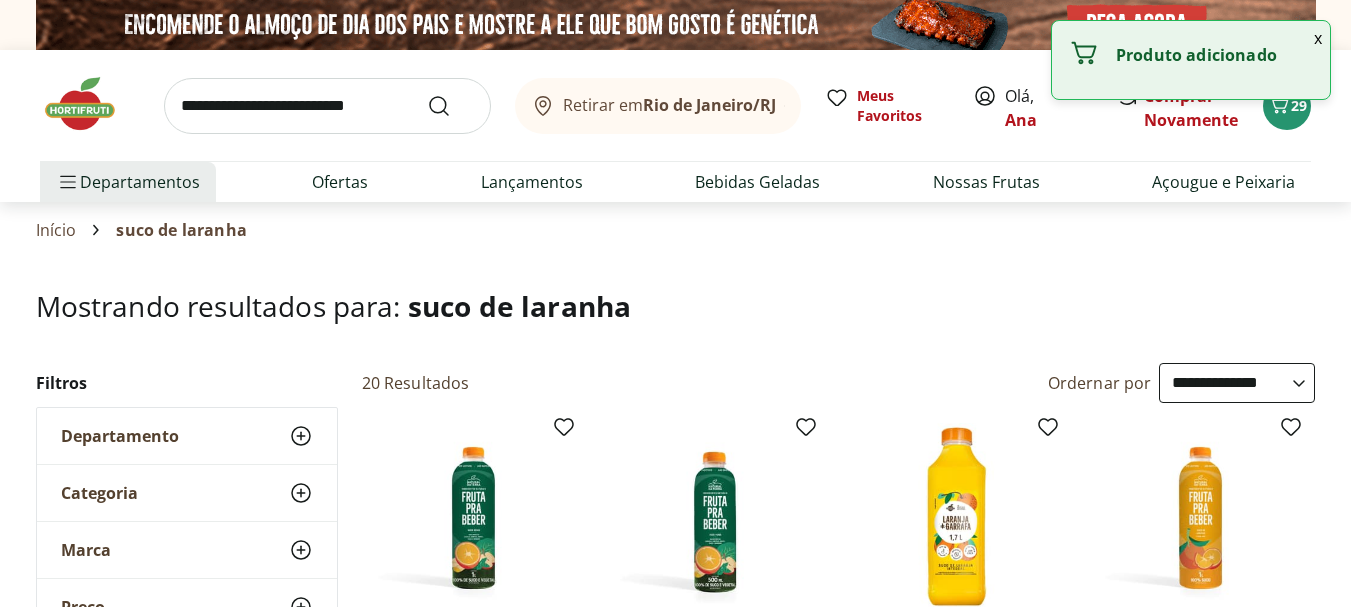 select on "**********" 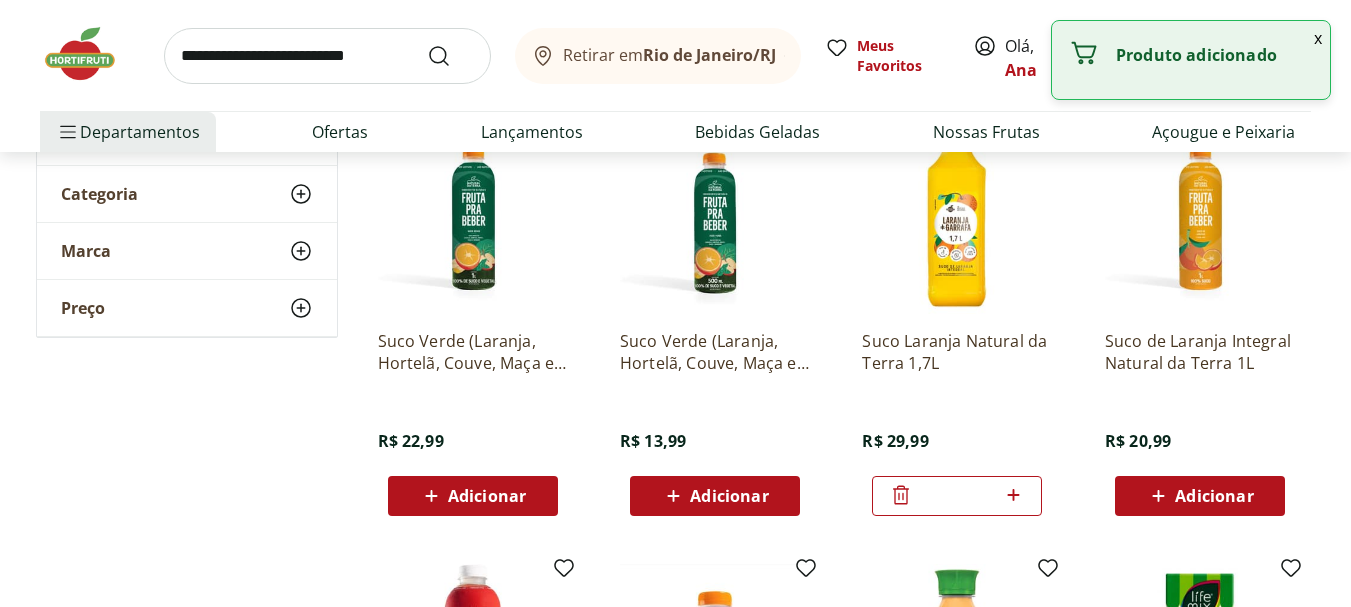 scroll, scrollTop: 0, scrollLeft: 0, axis: both 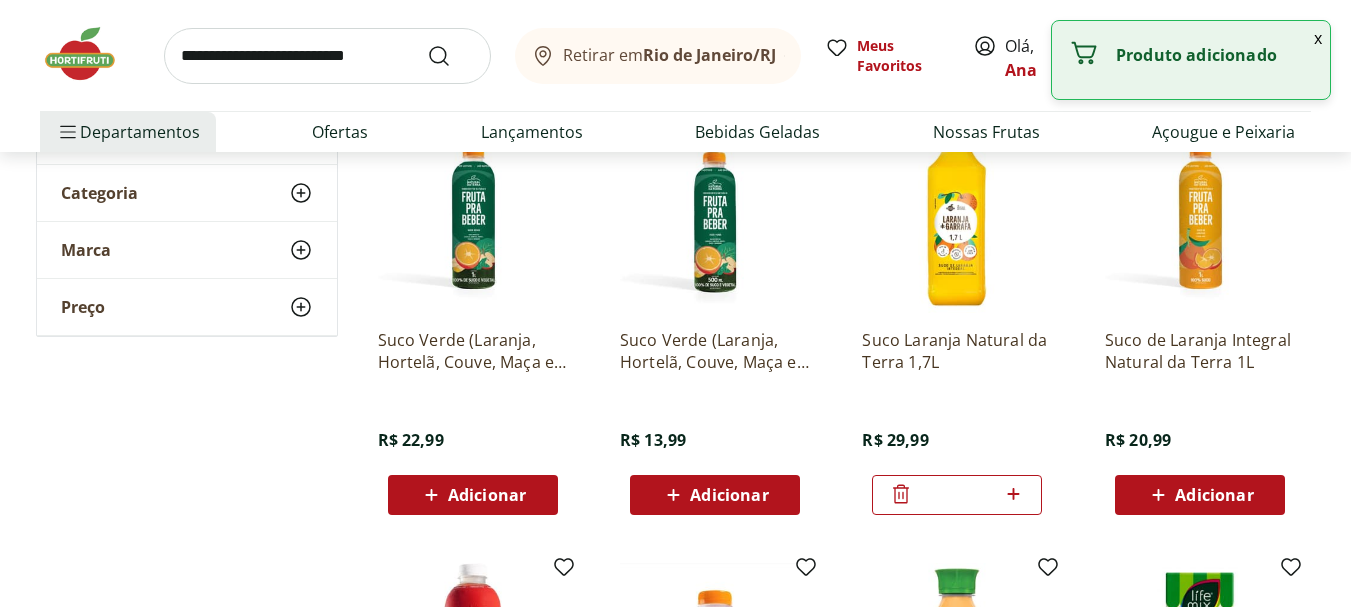 click 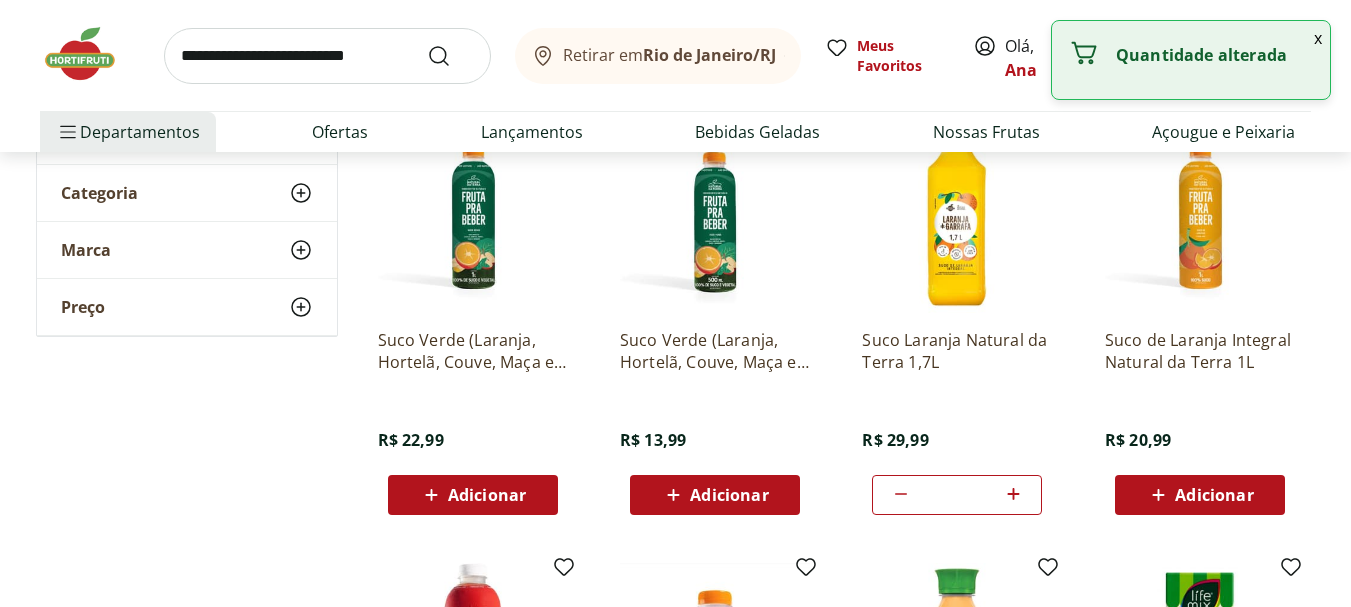 click 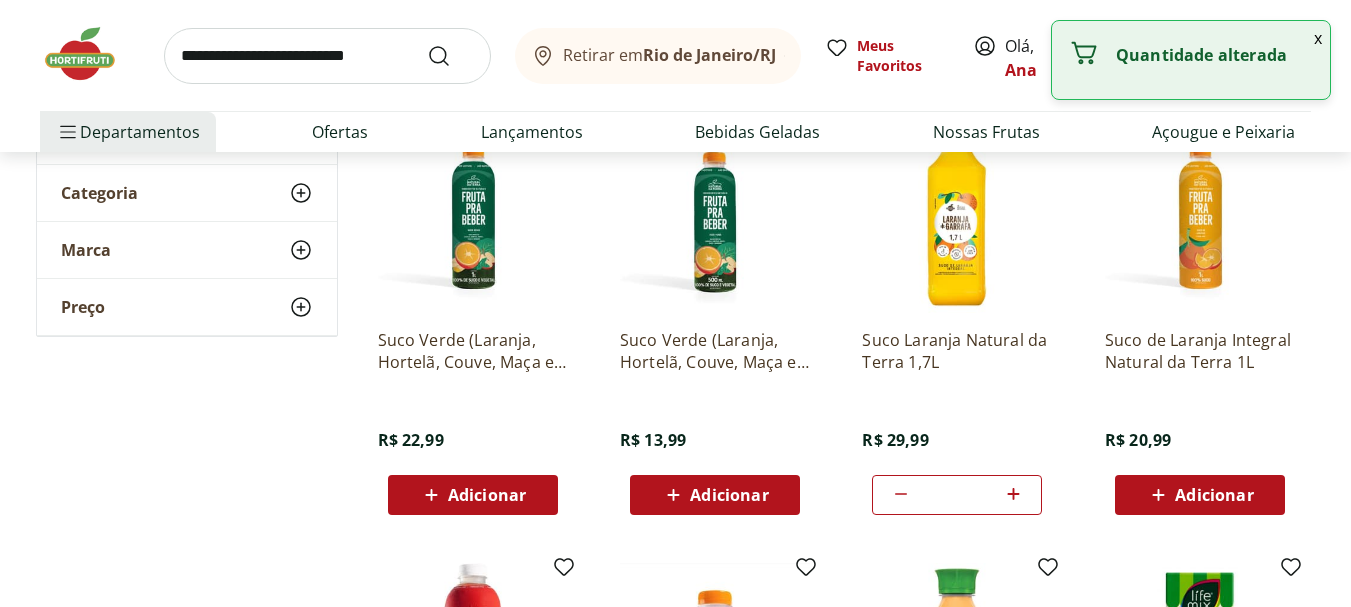 click 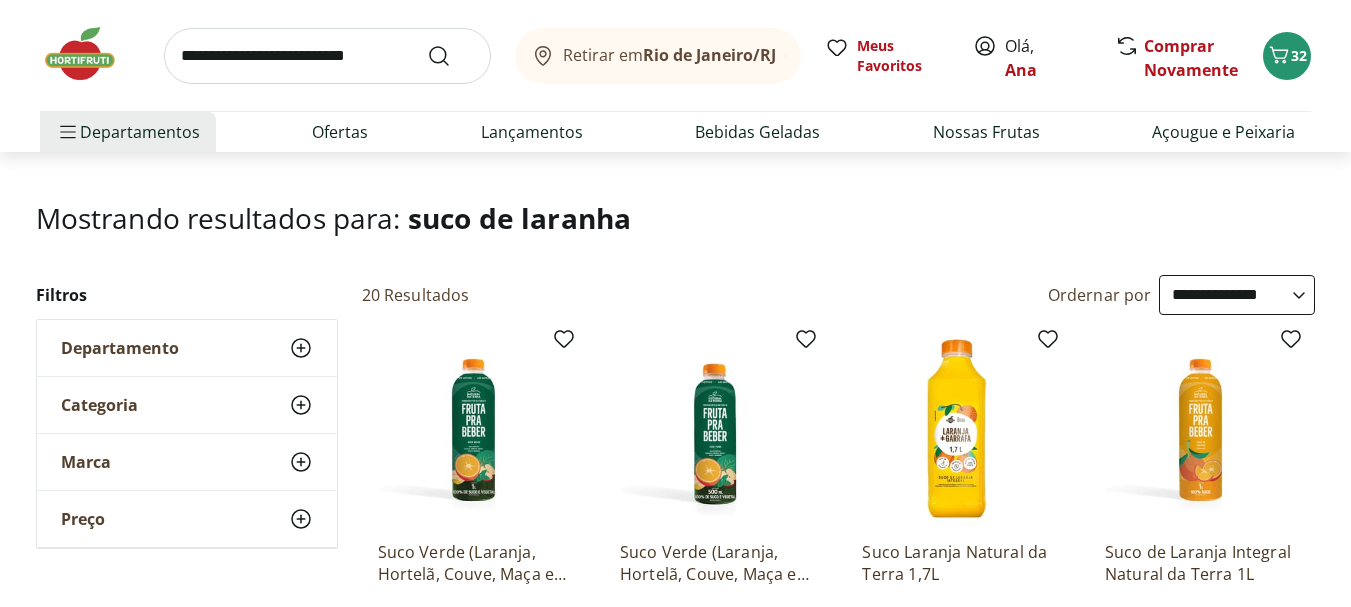 scroll, scrollTop: 0, scrollLeft: 0, axis: both 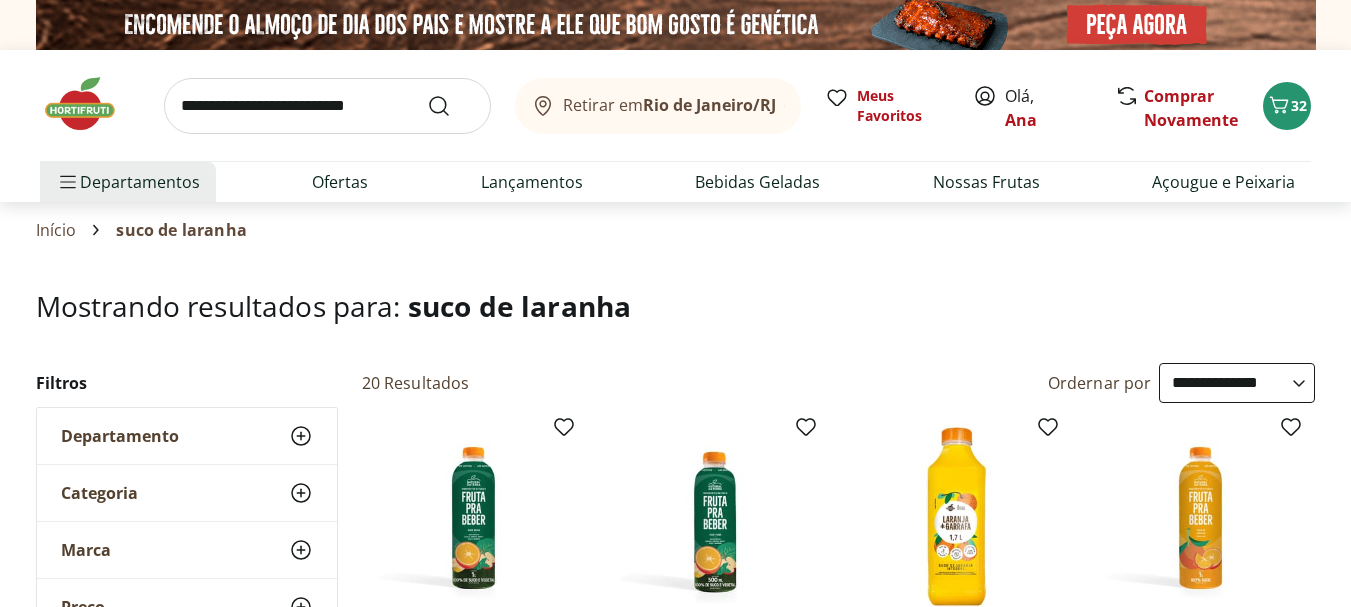 click at bounding box center [327, 106] 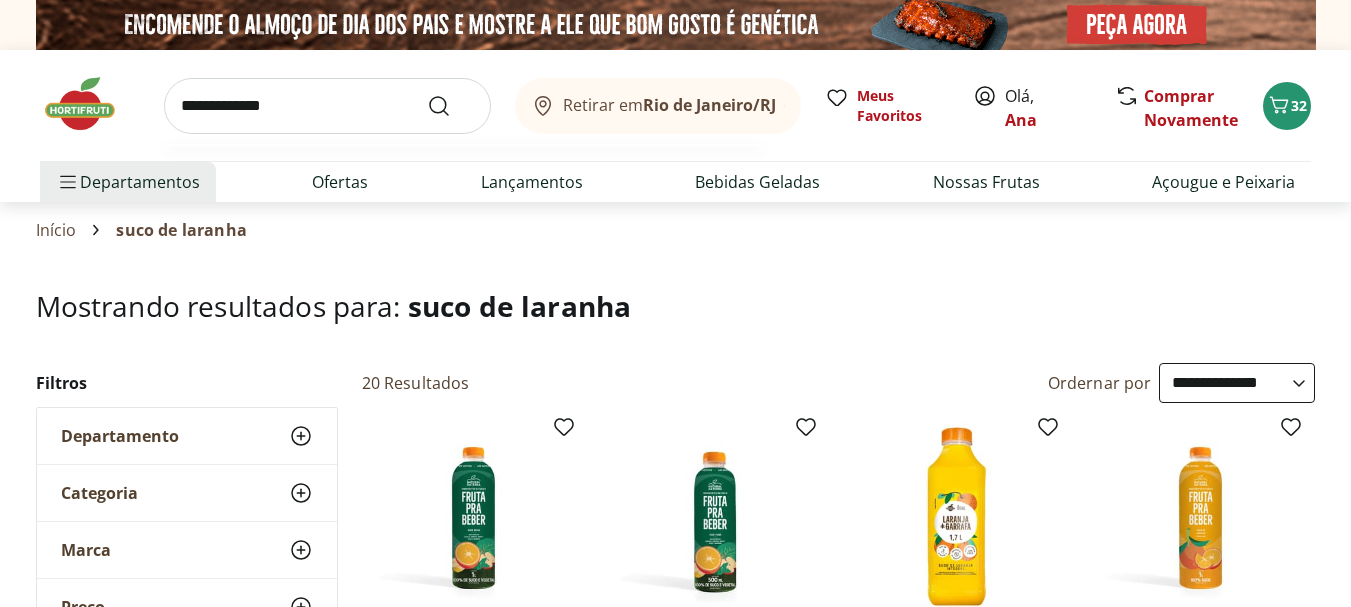 type on "**********" 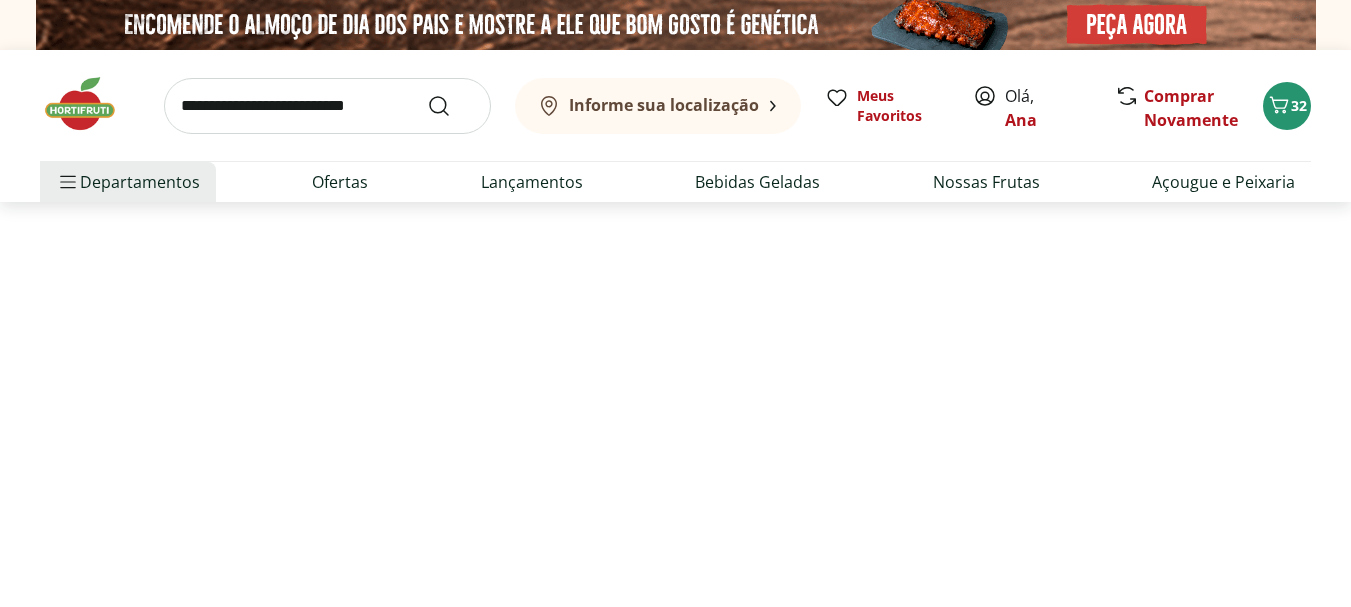 select on "**********" 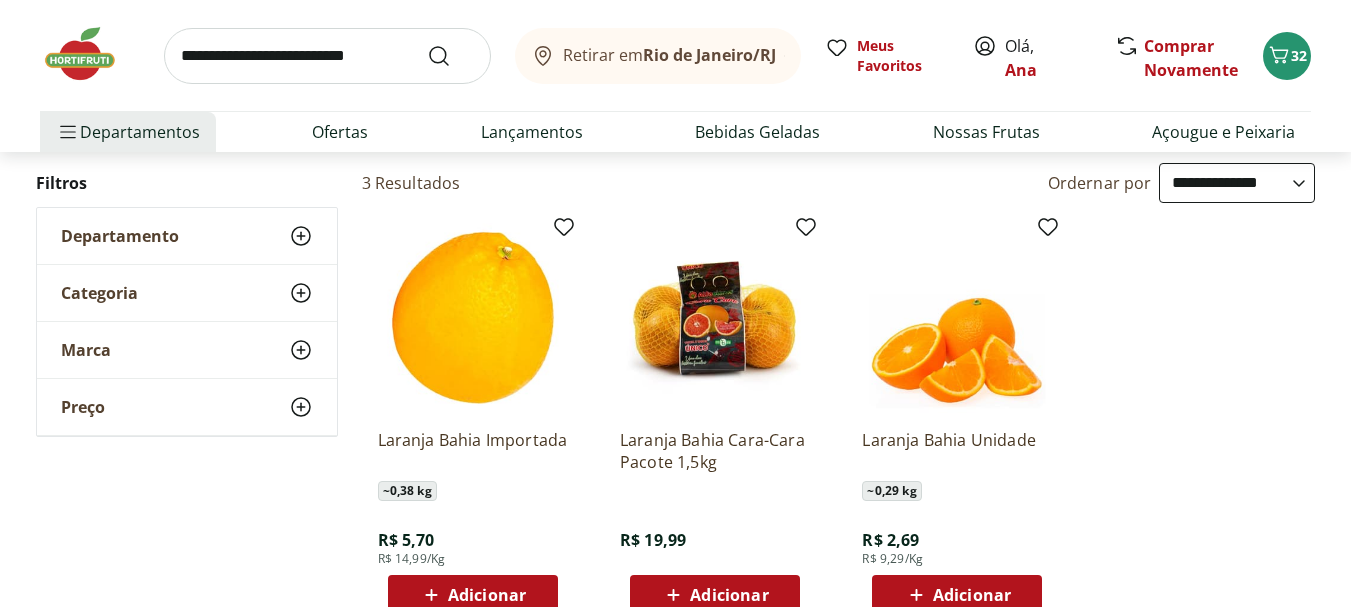 scroll, scrollTop: 300, scrollLeft: 0, axis: vertical 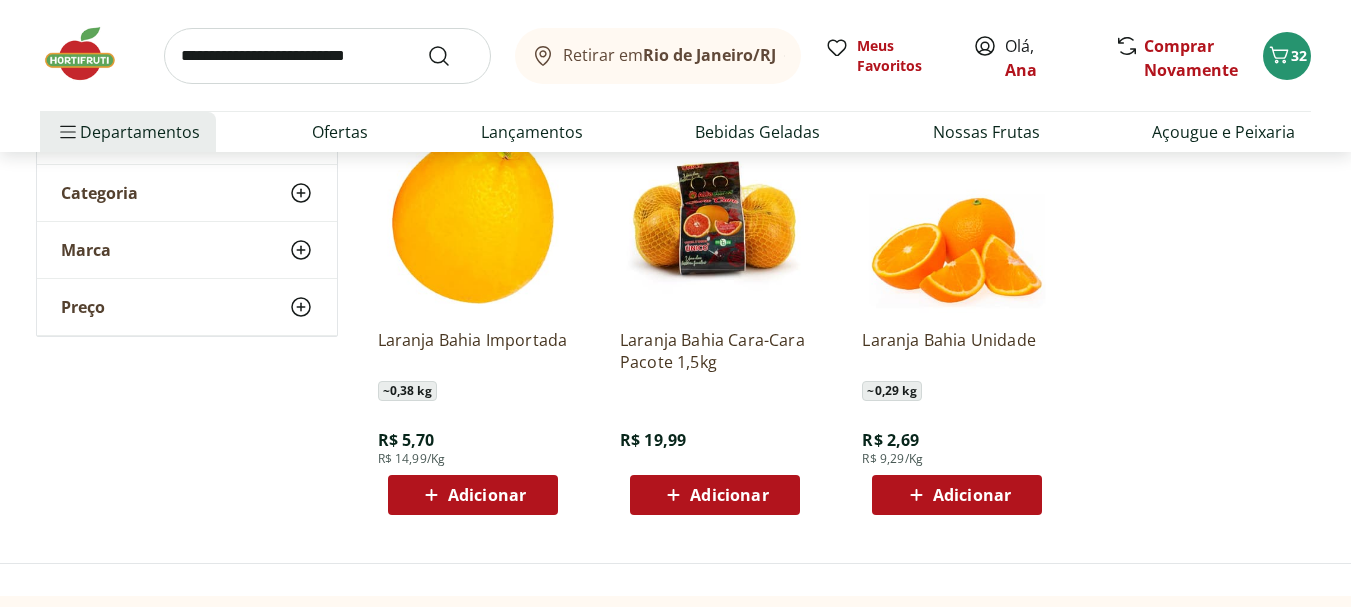 click on "Adicionar" at bounding box center [957, 495] 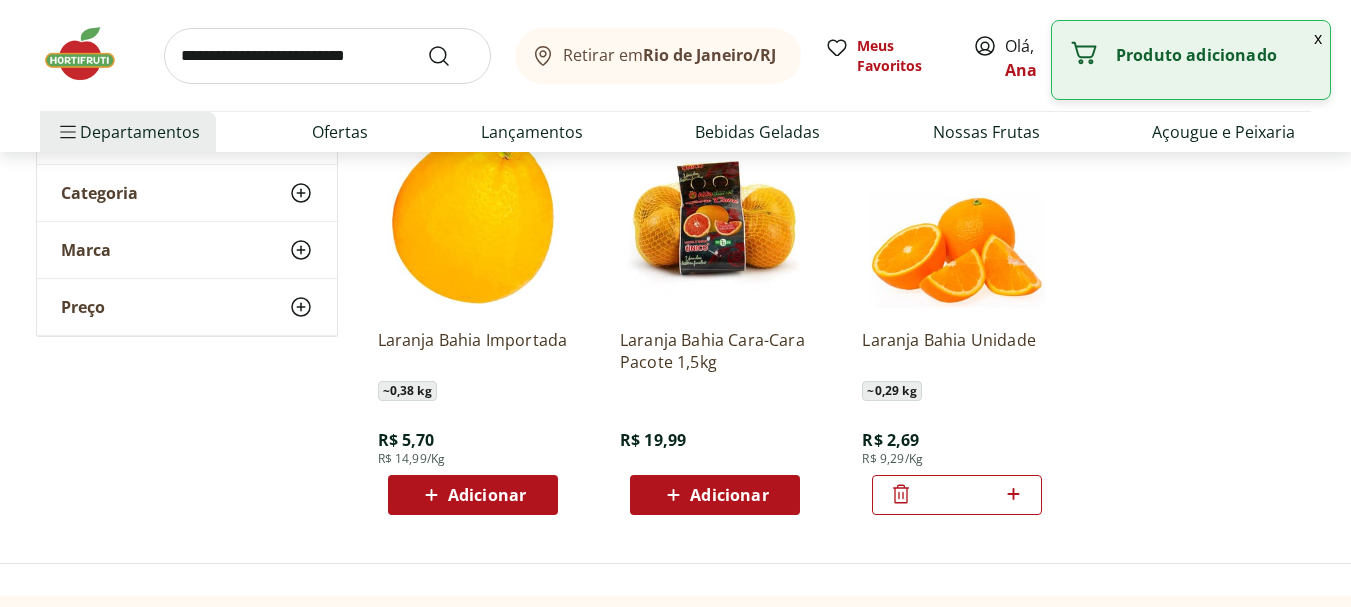 click 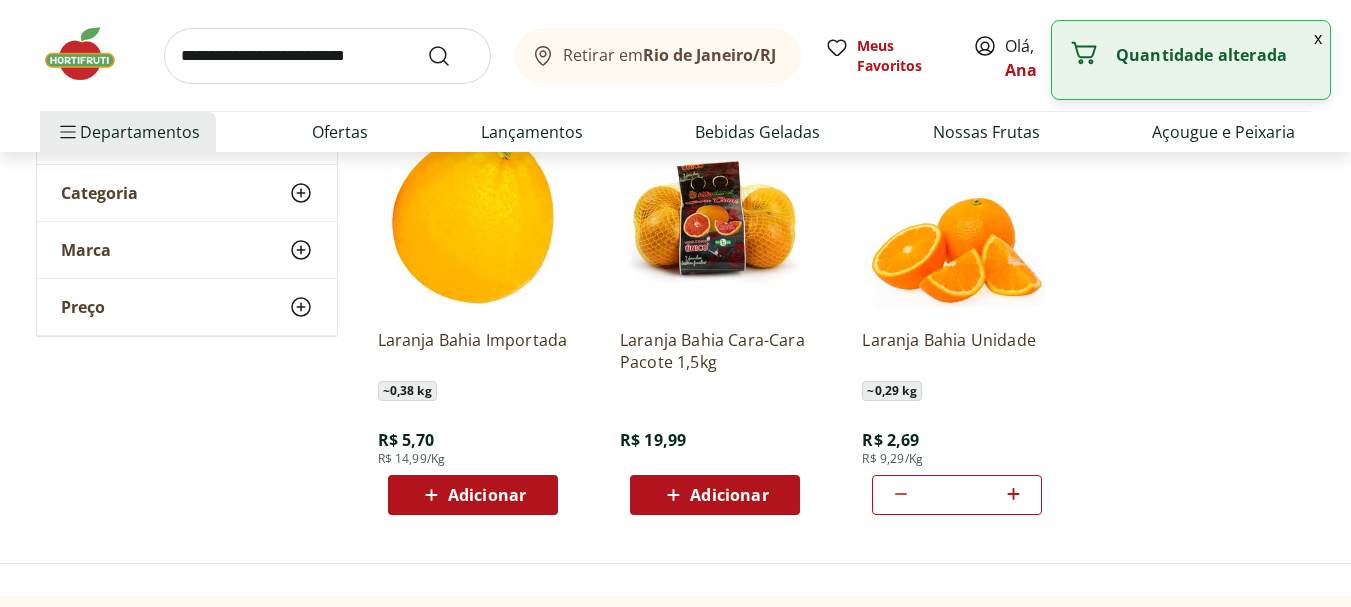 click 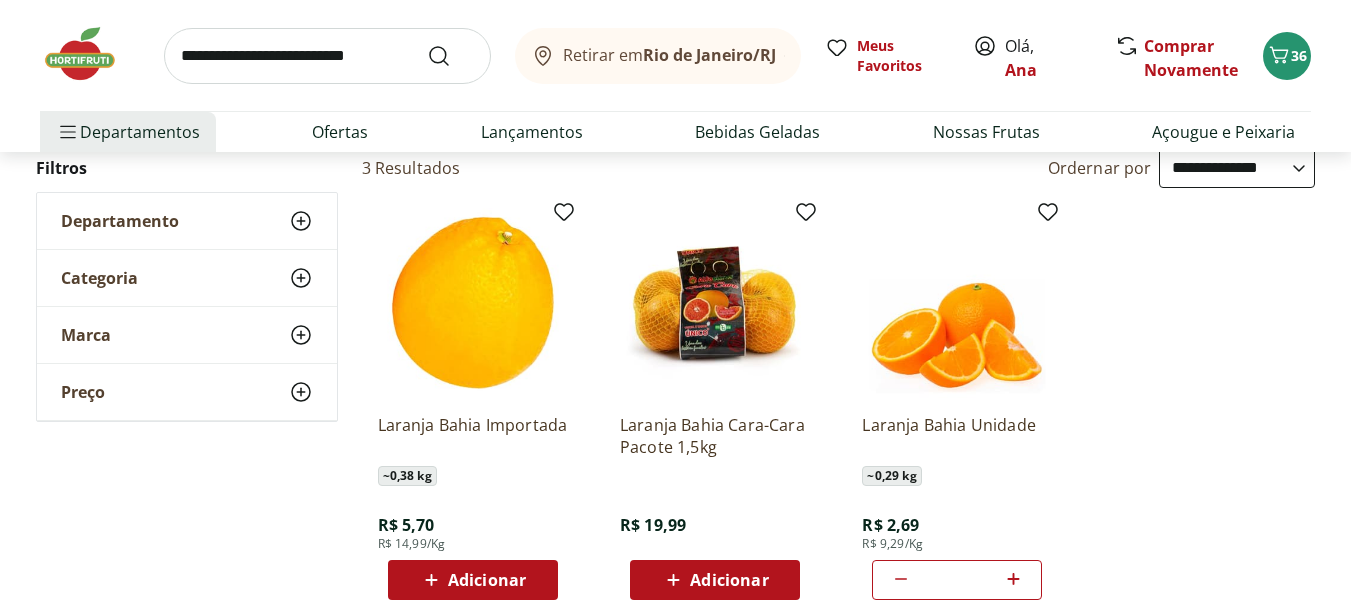 scroll, scrollTop: 200, scrollLeft: 0, axis: vertical 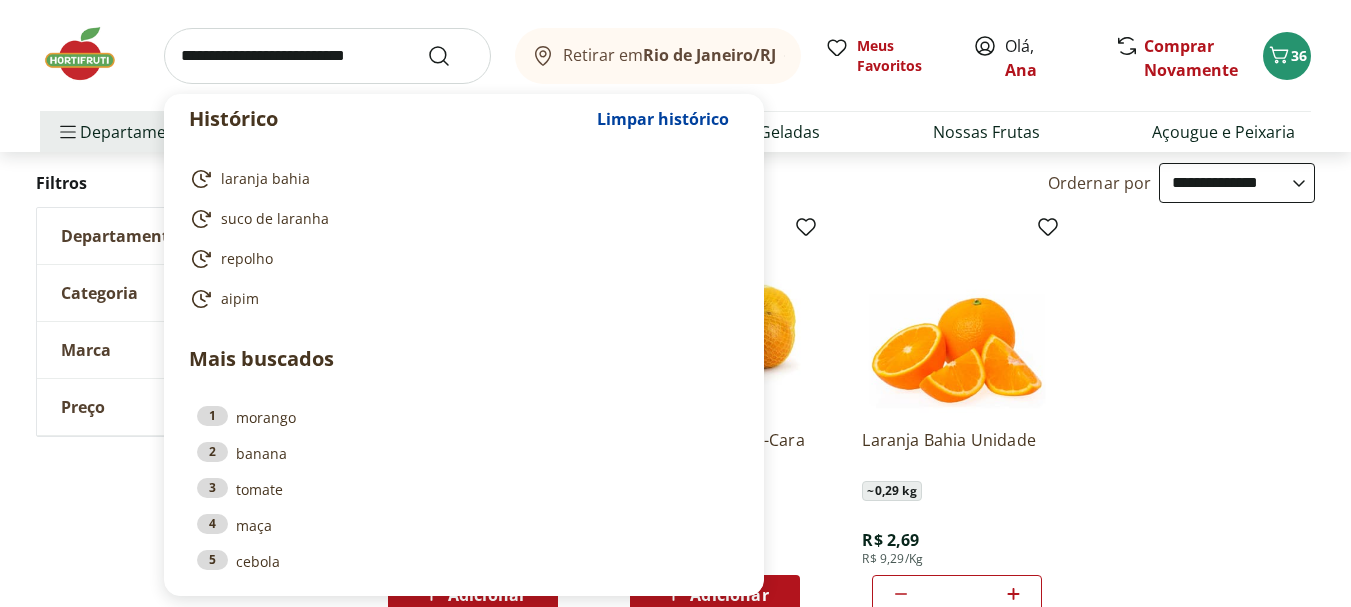 click at bounding box center (327, 56) 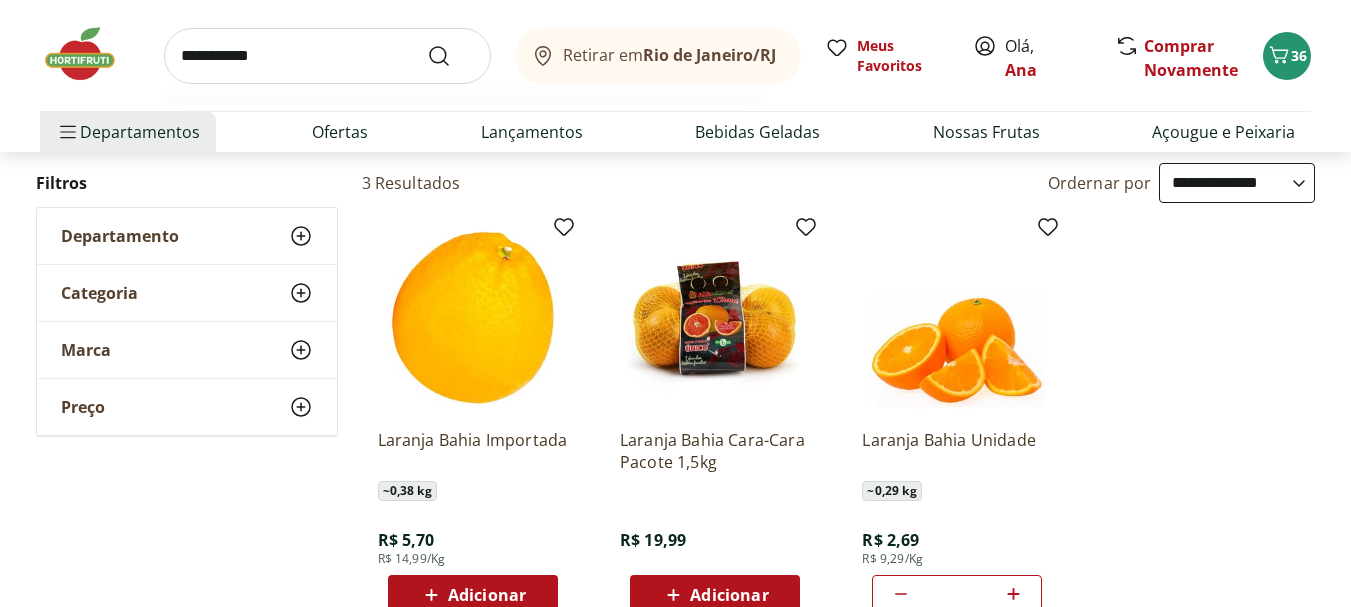 type on "**********" 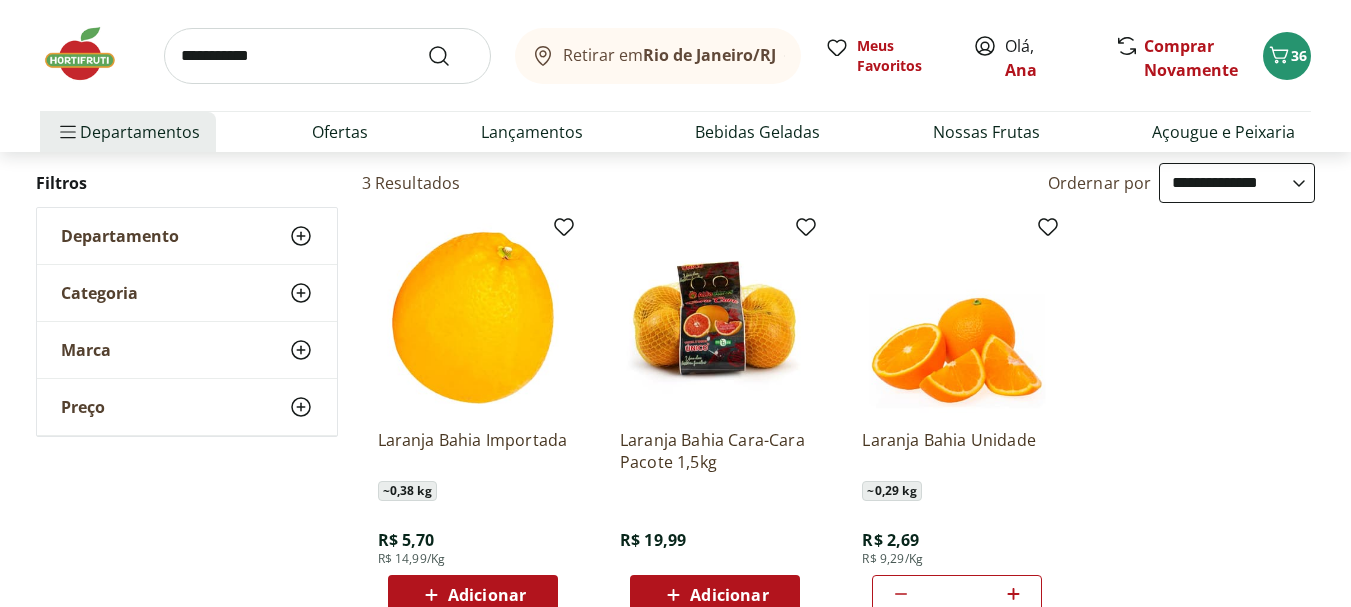 scroll, scrollTop: 0, scrollLeft: 0, axis: both 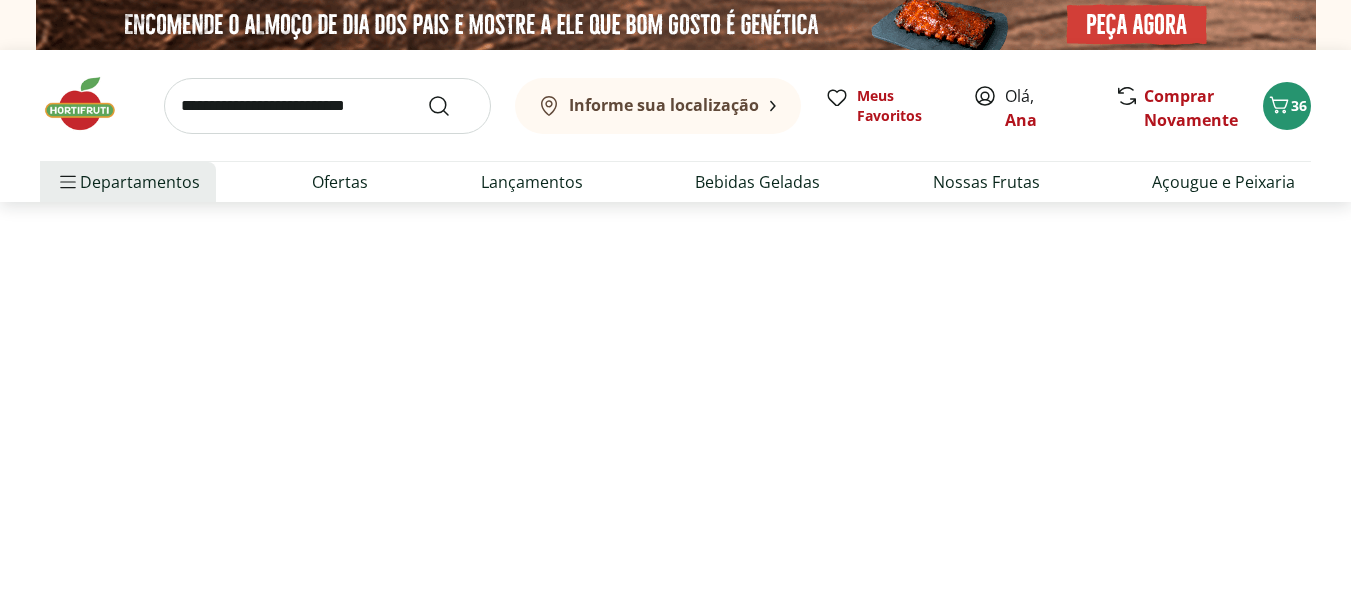 select on "**********" 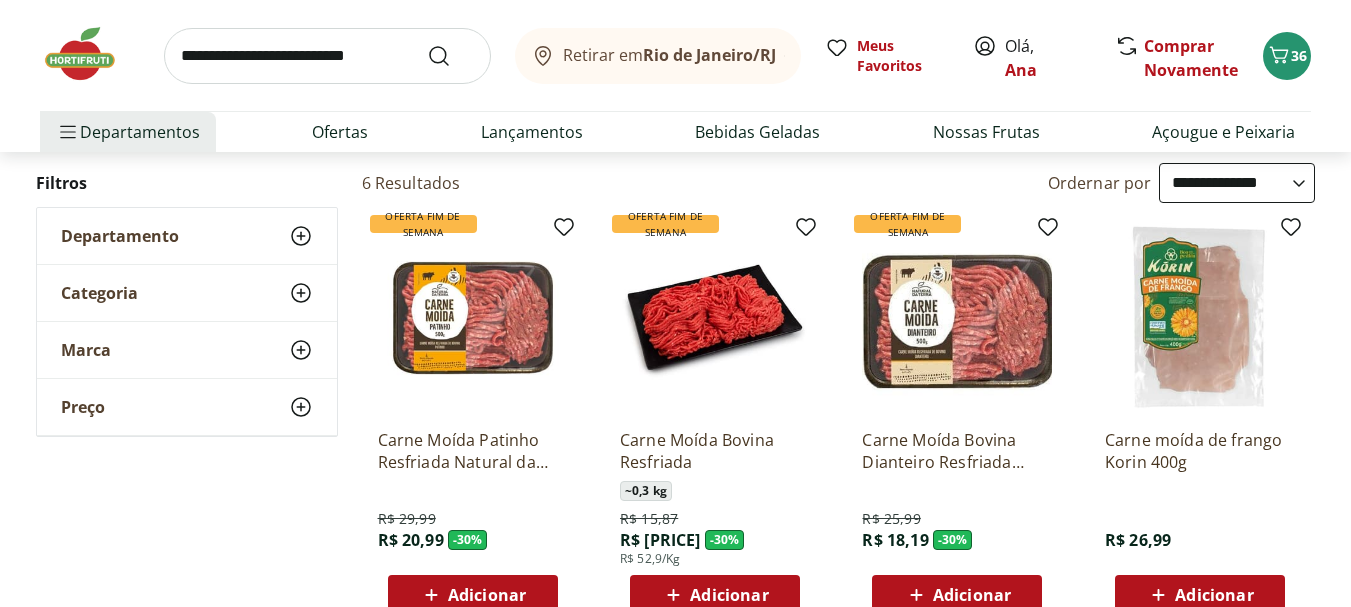 scroll, scrollTop: 300, scrollLeft: 0, axis: vertical 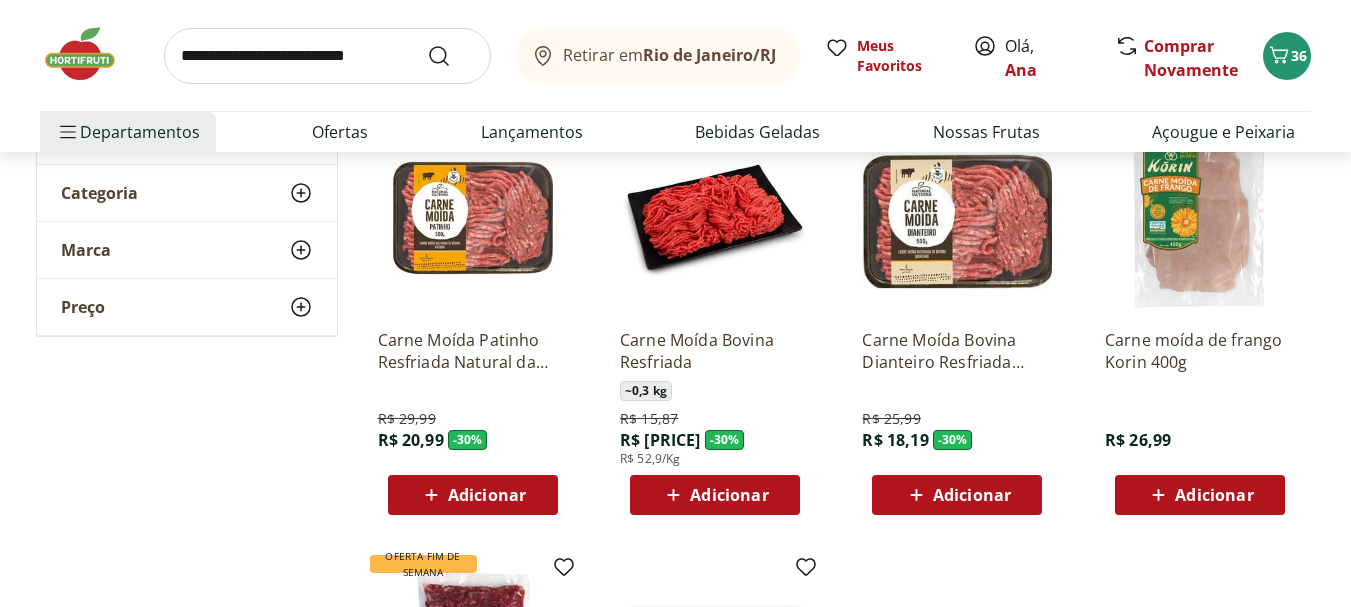 click on "Adicionar" at bounding box center (487, 495) 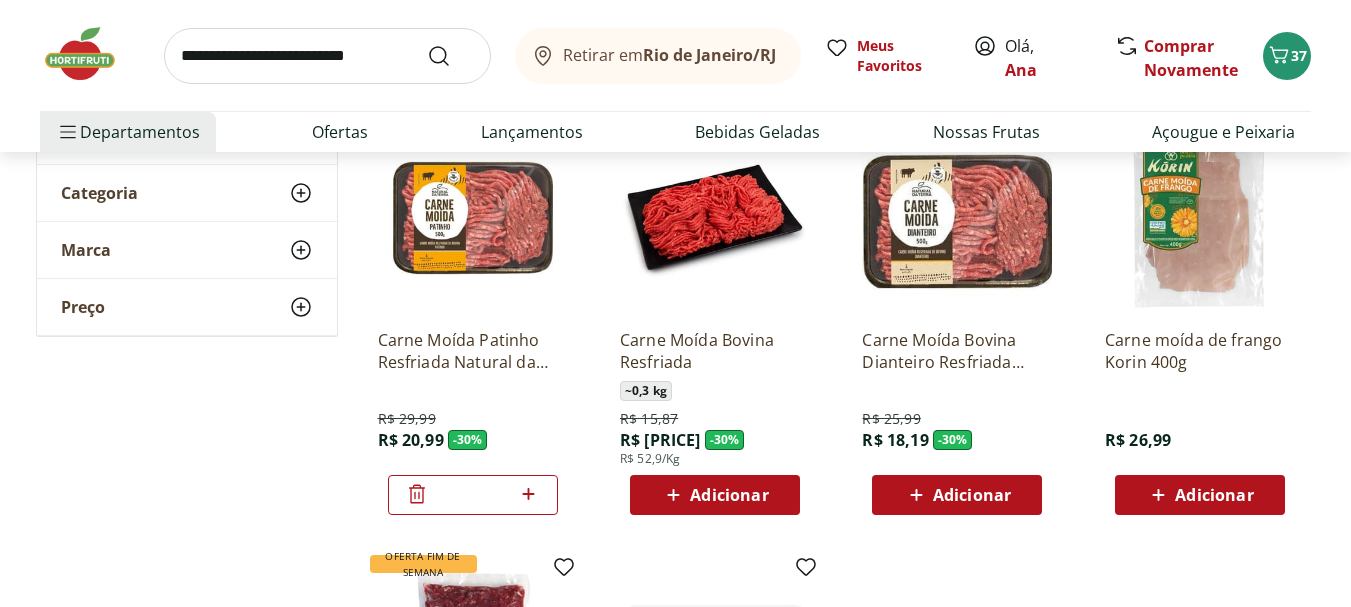 click 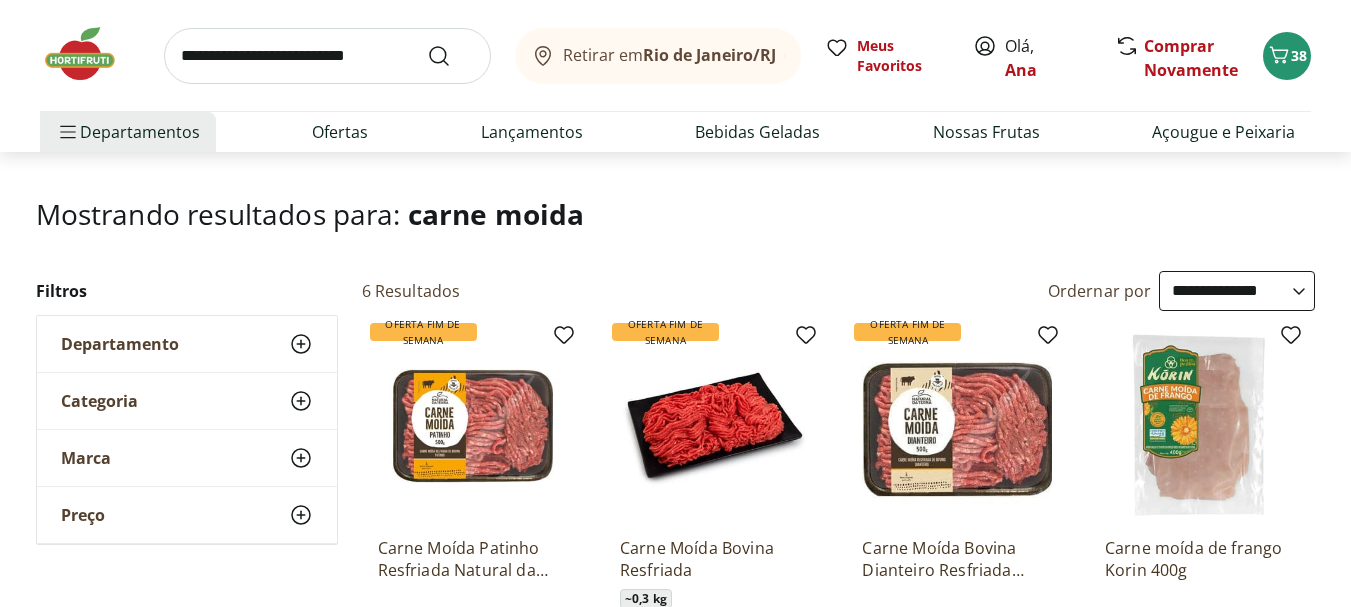 scroll, scrollTop: 0, scrollLeft: 0, axis: both 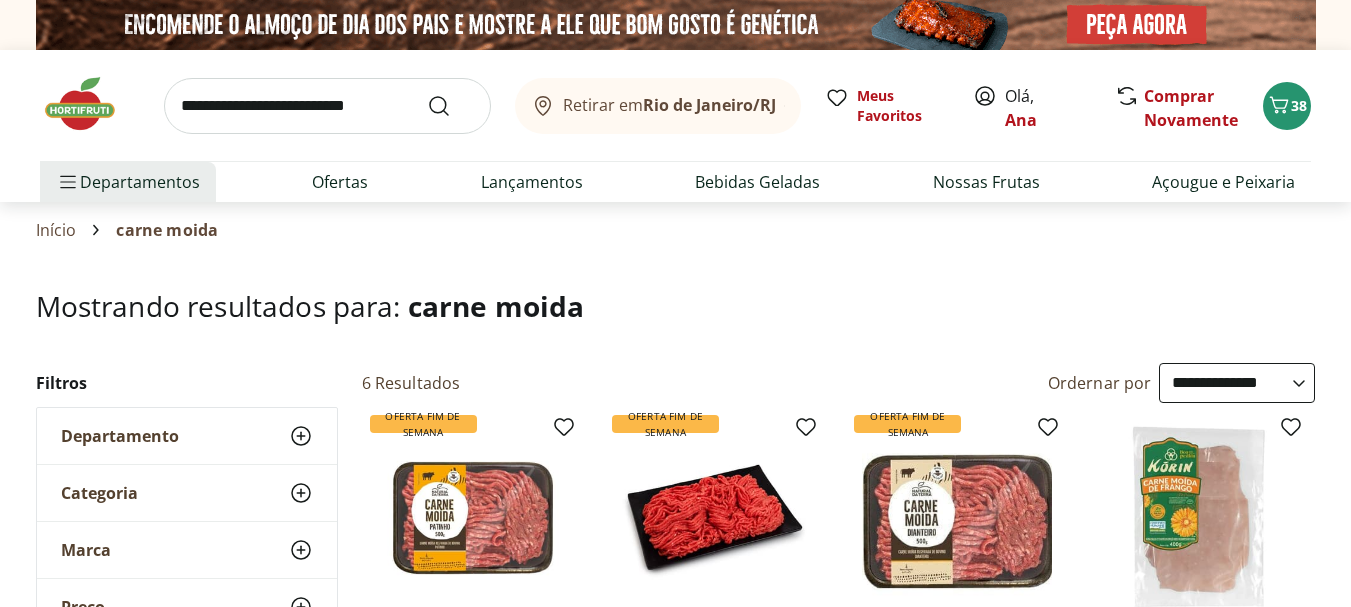click at bounding box center [327, 106] 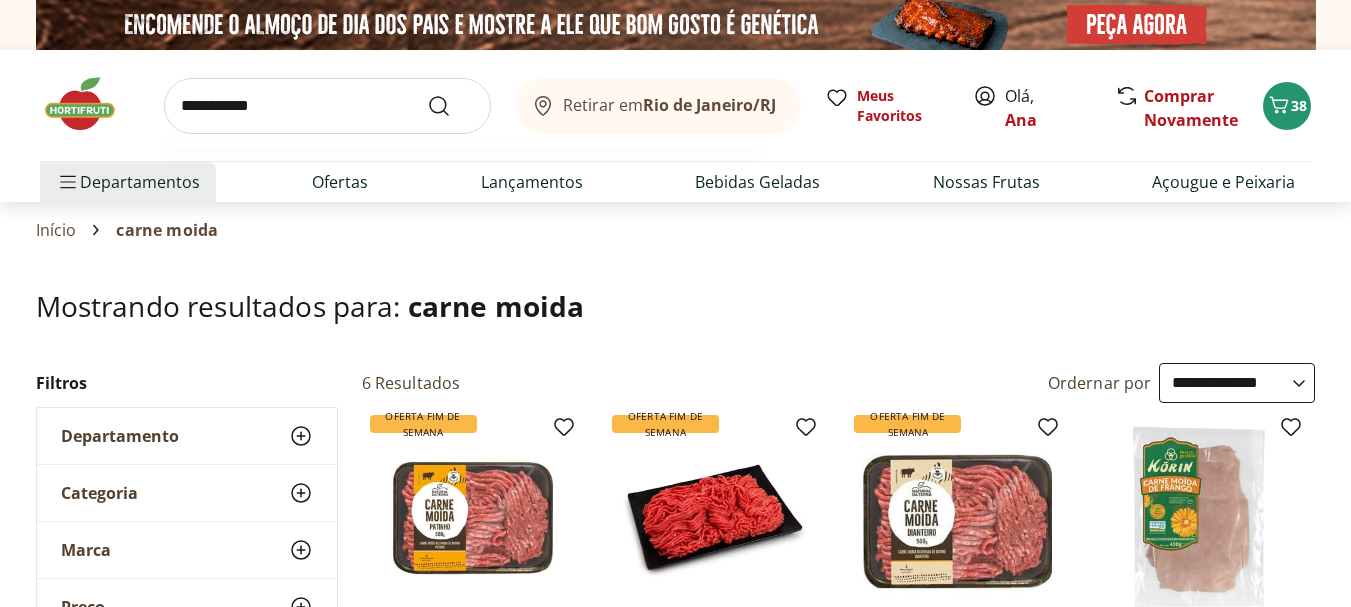 type on "**********" 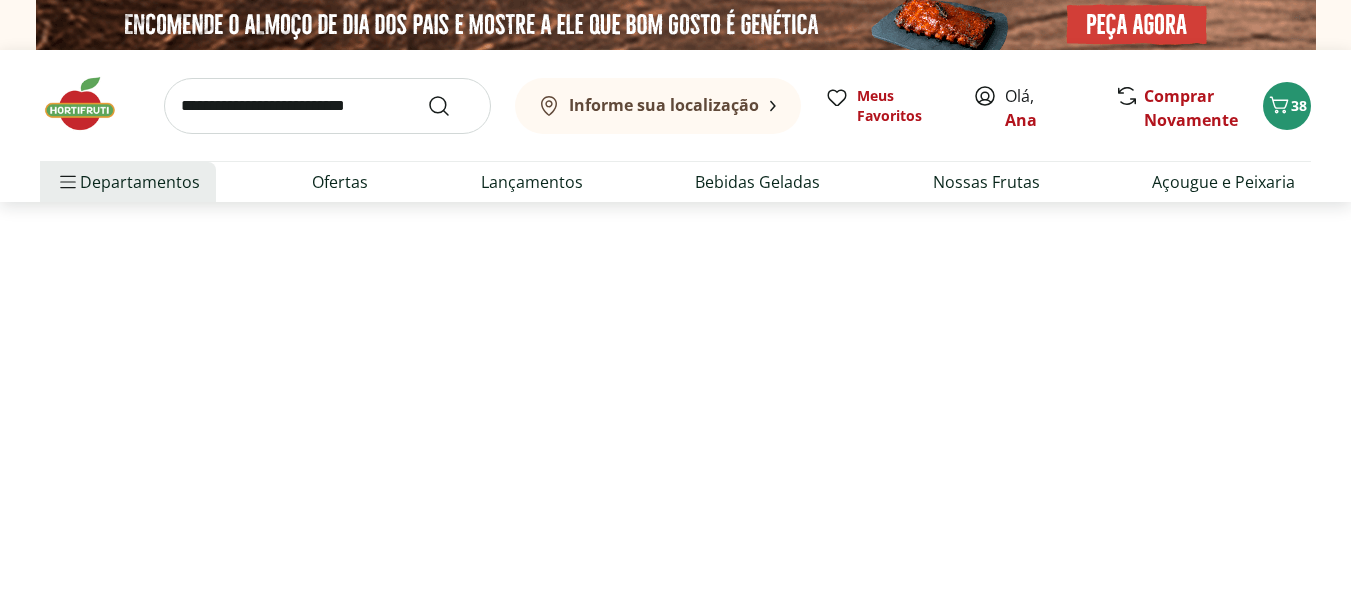 select on "**********" 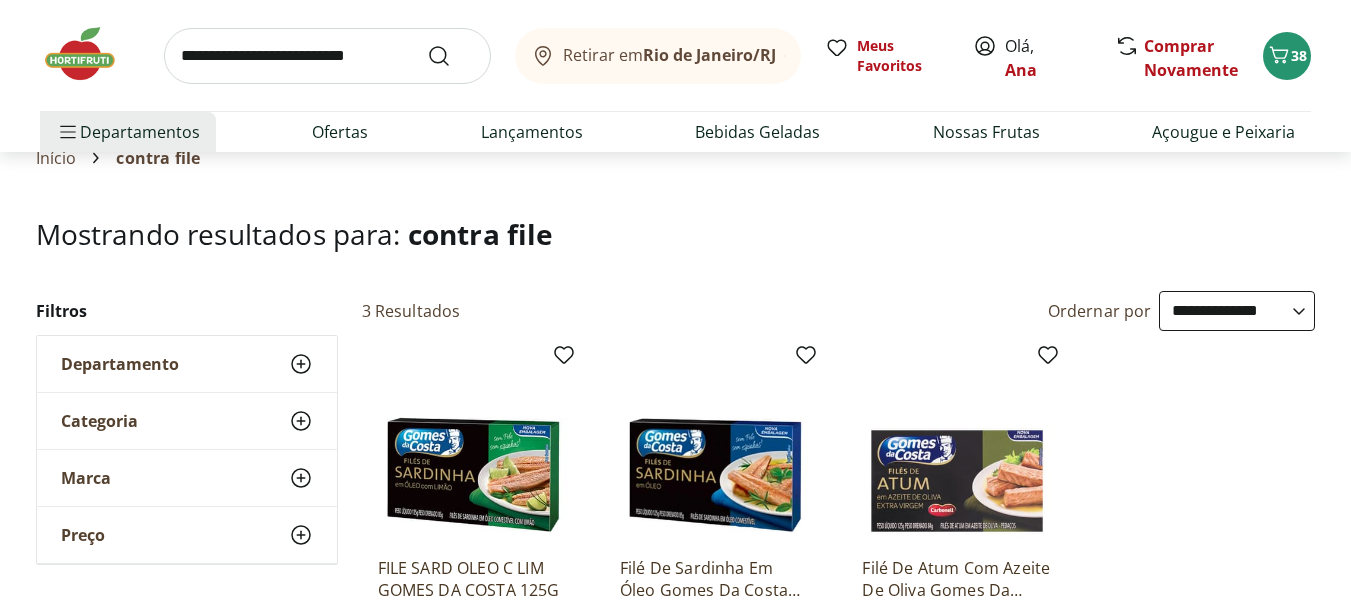 scroll, scrollTop: 0, scrollLeft: 0, axis: both 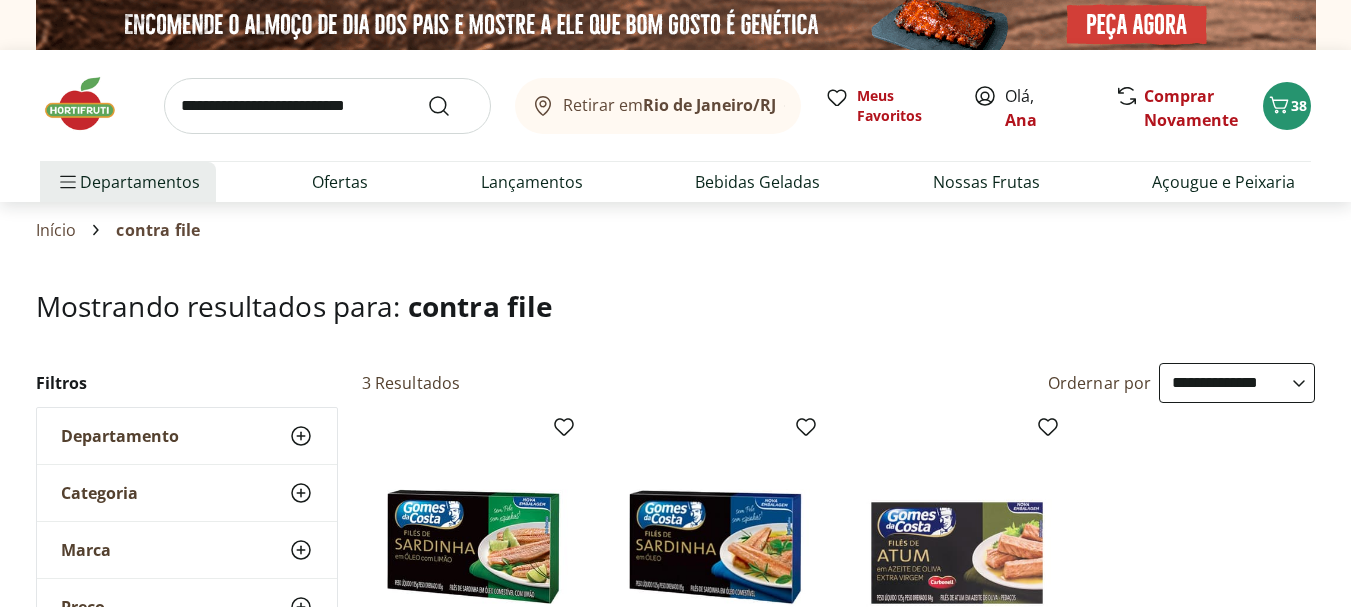 click at bounding box center [327, 106] 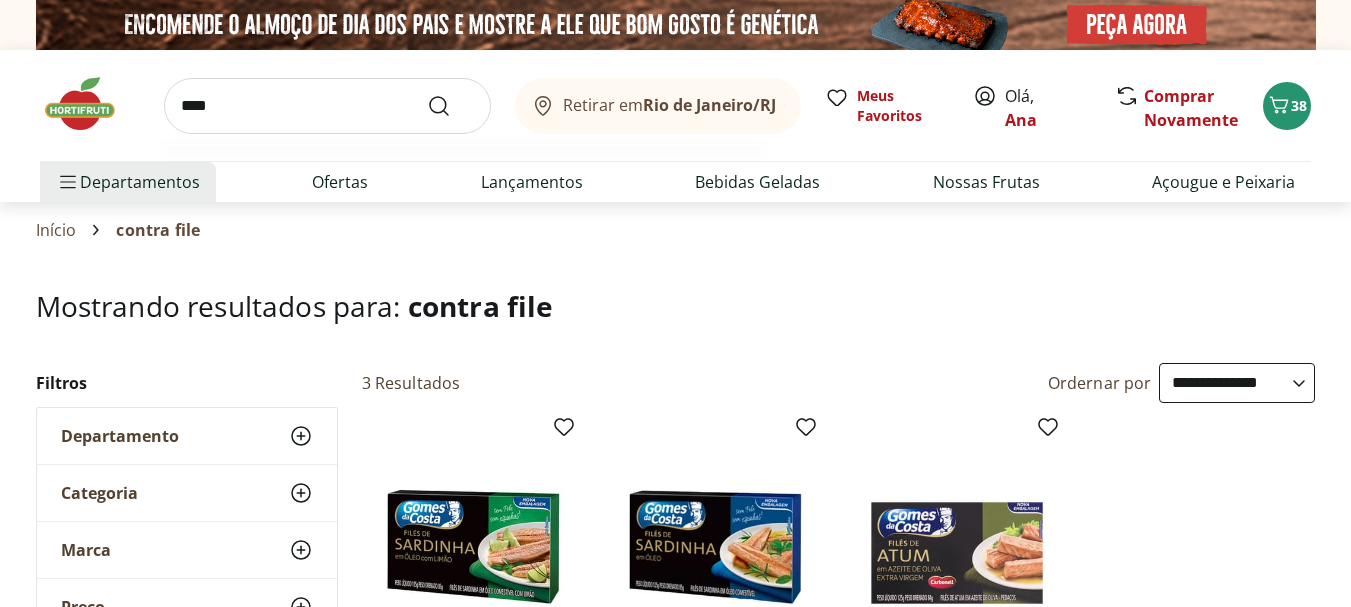 type on "****" 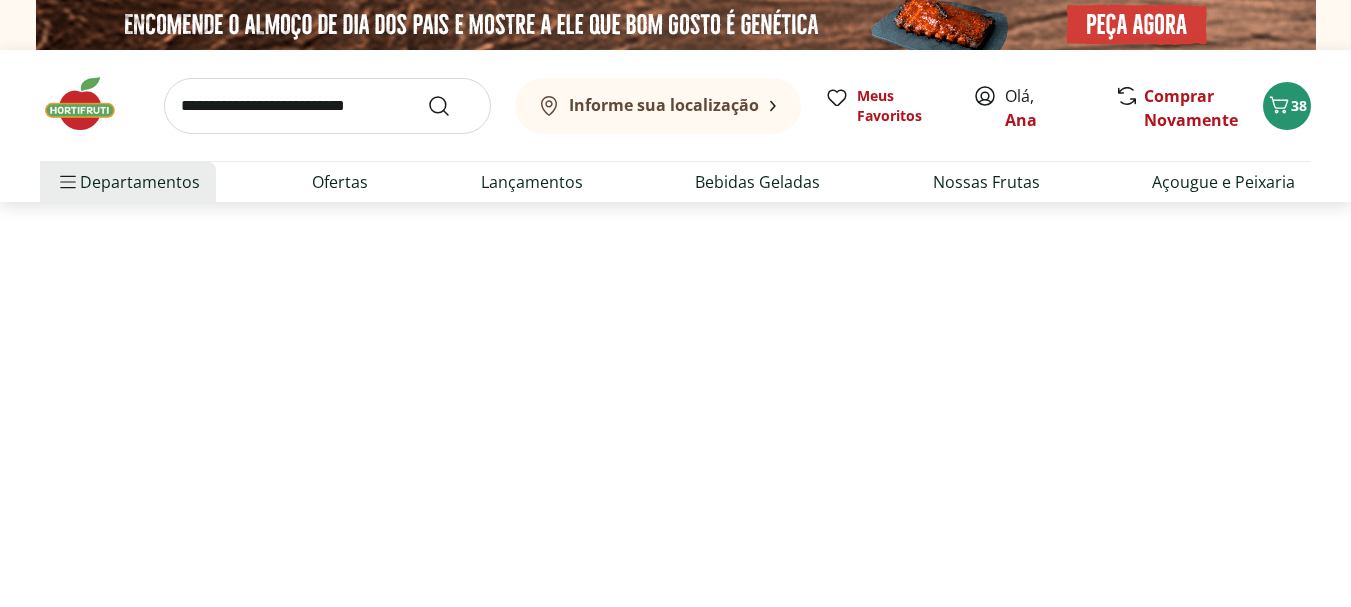 select on "**********" 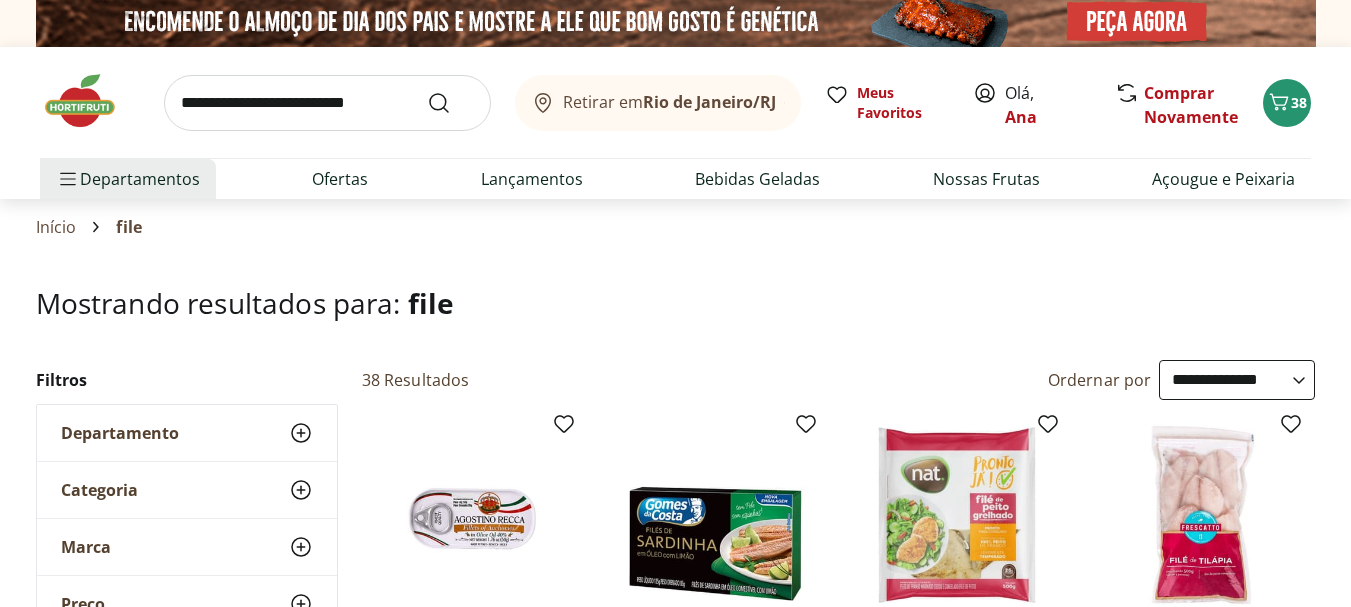 scroll, scrollTop: 0, scrollLeft: 0, axis: both 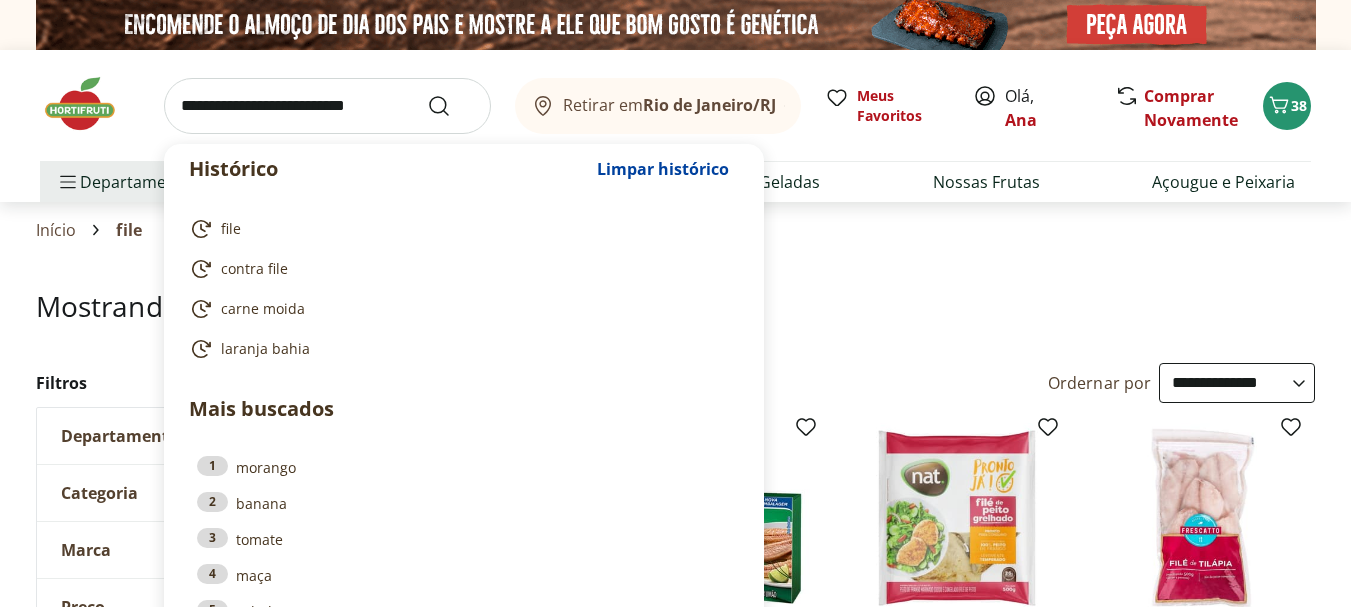click at bounding box center (327, 106) 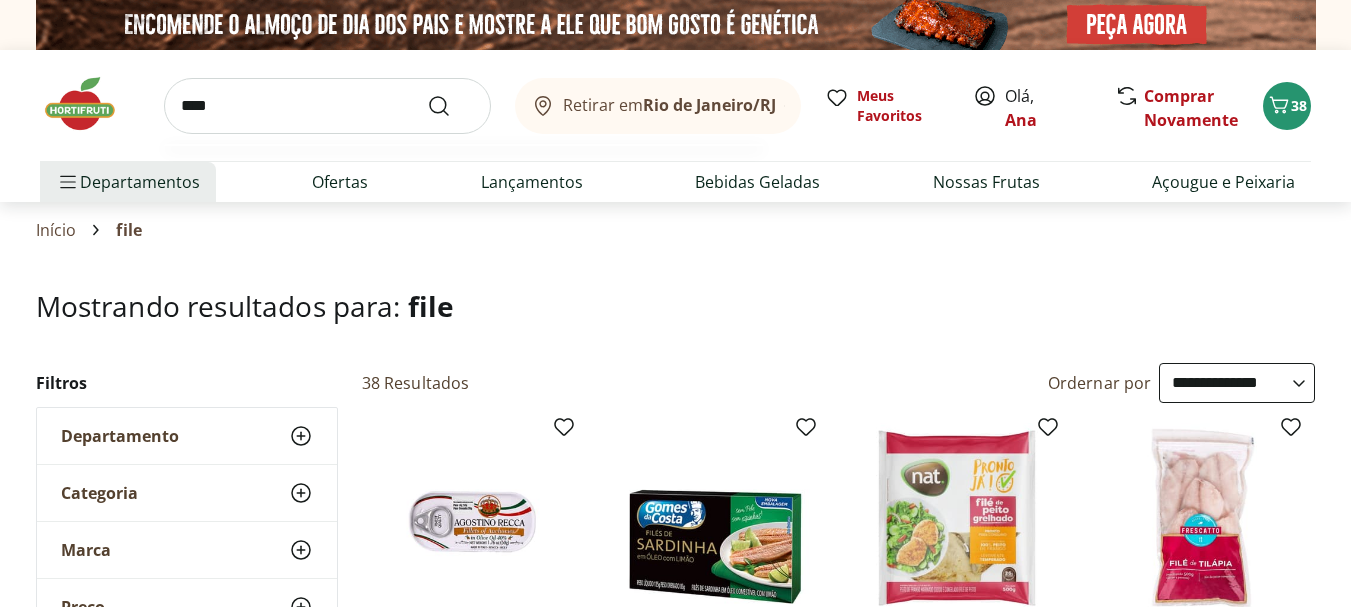 type on "****" 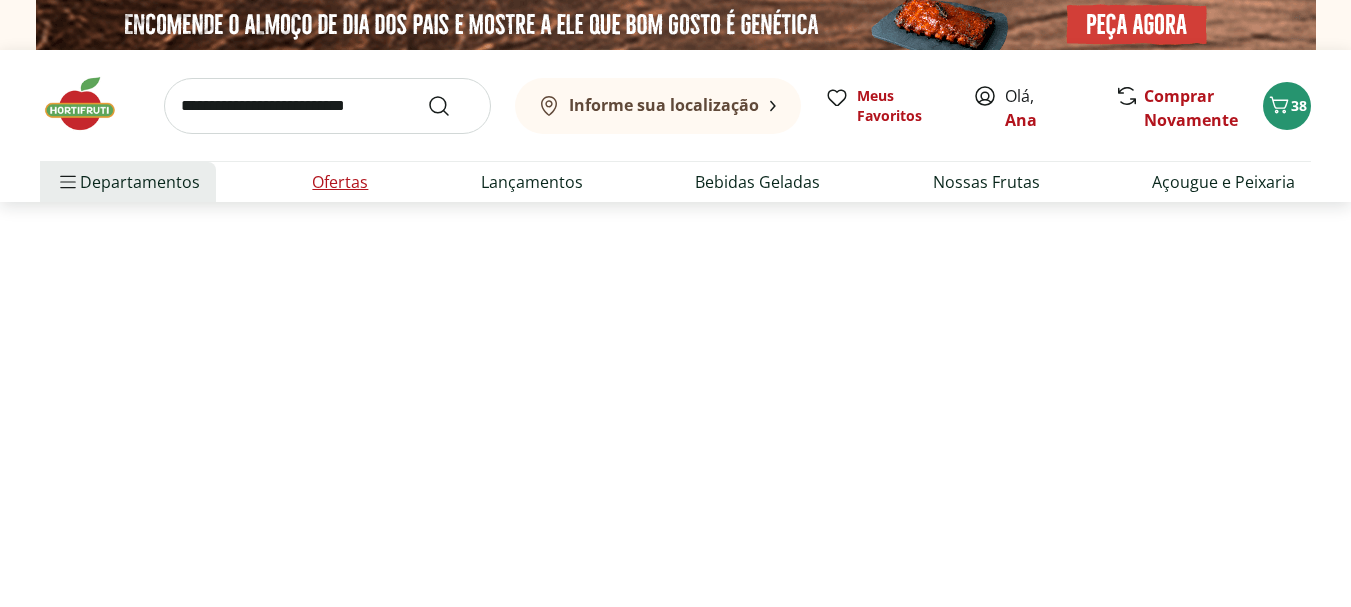select on "**********" 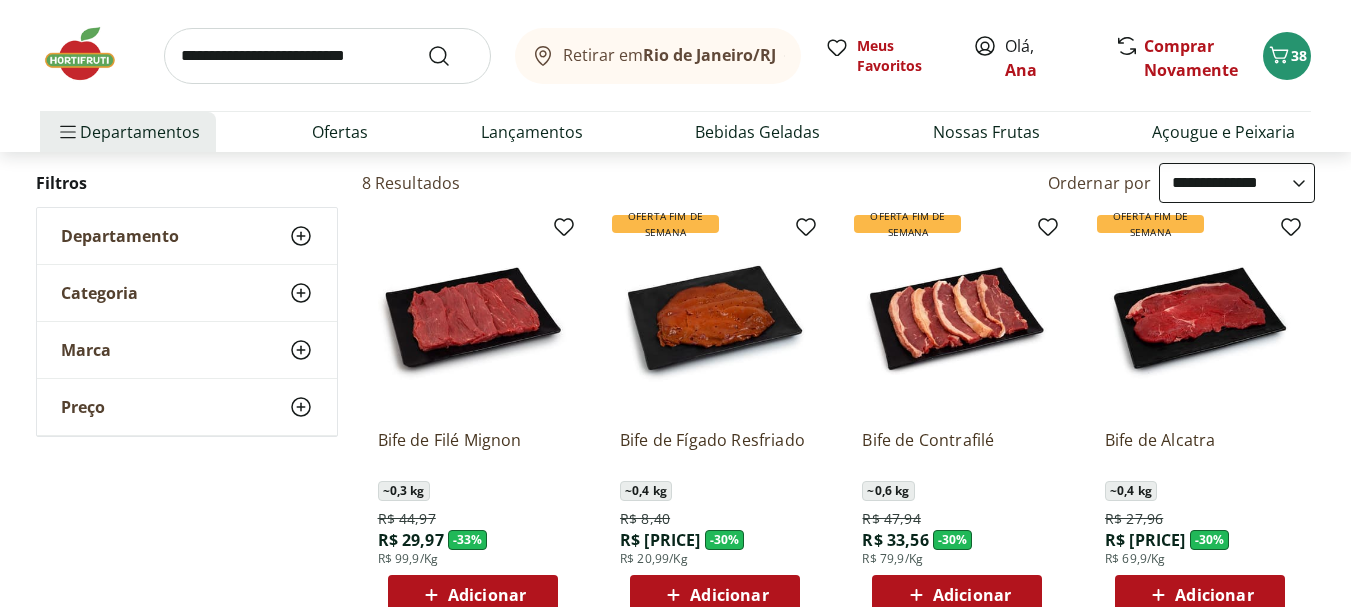 scroll, scrollTop: 300, scrollLeft: 0, axis: vertical 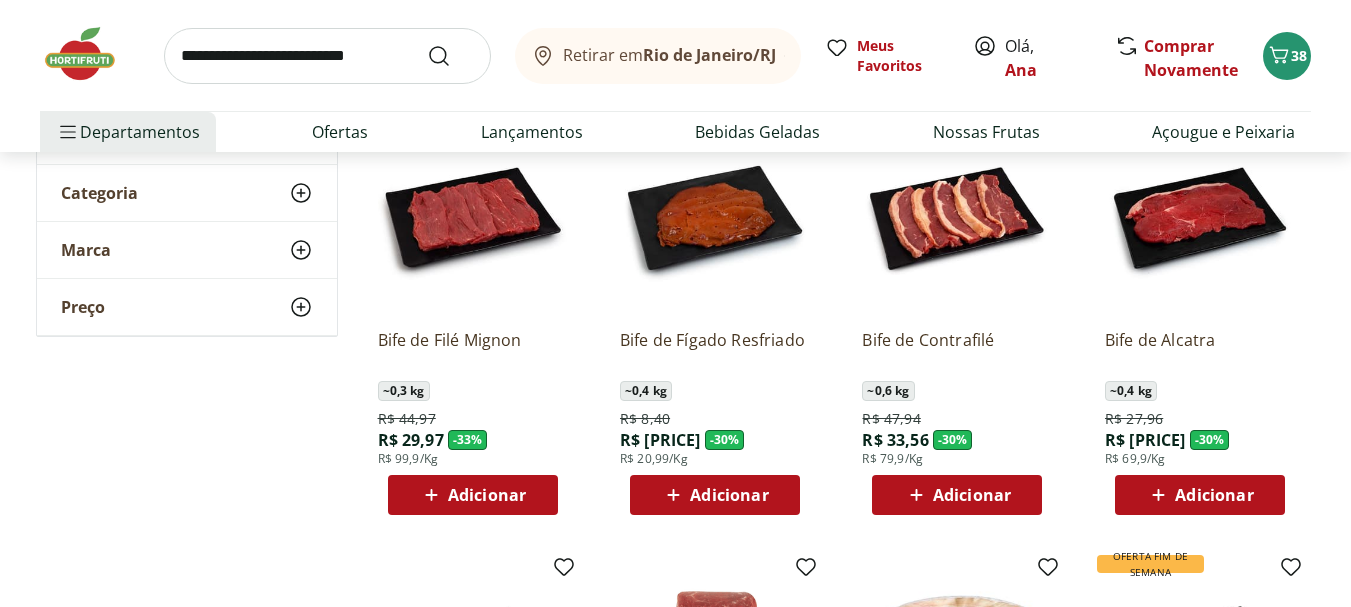click on "Adicionar" at bounding box center [972, 495] 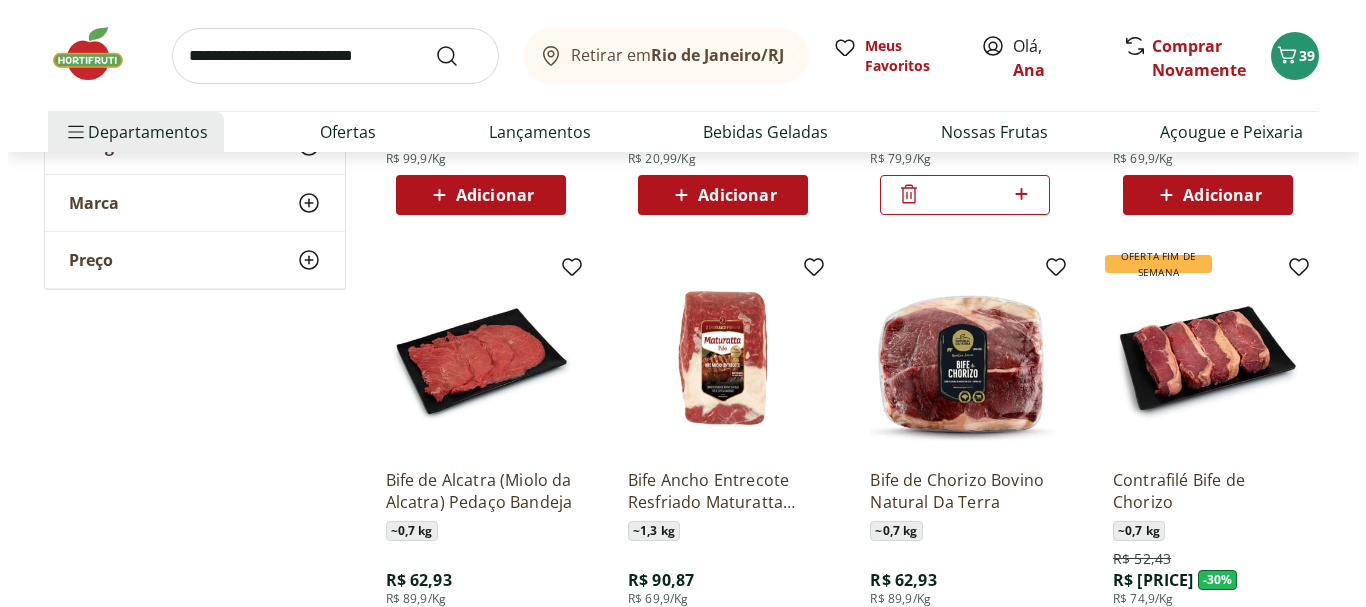 scroll, scrollTop: 700, scrollLeft: 0, axis: vertical 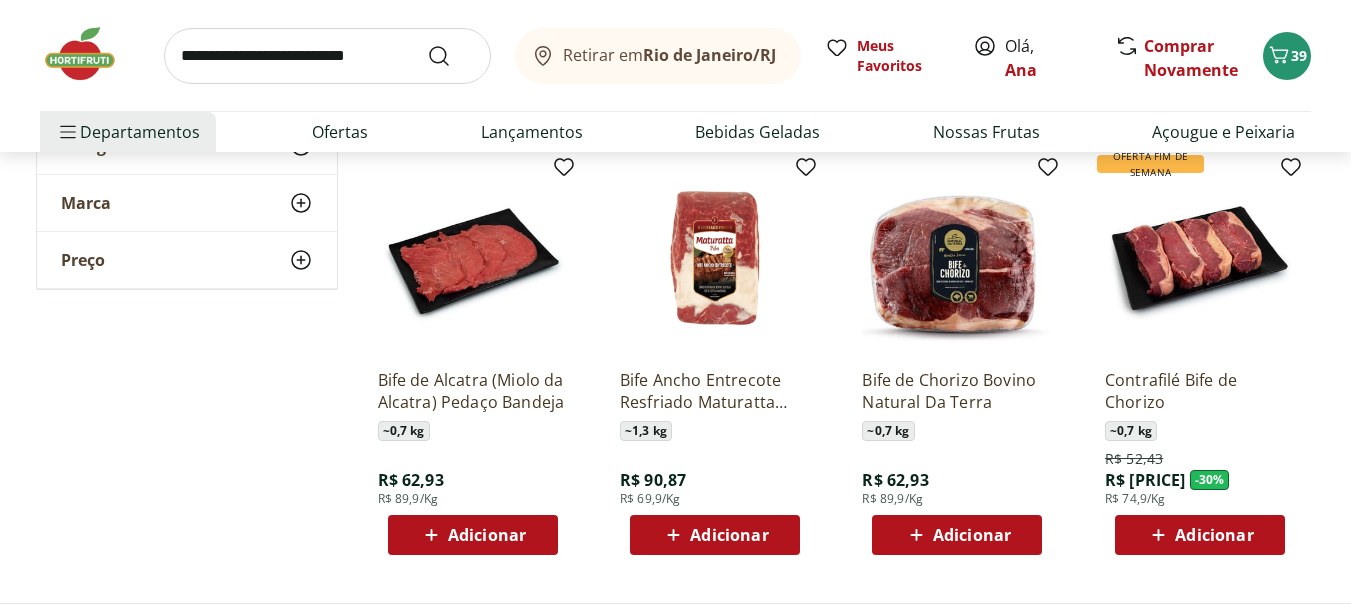 click on "Adicionar" at bounding box center (729, 535) 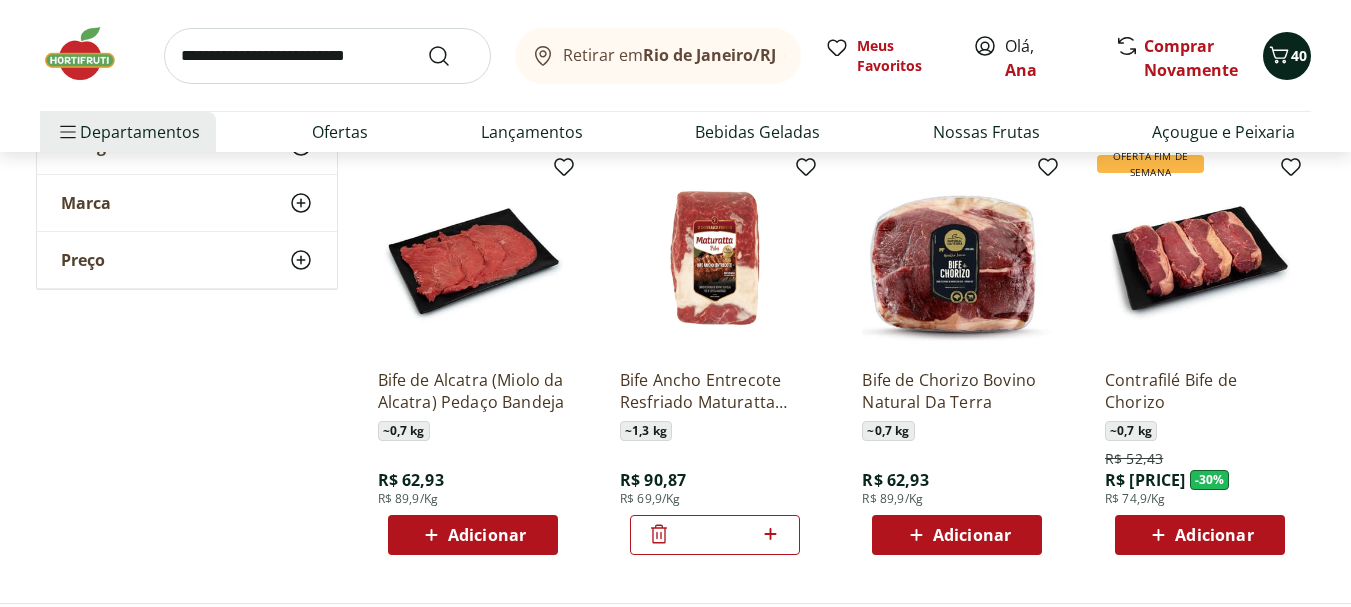 click on "40" at bounding box center (1299, 55) 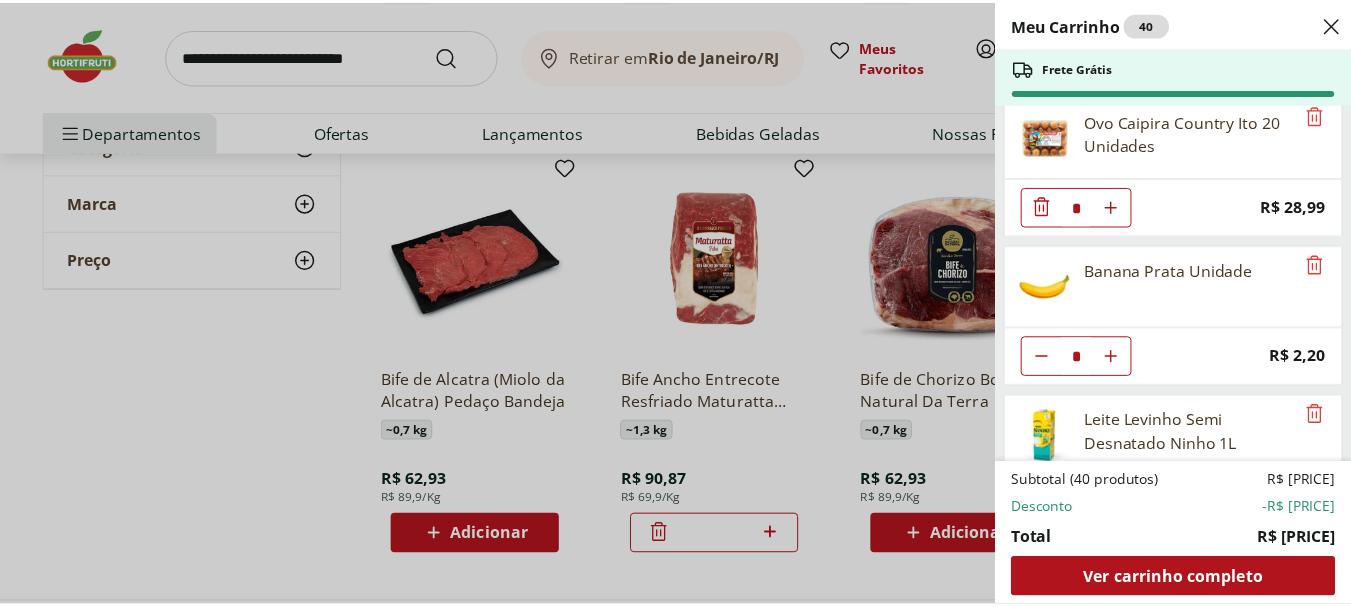 scroll, scrollTop: 0, scrollLeft: 0, axis: both 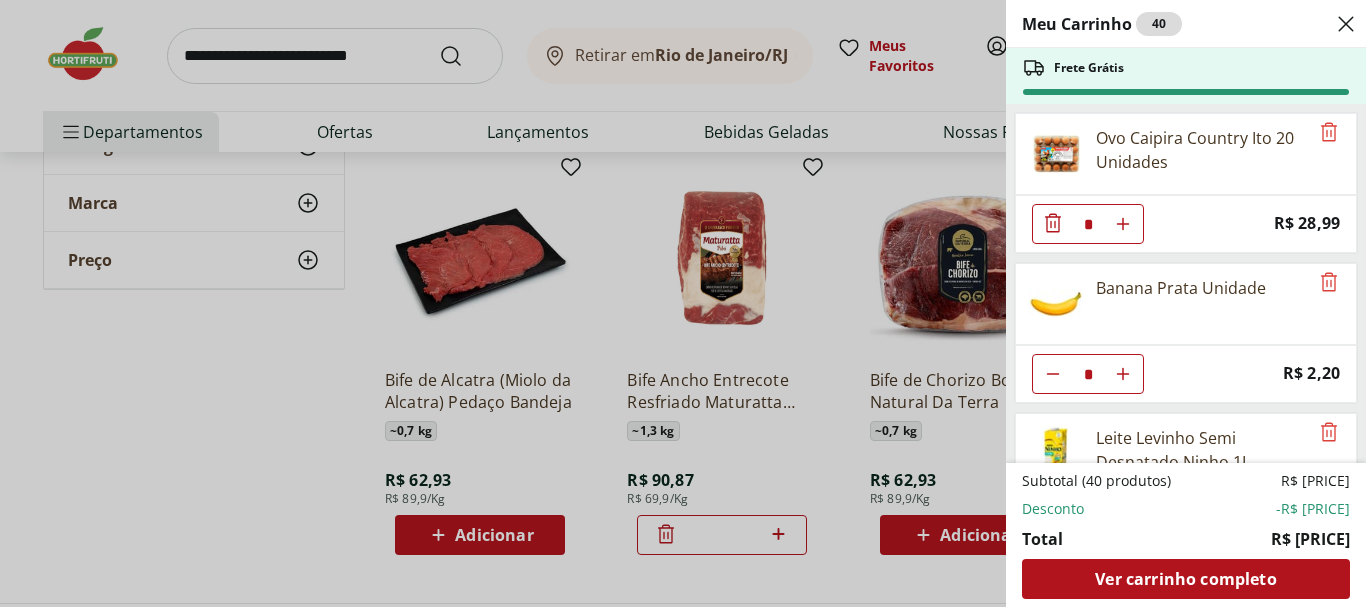 click on "Meu Carrinho 40 Frete Grátis Ovo Caipira Country Ito 20 Unidades * Price: R$ [PRICE] Banana Prata Unidade * Price: R$ [PRICE] Leite Levinho Semi Desnatado Ninho 1L * Price: R$ [PRICE] Leite Zero Lactose Ninho 1L * Price: R$ [PRICE] Tomate Italiano * Price: R$ [PRICE] Tomate Pelado Italiano Natural da Terra 400g * Price: R$ [PRICE] Tomate Grape Fiorello 300g * Price: R$ [PRICE] Batata Inglesa Unidade * Price: R$ [PRICE] Batata Doce Unidade * Price: R$ [PRICE] Aipim Frutifique 400g * Price: R$ [PRICE] Repolho Branco Fatiado Processado * Price: R$ [PRICE] Suco Laranja Natural da Terra 1,7L * Price: R$ [PRICE] Laranja Bahia Unidade * Price: R$ [PRICE] Carne Moída Patinho Resfriada Natural da Terra 500g * Original price: R$ [PRICE] Price: R$ [PRICE] Bife de Contrafilé * Original price: R$ [PRICE] Price: R$ [PRICE] Bife Ancho Entrecote Resfriado Maturatta Unidade * Price: R$ [PRICE] Subtotal (40 produtos) R$ [PRICE] Desconto -R$ [PRICE] Total R$ [PRICE] Ver carrinho completo" at bounding box center [683, 303] 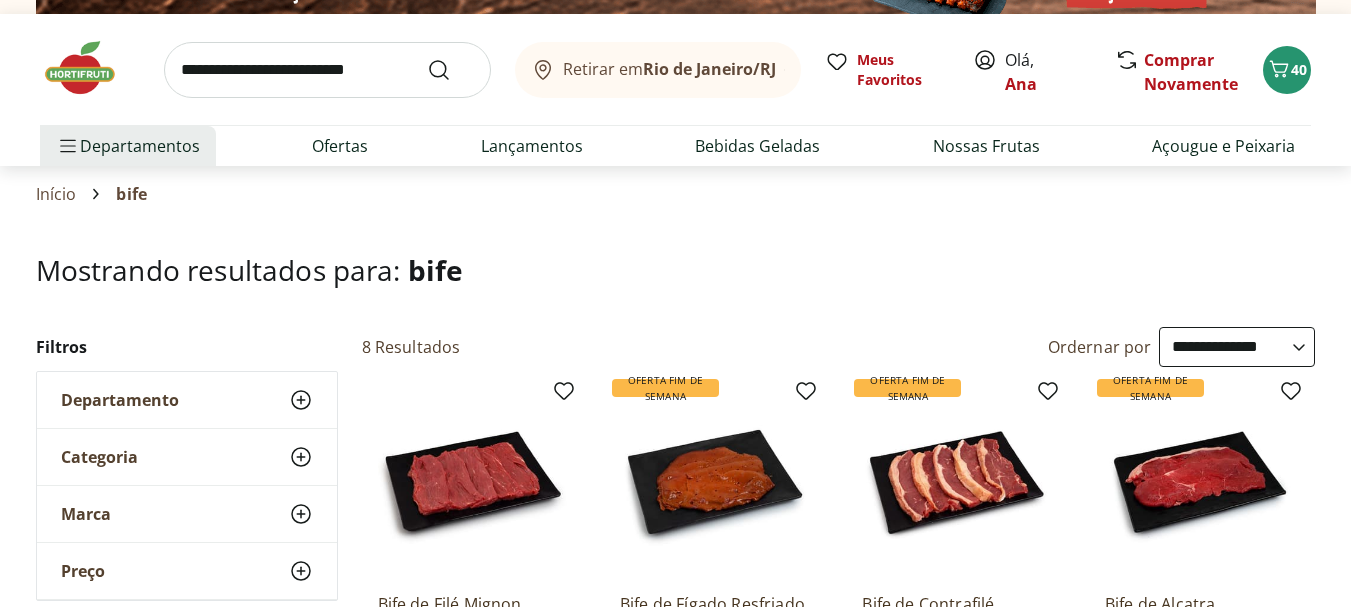 scroll, scrollTop: 0, scrollLeft: 0, axis: both 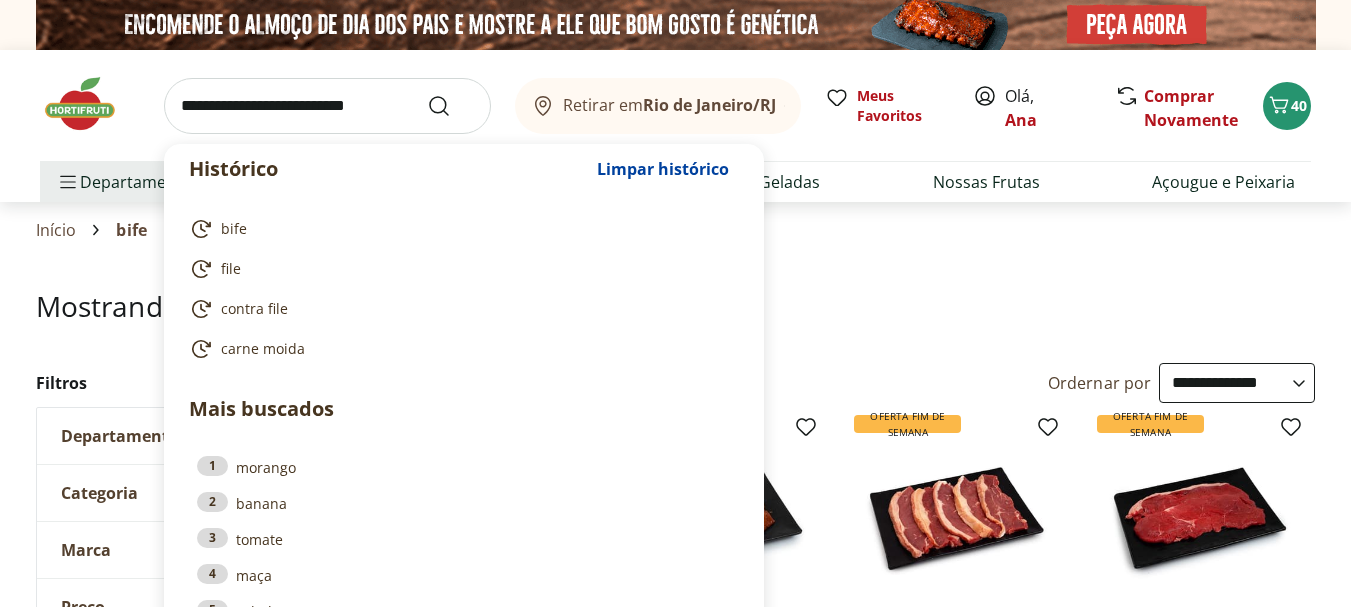 click at bounding box center [327, 106] 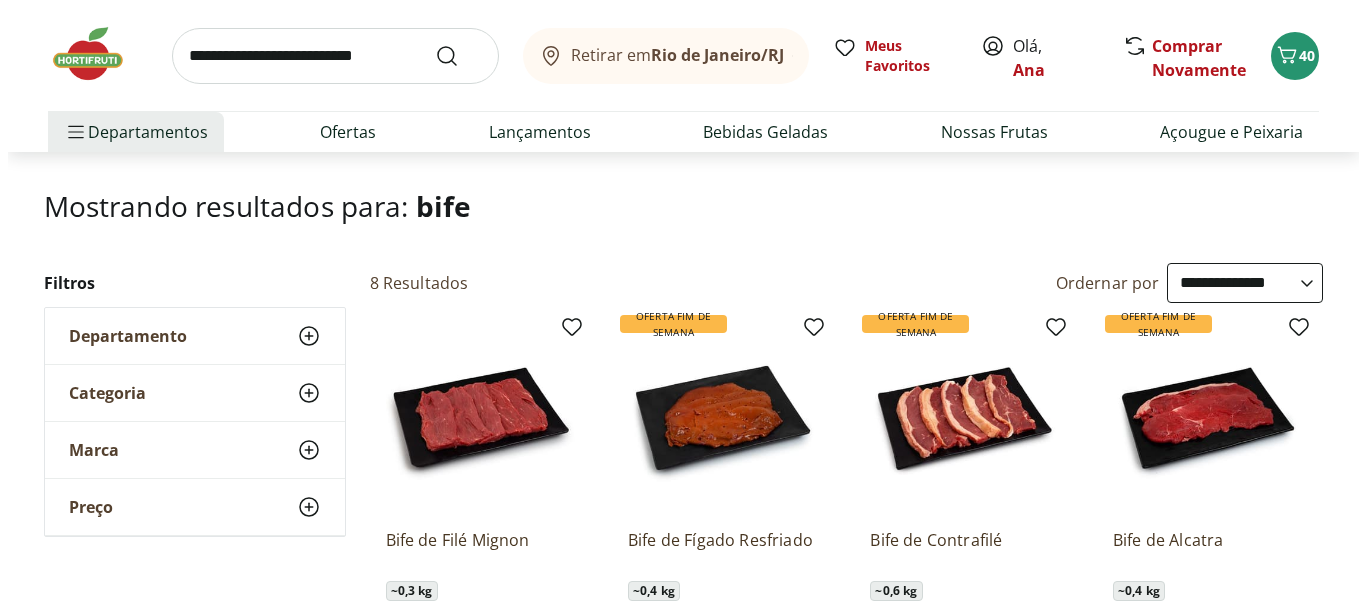 scroll, scrollTop: 0, scrollLeft: 0, axis: both 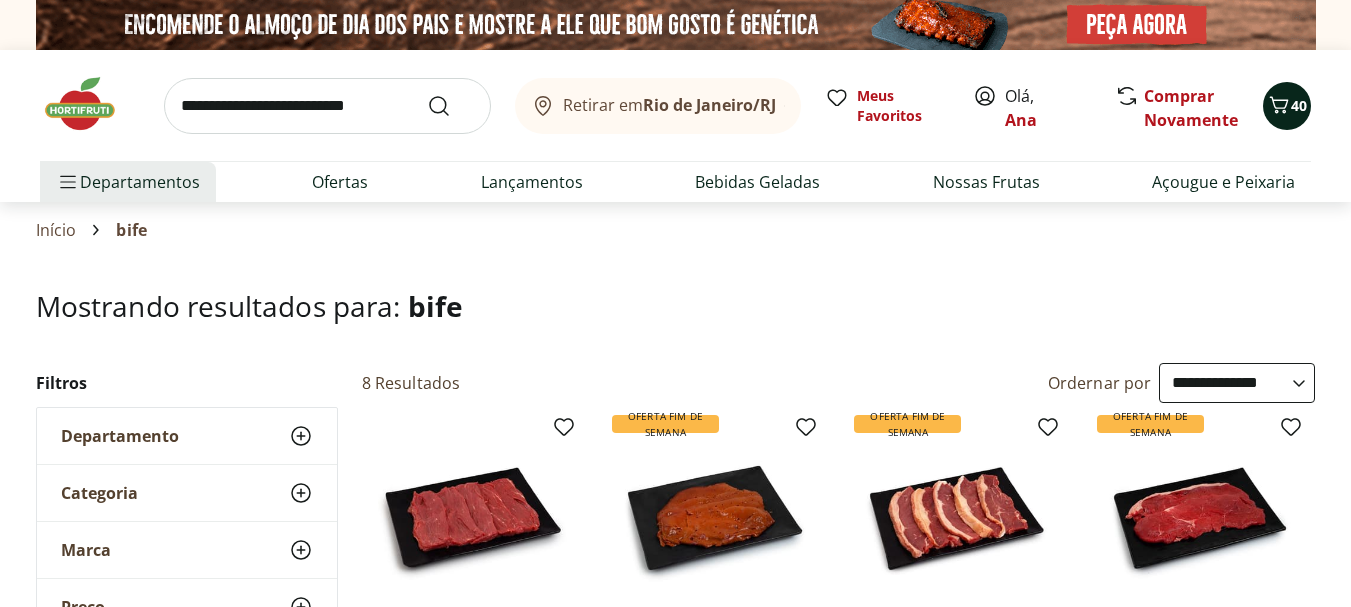 click 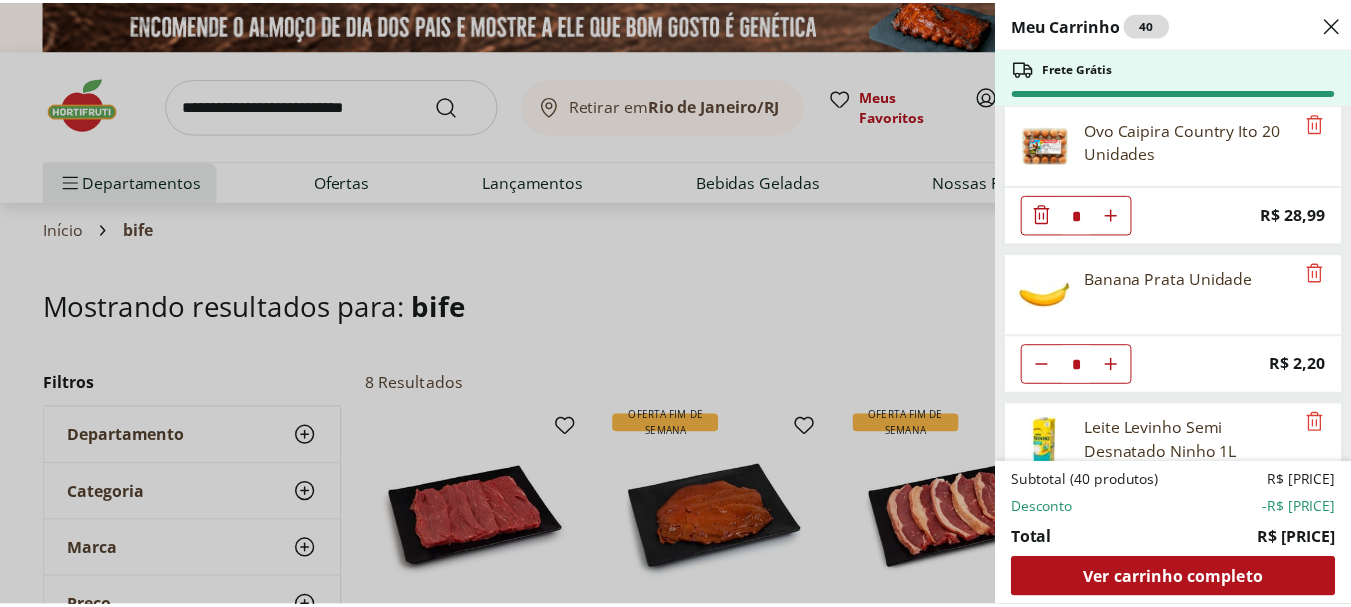 scroll, scrollTop: 0, scrollLeft: 0, axis: both 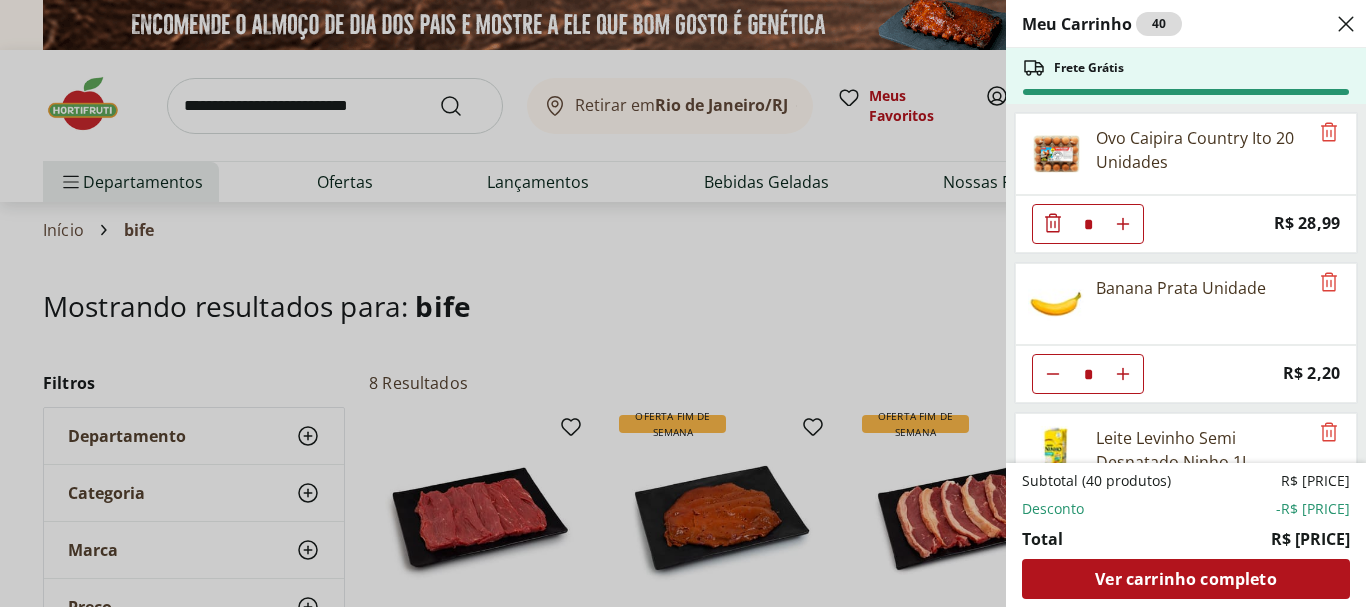 click on "Meu Carrinho 40 Frete Grátis Ovo Caipira Country Ito 20 Unidades * Price: R$ [PRICE] Banana Prata Unidade * Price: R$ [PRICE] Leite Levinho Semi Desnatado Ninho 1L * Price: R$ [PRICE] Leite Zero Lactose Ninho 1L * Price: R$ [PRICE] Tomate Italiano * Price: R$ [PRICE] Tomate Pelado Italiano Natural da Terra 400g * Price: R$ [PRICE] Tomate Grape Fiorello 300g * Price: R$ [PRICE] Batata Inglesa Unidade * Price: R$ [PRICE] Batata Doce Unidade * Price: R$ [PRICE] Aipim Frutifique 400g * Price: R$ [PRICE] Repolho Branco Fatiado Processado * Price: R$ [PRICE] Suco Laranja Natural da Terra 1,7L * Price: R$ [PRICE] Laranja Bahia Unidade * Price: R$ [PRICE] Carne Moída Patinho Resfriada Natural da Terra 500g * Original price: R$ [PRICE] Price: R$ [PRICE] Bife de Contrafilé * Original price: R$ [PRICE] Price: R$ [PRICE] Bife Ancho Entrecote Resfriado Maturatta Unidade * Price: R$ [PRICE] Subtotal (40 produtos) R$ [PRICE] Desconto -R$ [PRICE] Total R$ [PRICE] Ver carrinho completo" at bounding box center (683, 303) 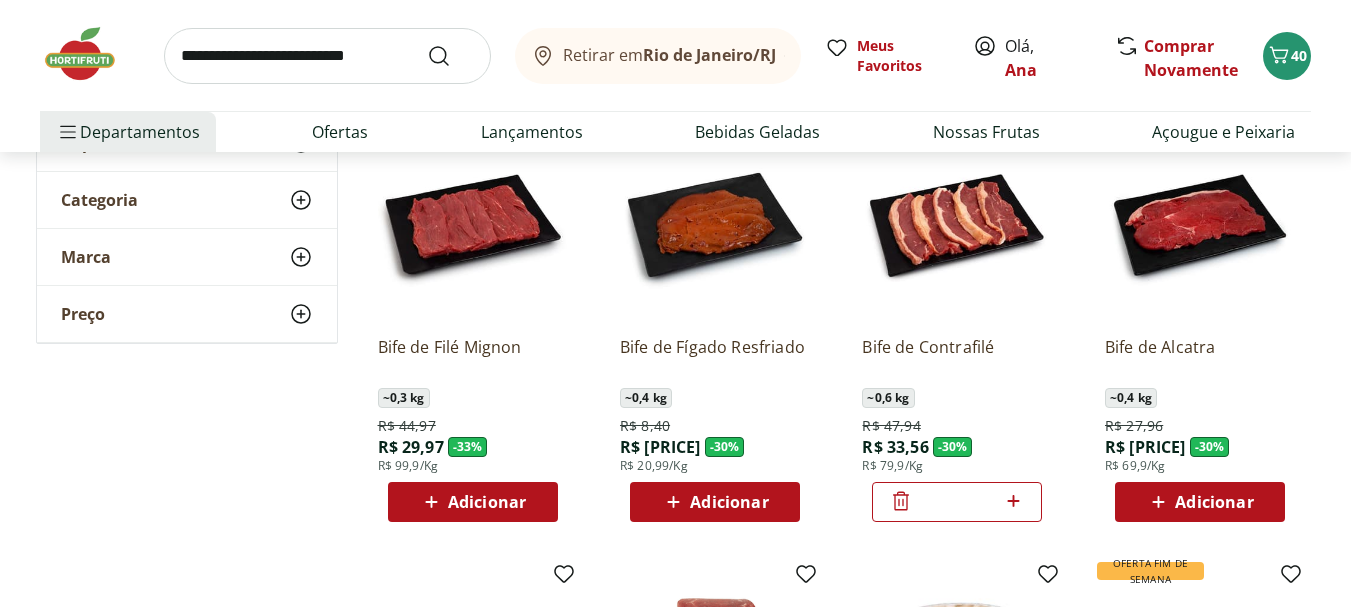 scroll, scrollTop: 0, scrollLeft: 0, axis: both 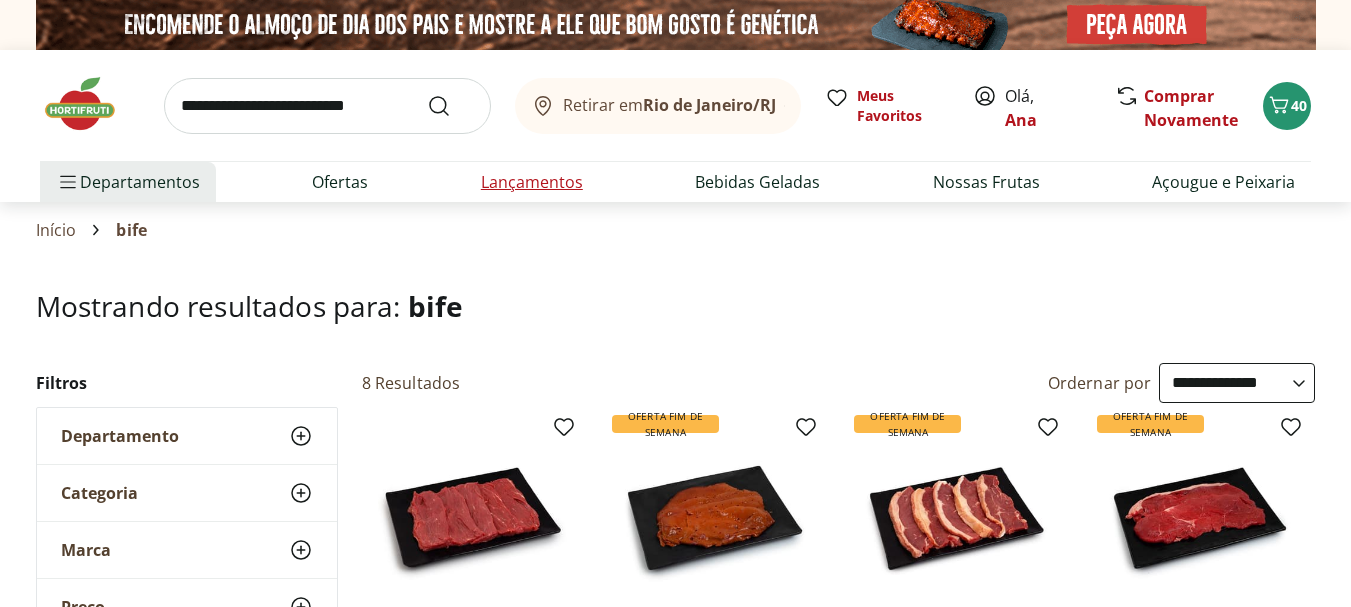 click on "Lançamentos" at bounding box center [532, 182] 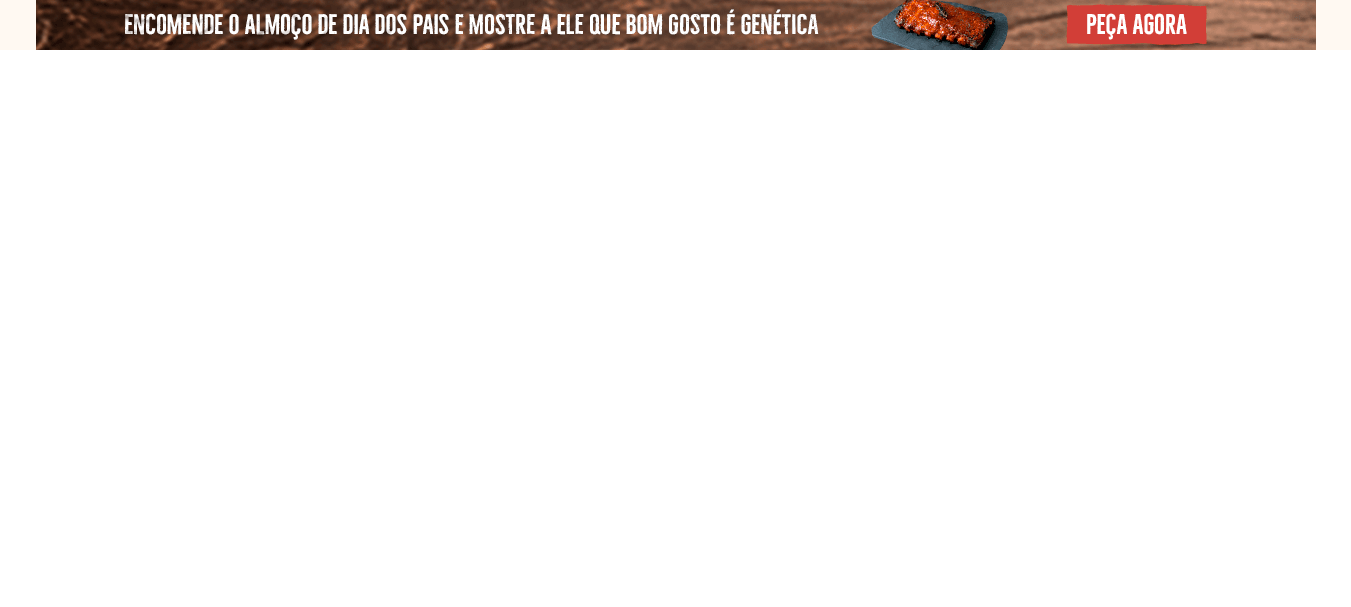 select on "**********" 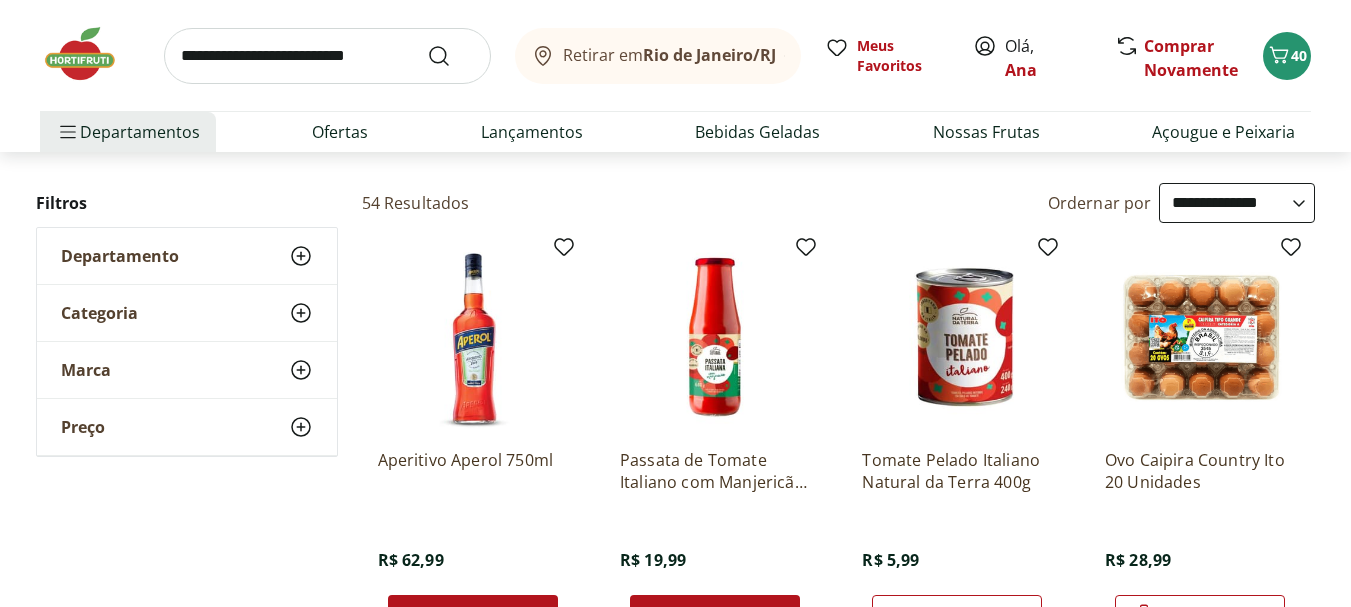 scroll, scrollTop: 0, scrollLeft: 0, axis: both 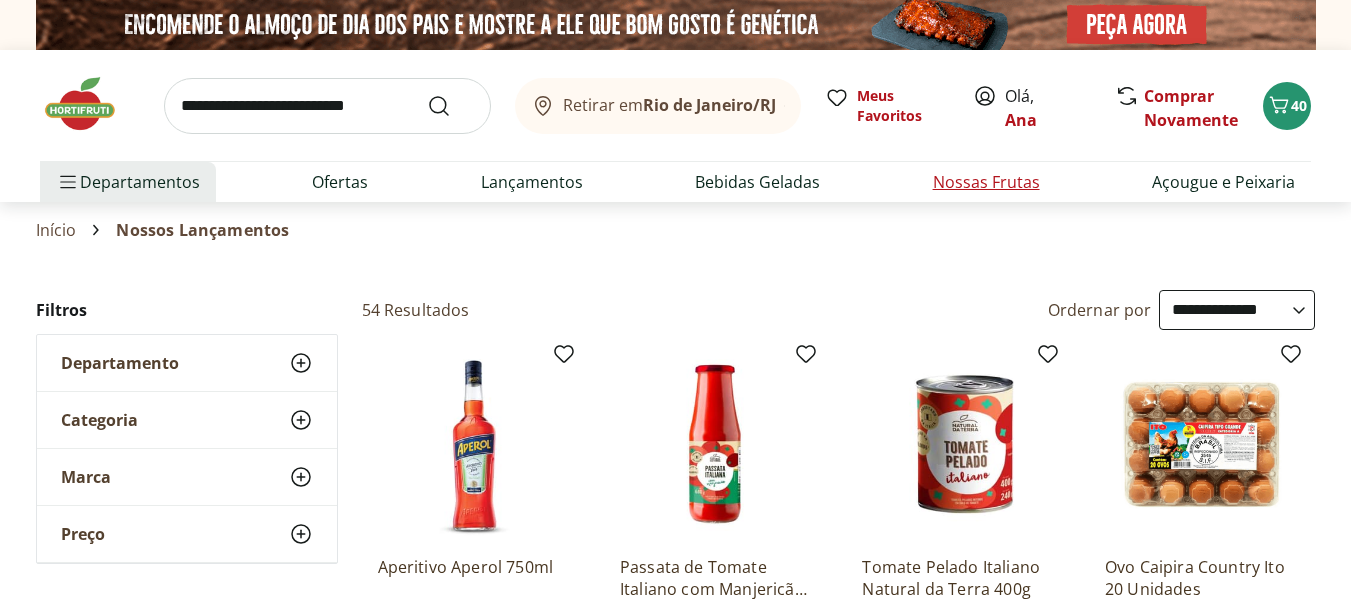 click on "Nossas Frutas" at bounding box center [986, 182] 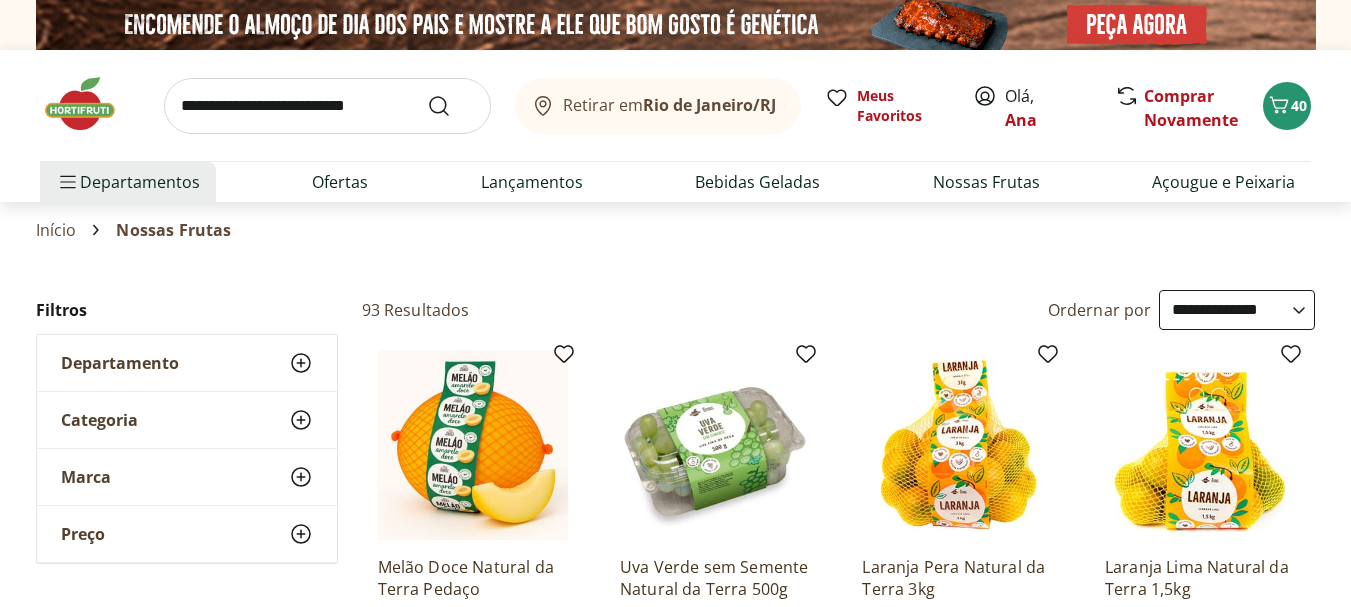 click at bounding box center (327, 106) 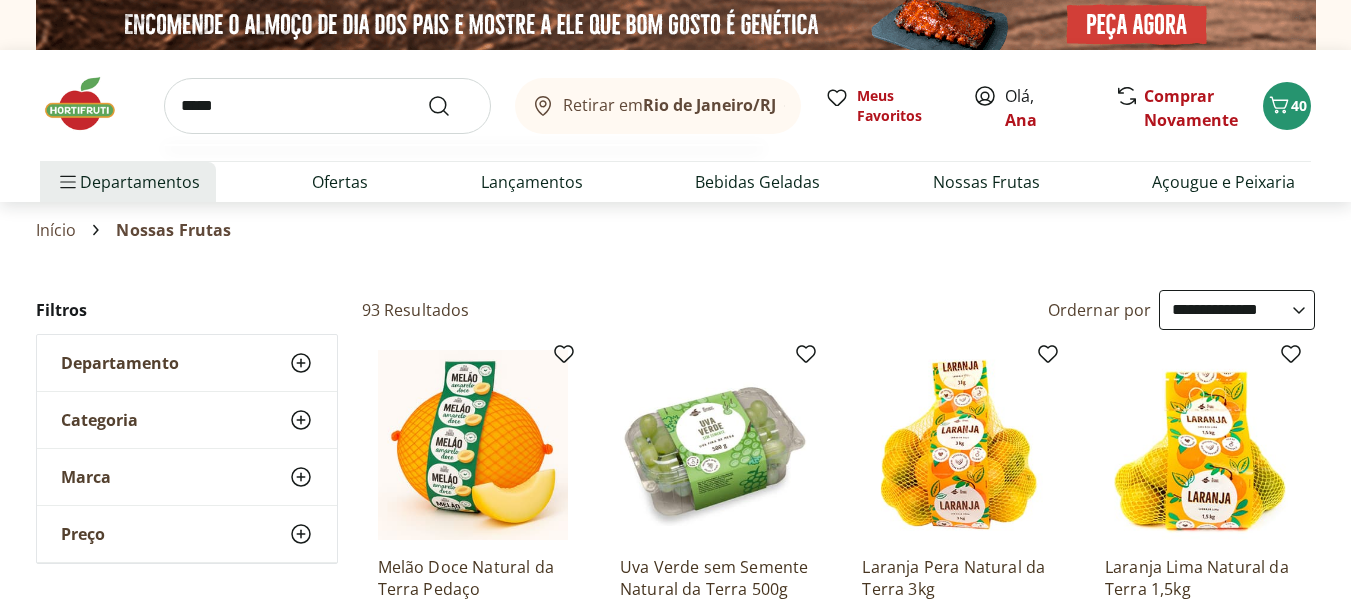 type on "*****" 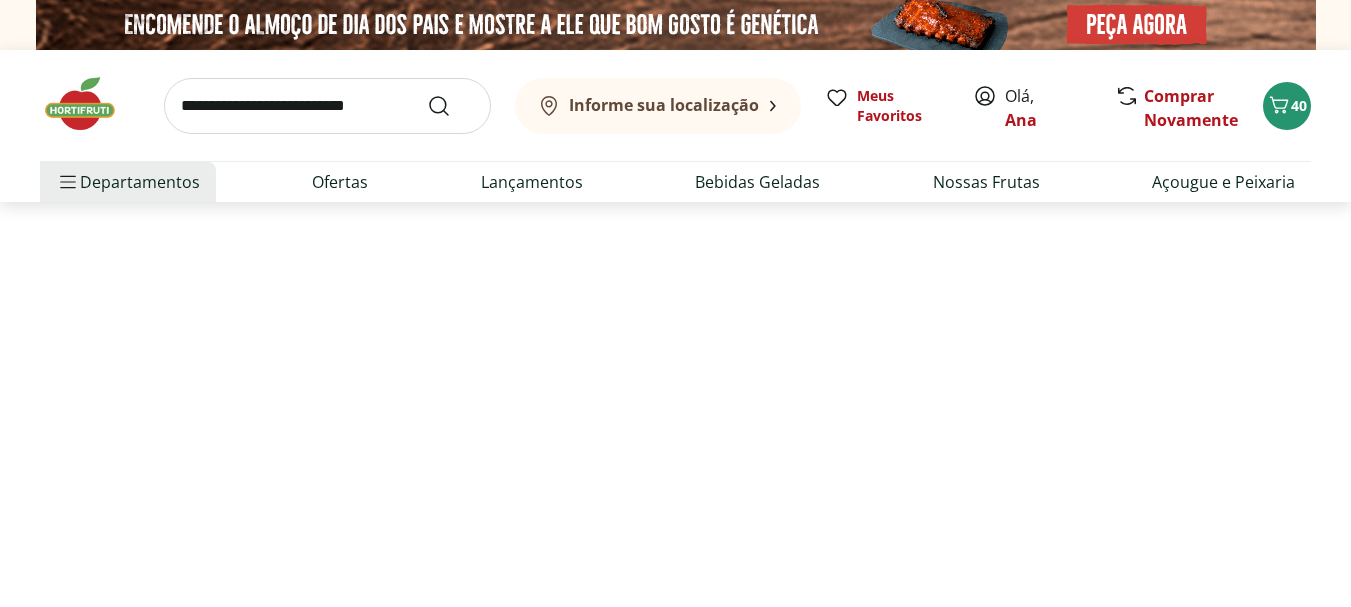 select on "**********" 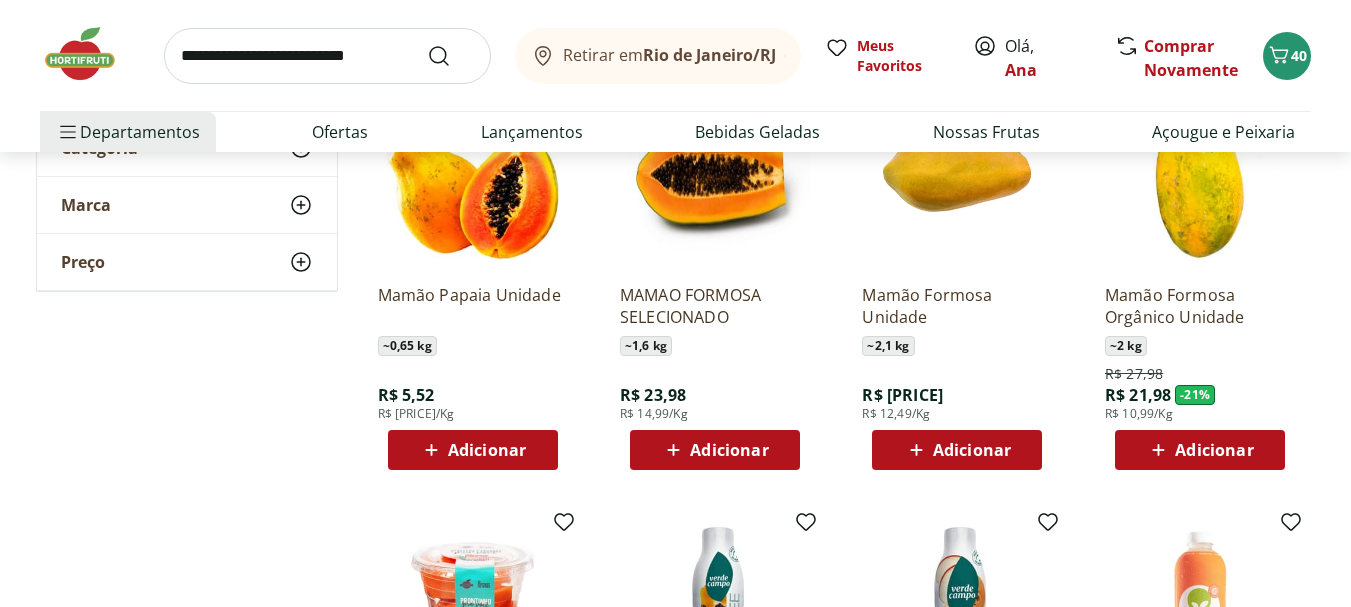 scroll, scrollTop: 200, scrollLeft: 0, axis: vertical 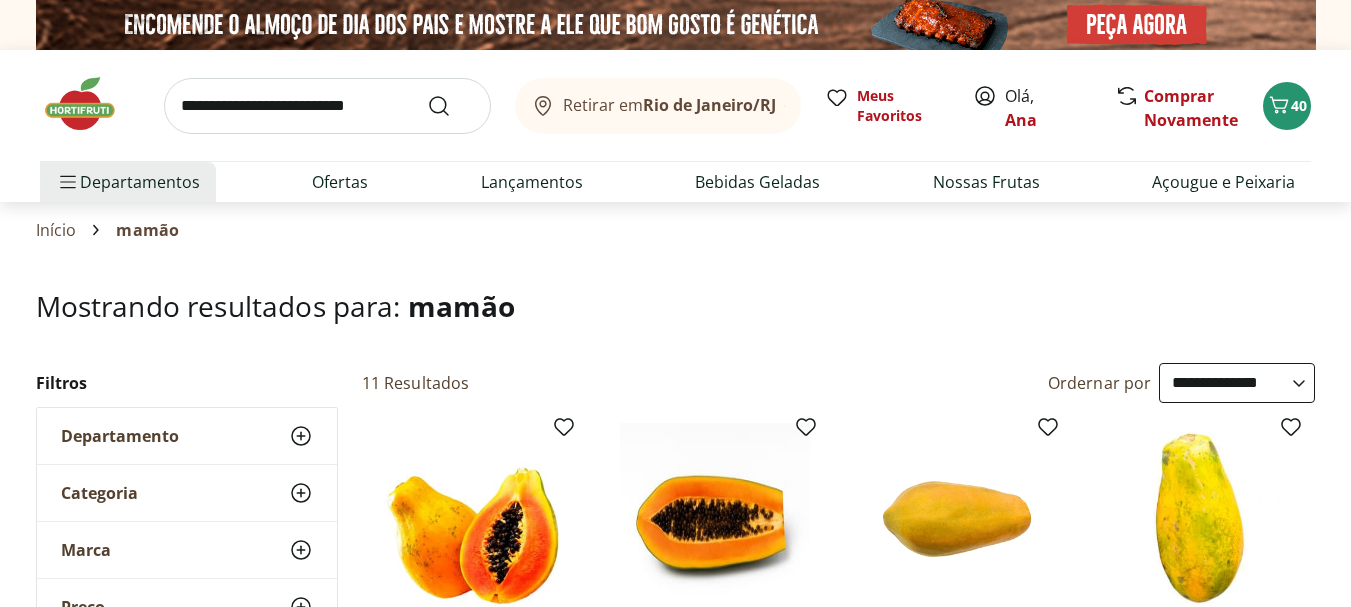 select on "**********" 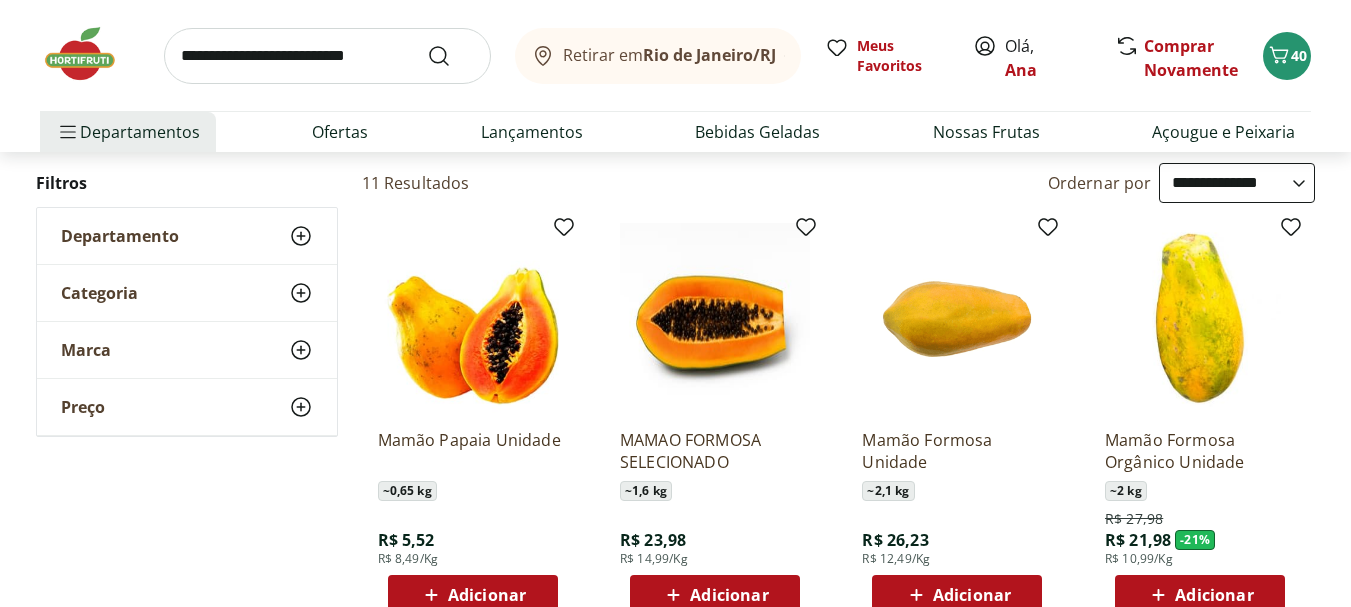 scroll, scrollTop: 0, scrollLeft: 0, axis: both 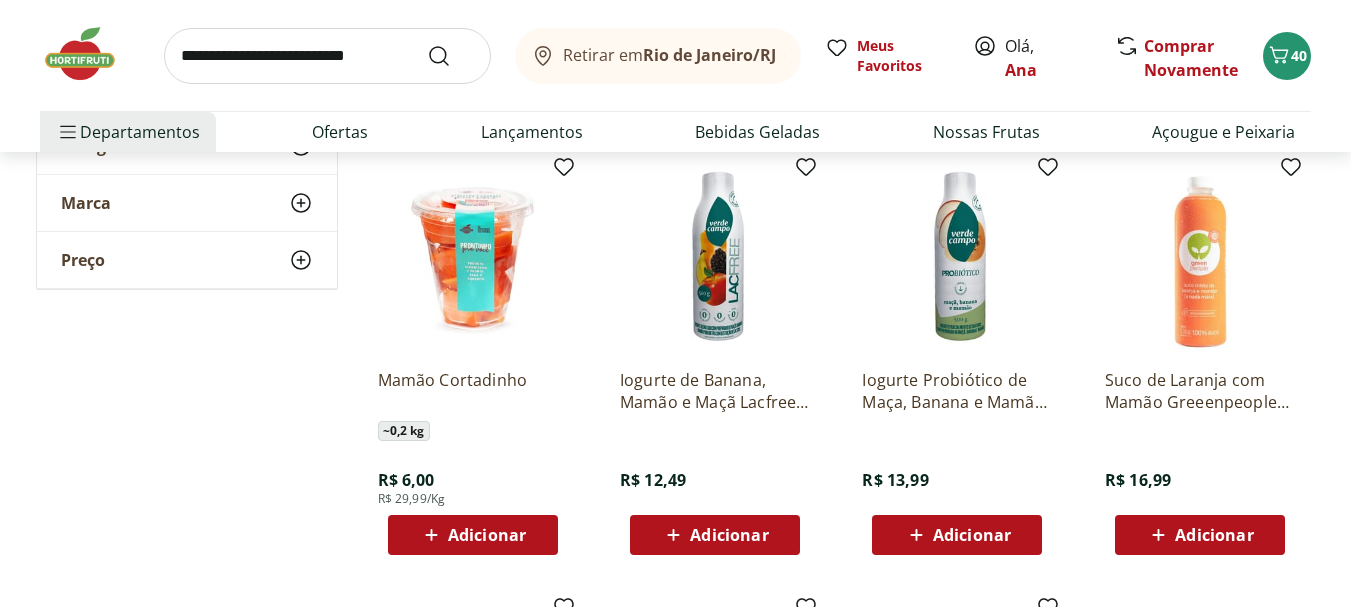 click on "Adicionar" at bounding box center (487, 535) 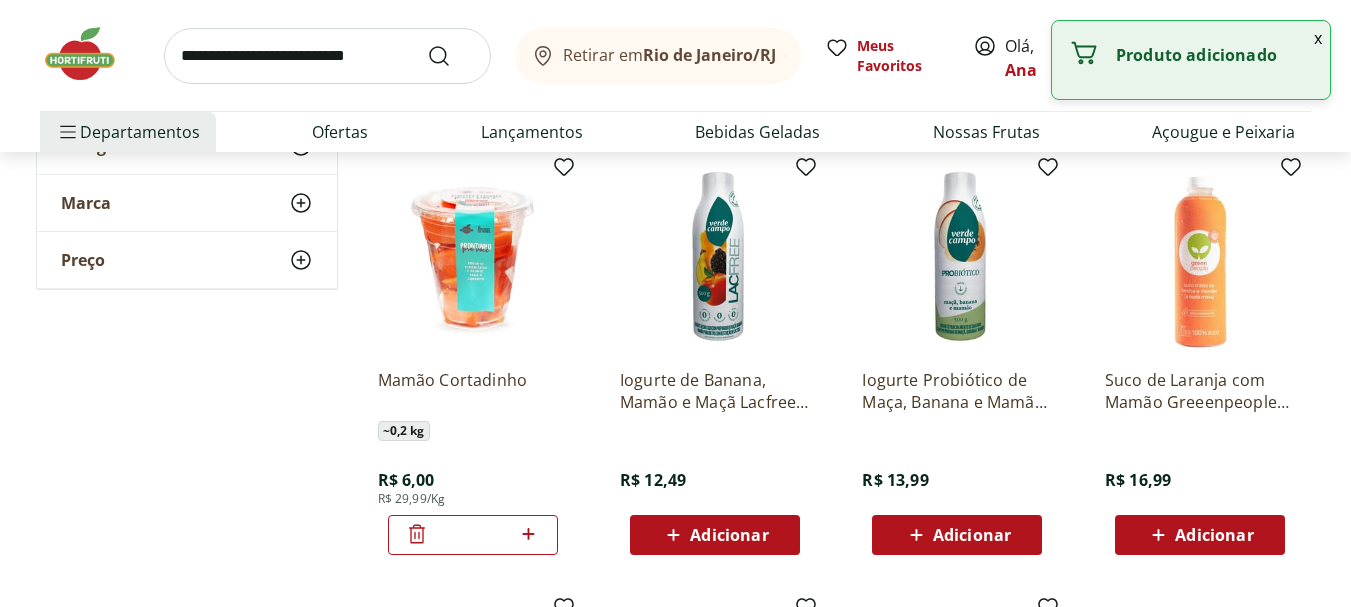 click 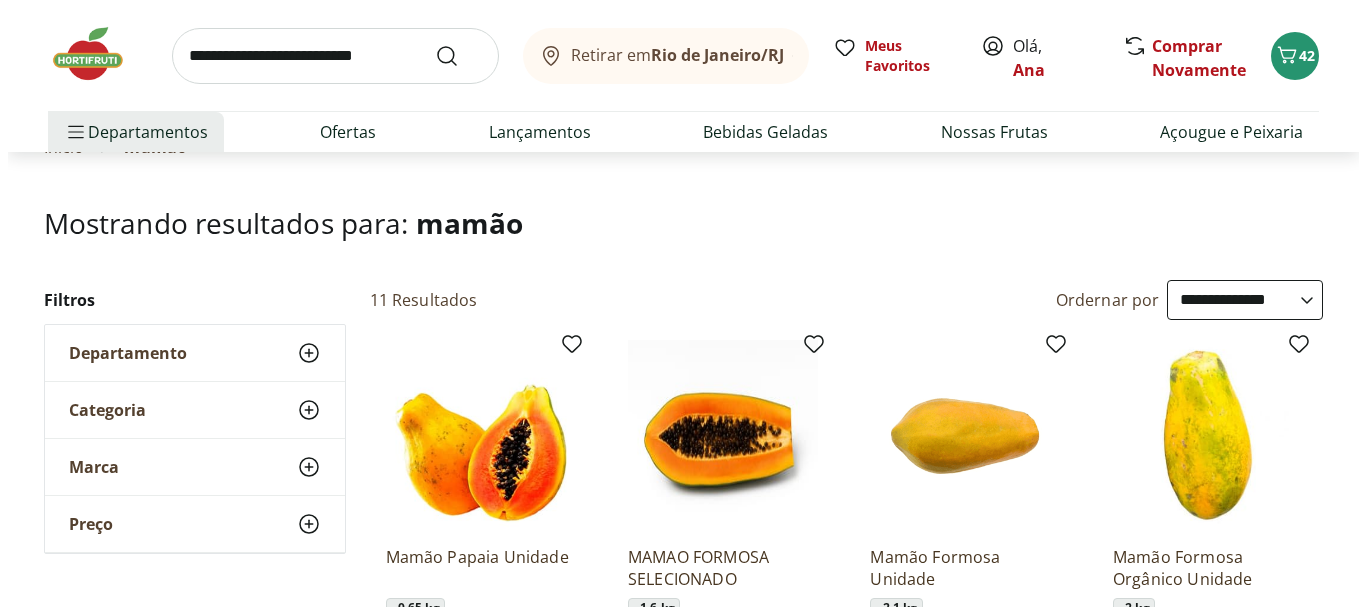 scroll, scrollTop: 0, scrollLeft: 0, axis: both 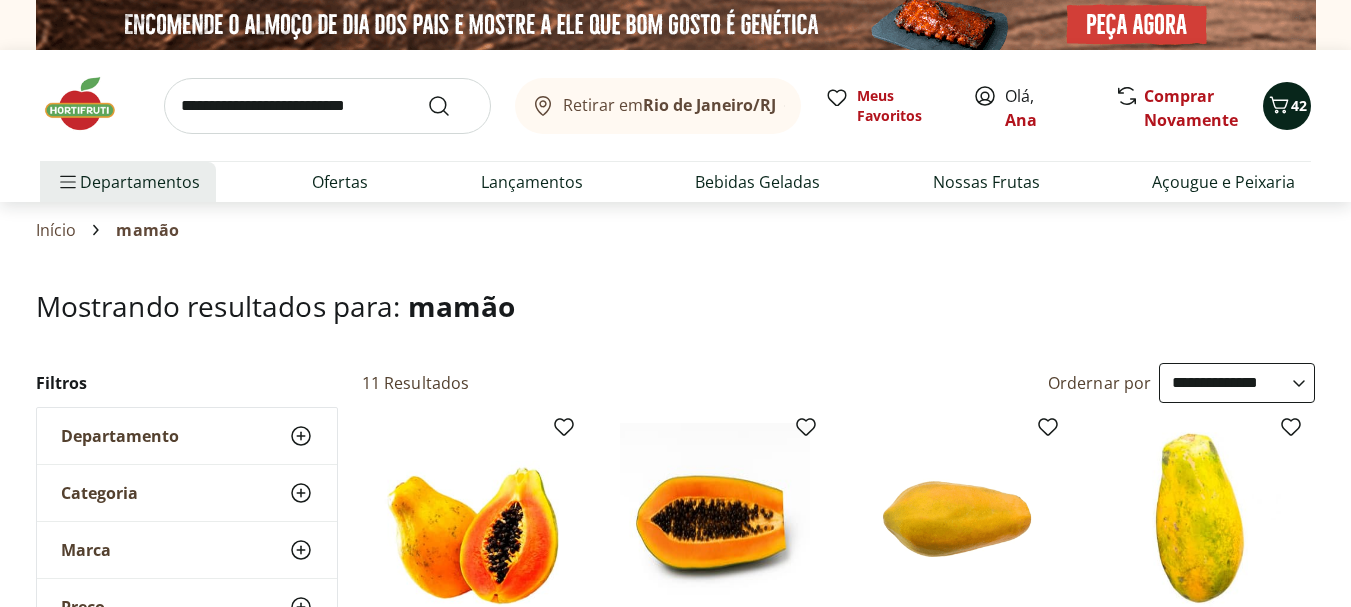 click 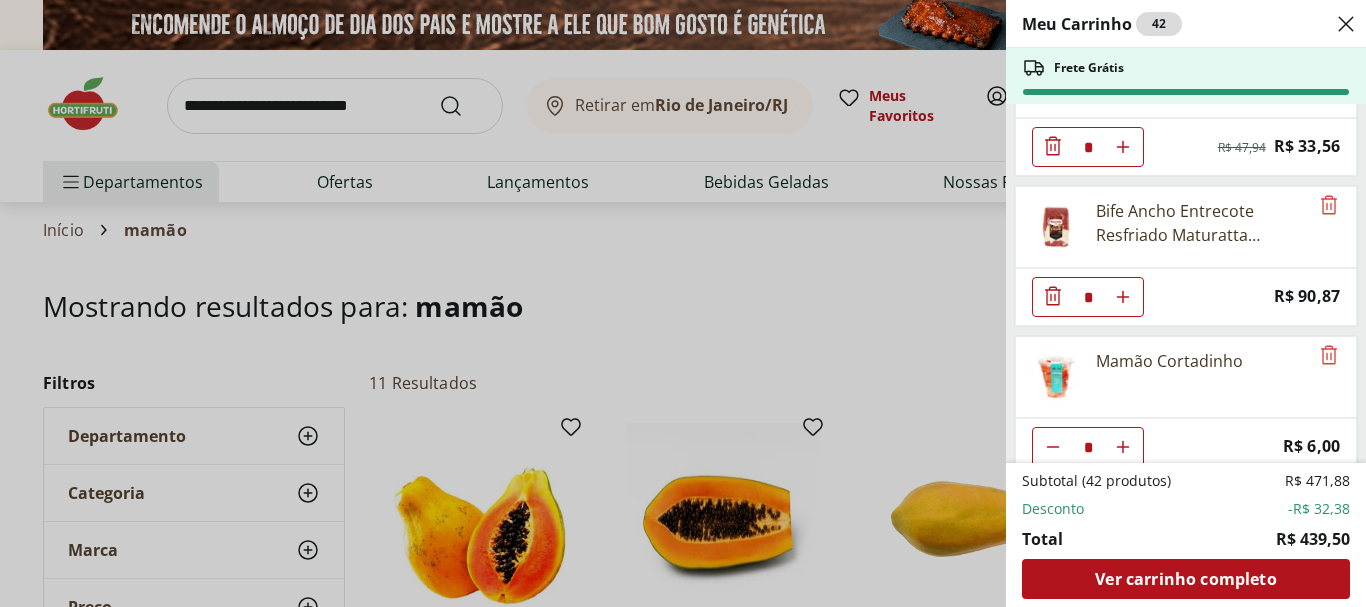 scroll, scrollTop: 2199, scrollLeft: 0, axis: vertical 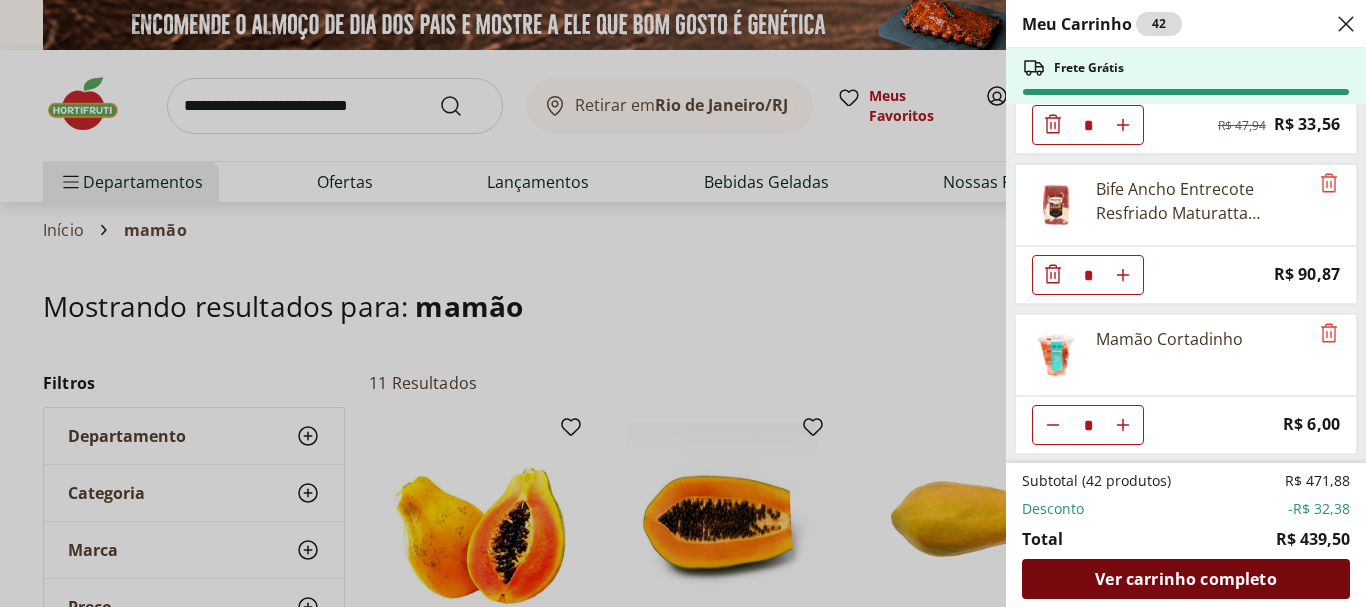 click on "Ver carrinho completo" at bounding box center (1185, 579) 